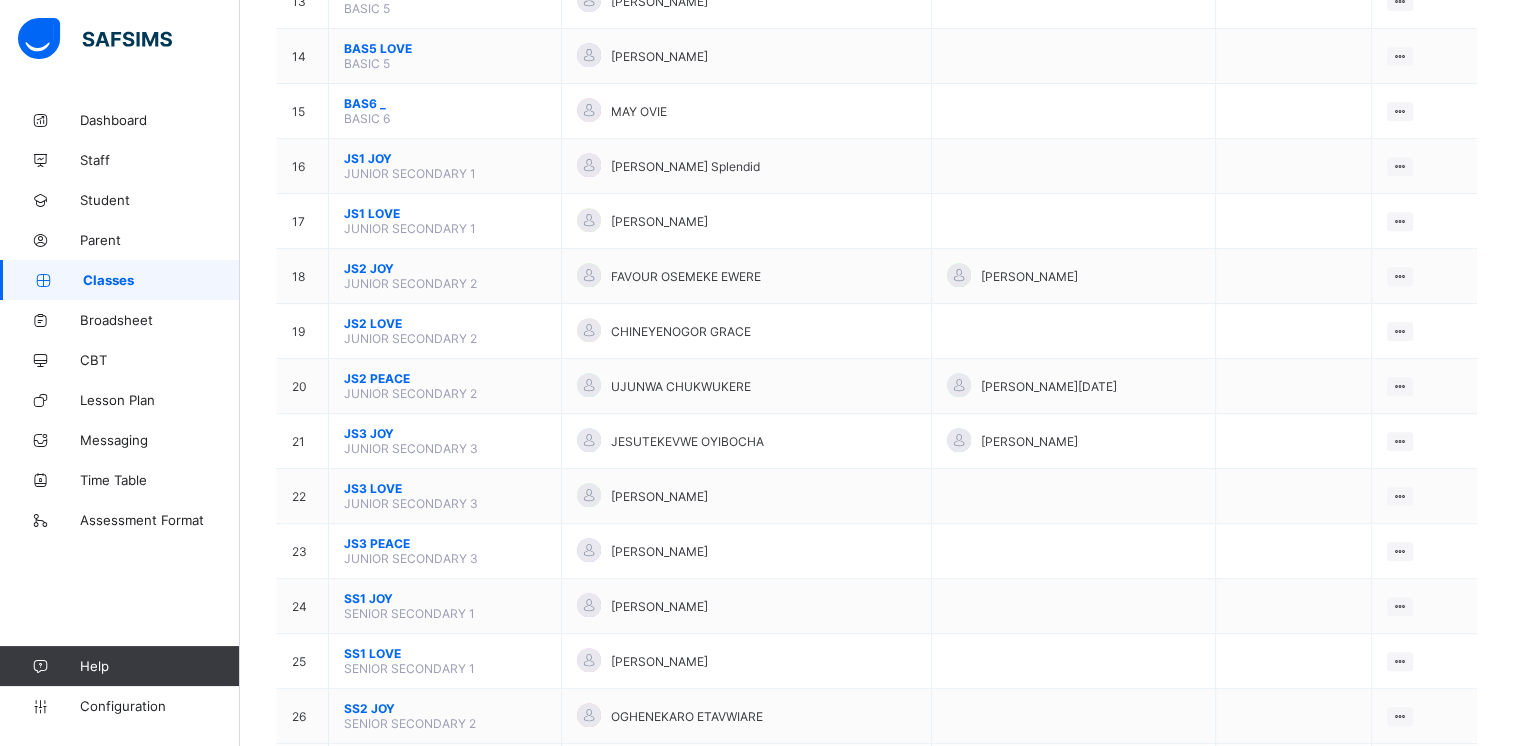 scroll, scrollTop: 1139, scrollLeft: 0, axis: vertical 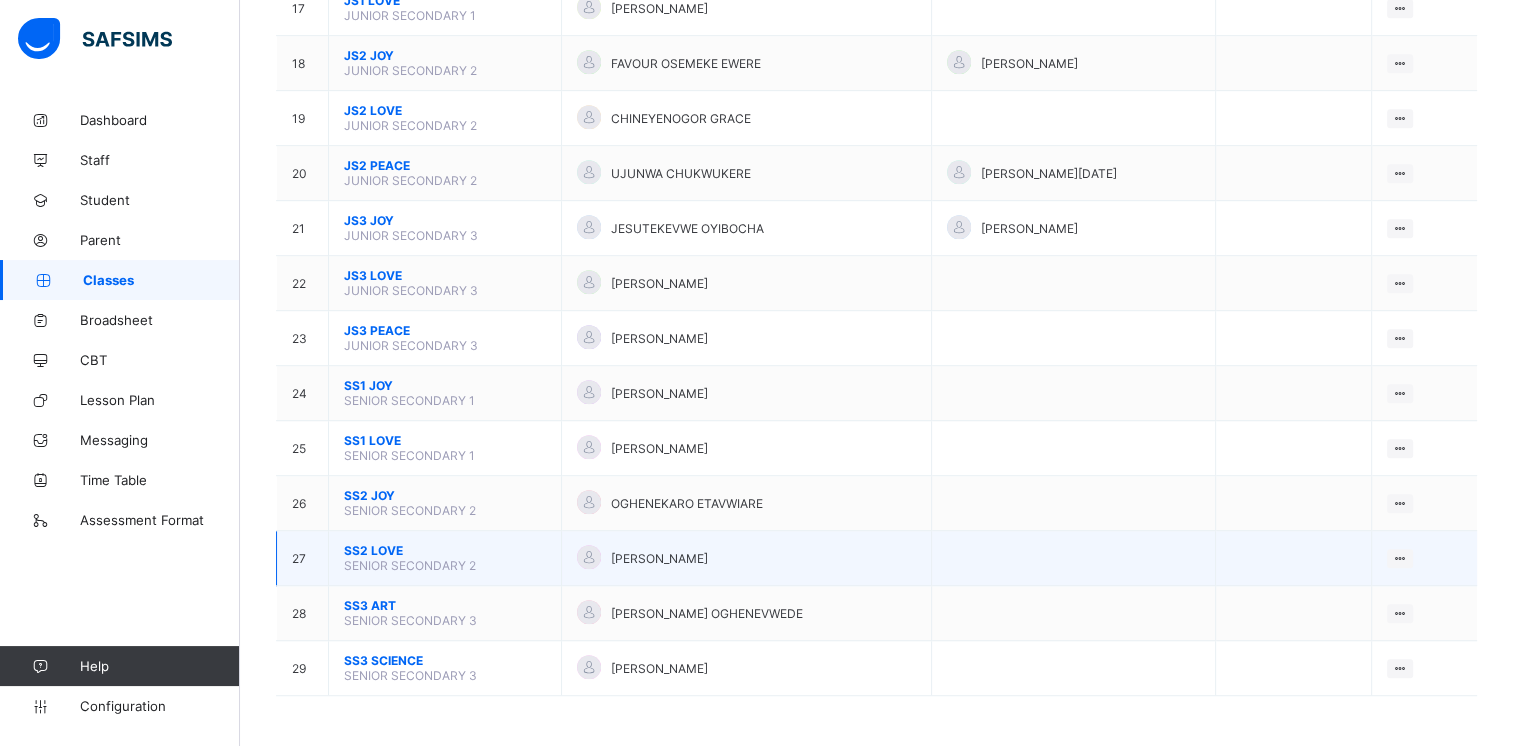 click on "SS2   LOVE" at bounding box center (445, 550) 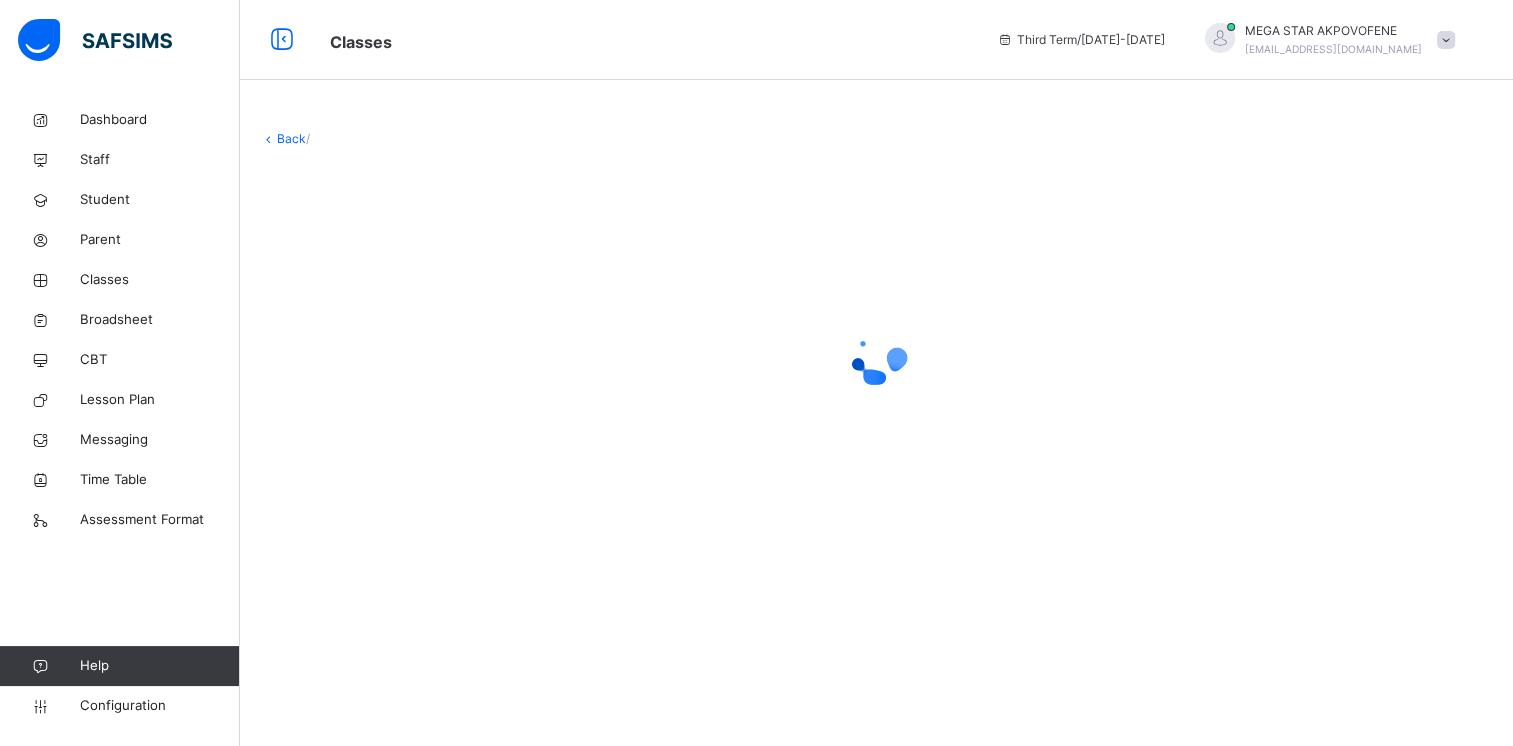 scroll, scrollTop: 0, scrollLeft: 0, axis: both 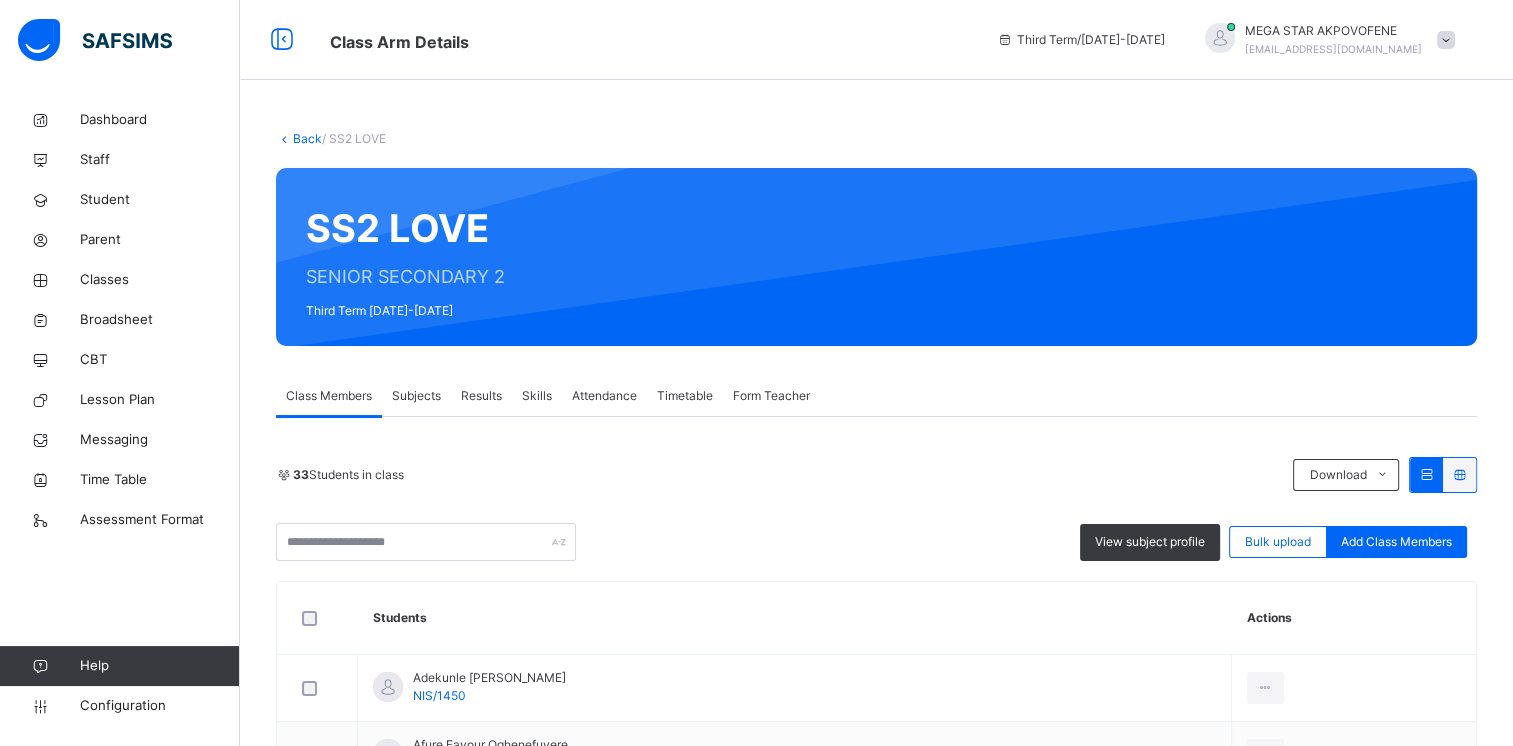 click on "Class Arm Details" at bounding box center [648, 40] 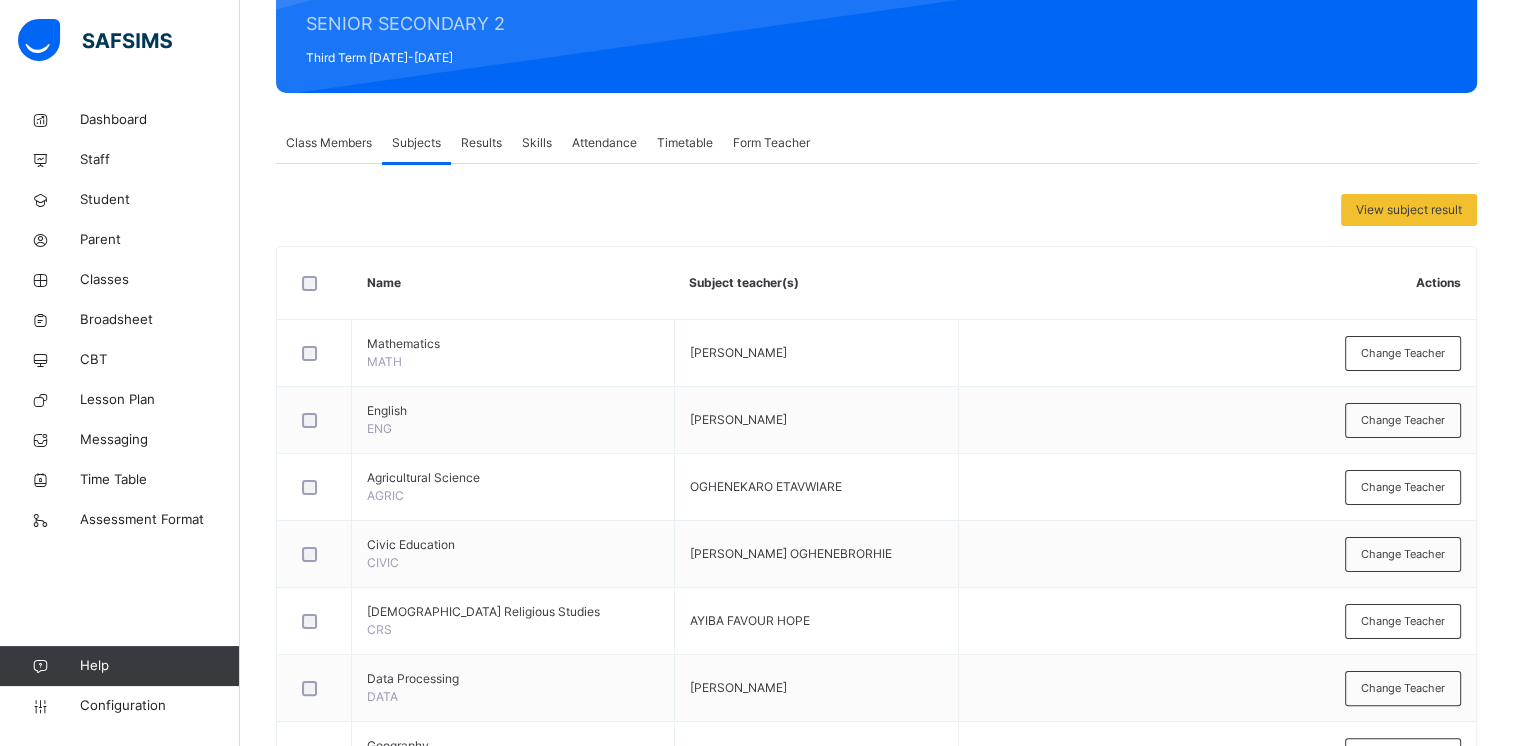scroll, scrollTop: 0, scrollLeft: 0, axis: both 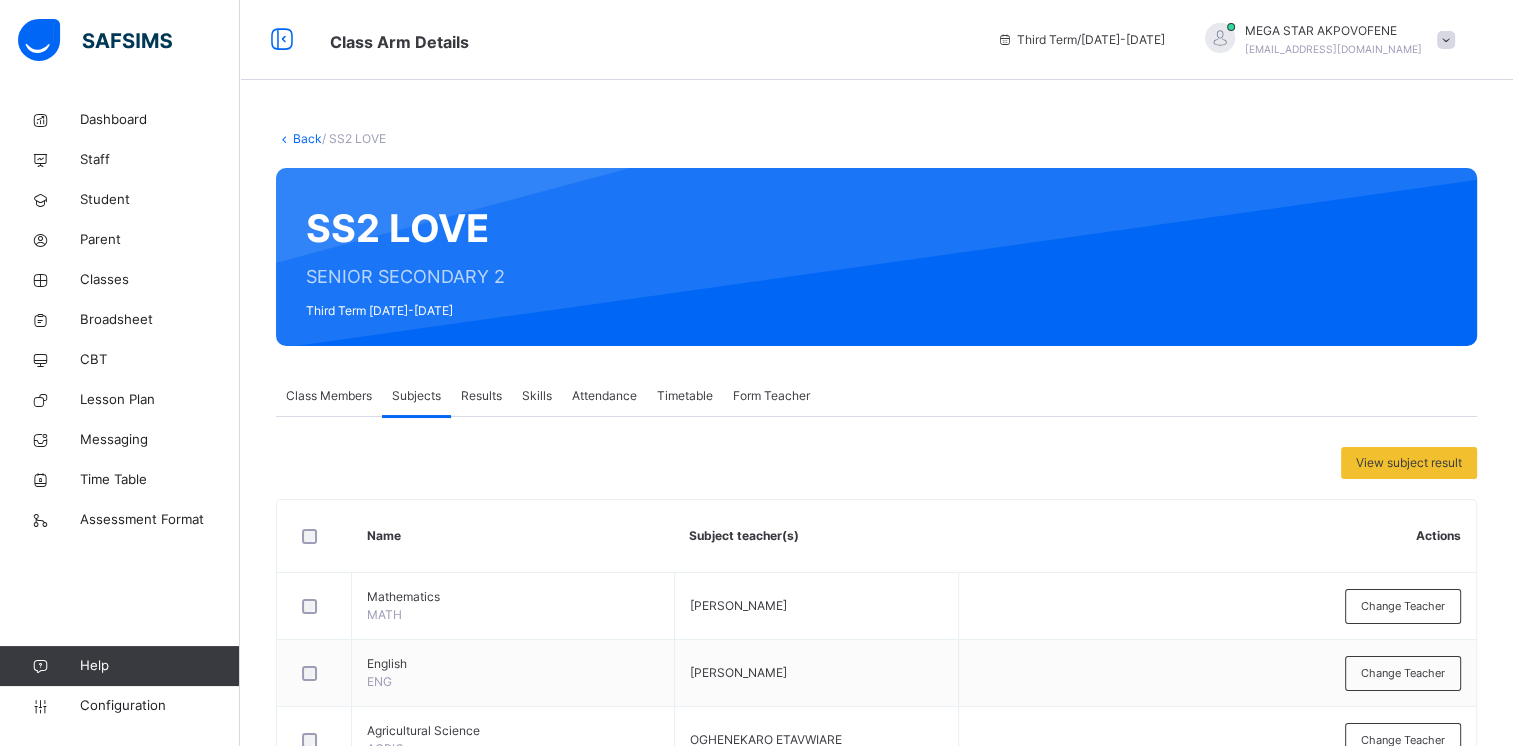 click on "Results" at bounding box center [481, 396] 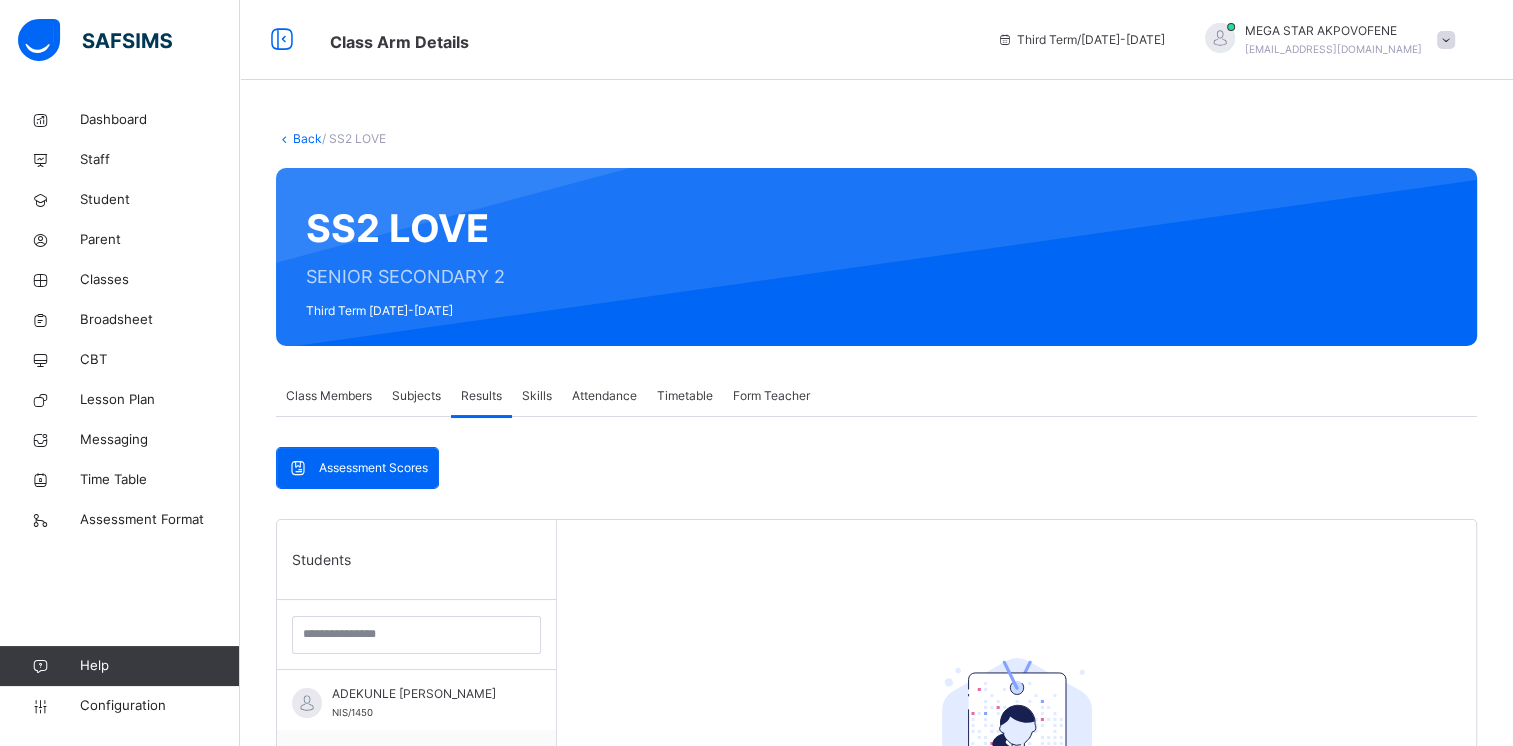 click on "Class Members" at bounding box center (329, 396) 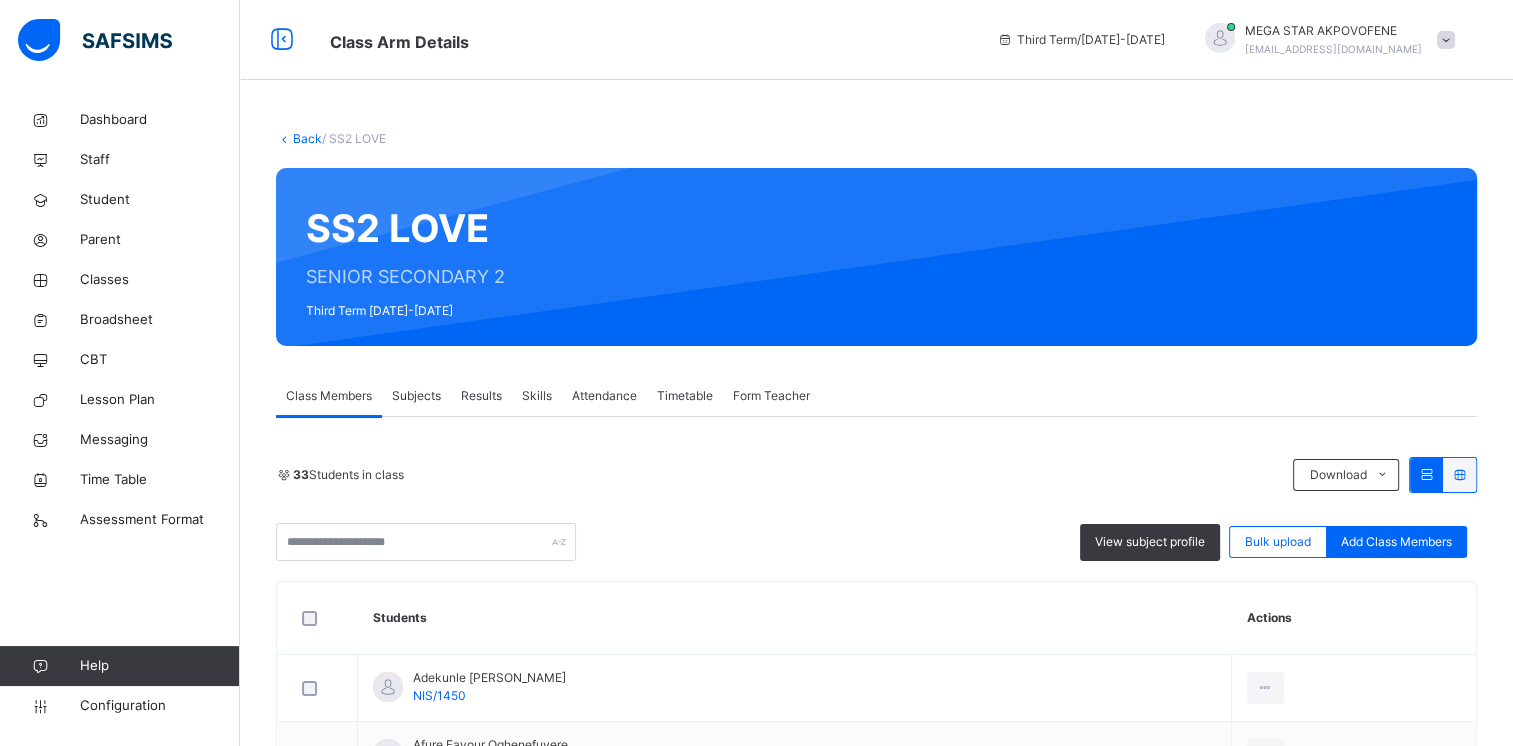 click on "Dashboard Staff Student Parent Classes Broadsheet CBT Lesson Plan Messaging Time Table Assessment Format   Help   Configuration" at bounding box center [120, 413] 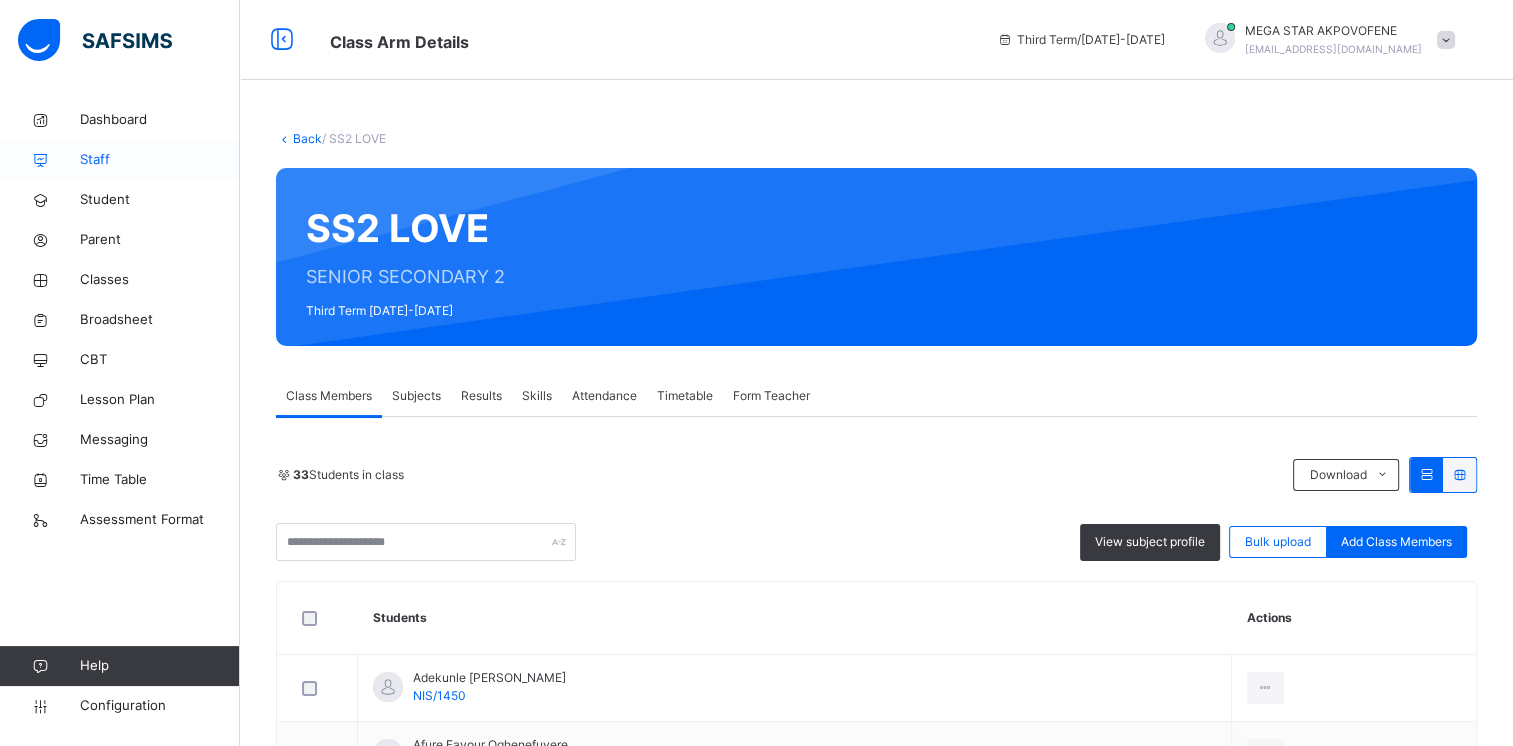 click on "Staff" at bounding box center [160, 160] 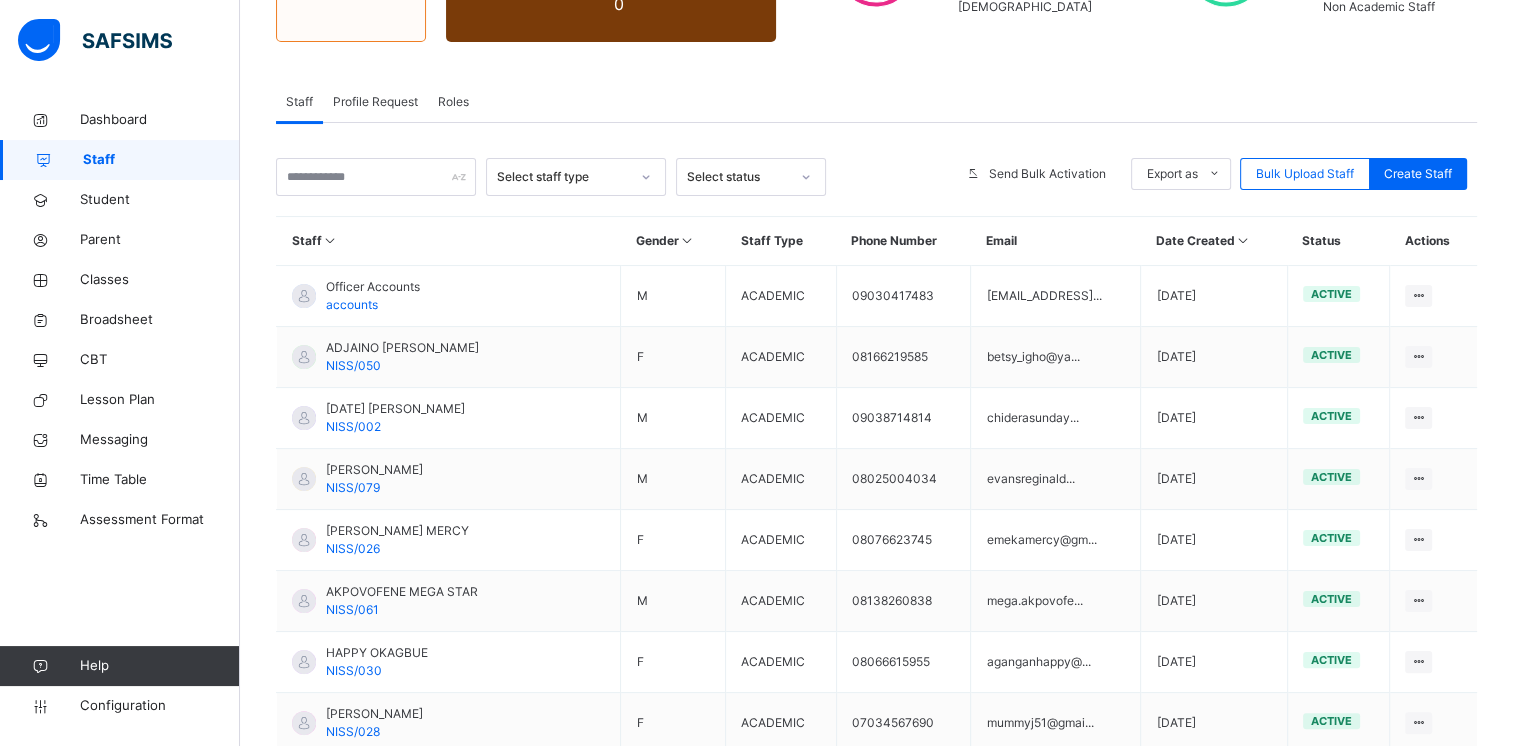 scroll, scrollTop: 128, scrollLeft: 0, axis: vertical 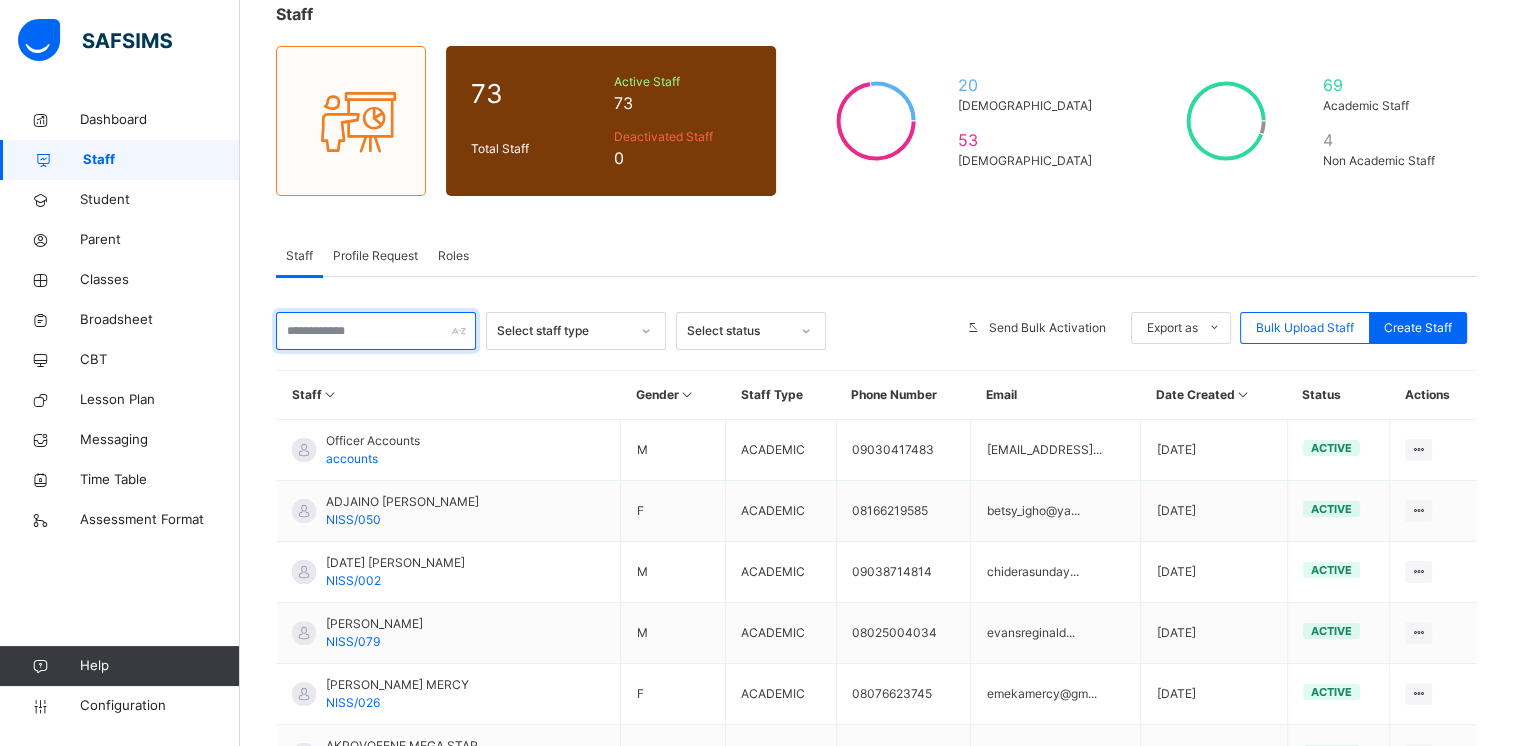 drag, startPoint x: 394, startPoint y: 341, endPoint x: 381, endPoint y: 339, distance: 13.152946 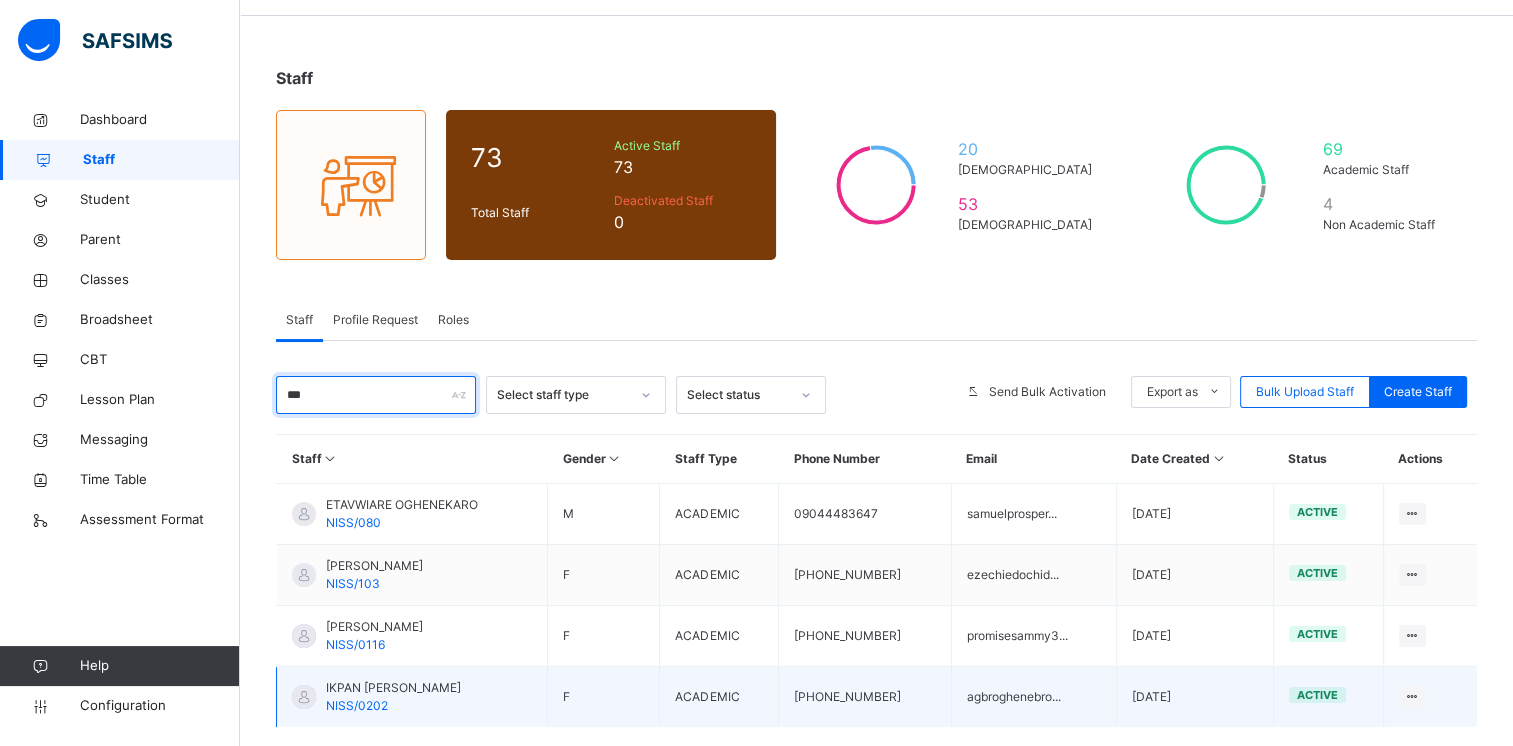 scroll, scrollTop: 100, scrollLeft: 0, axis: vertical 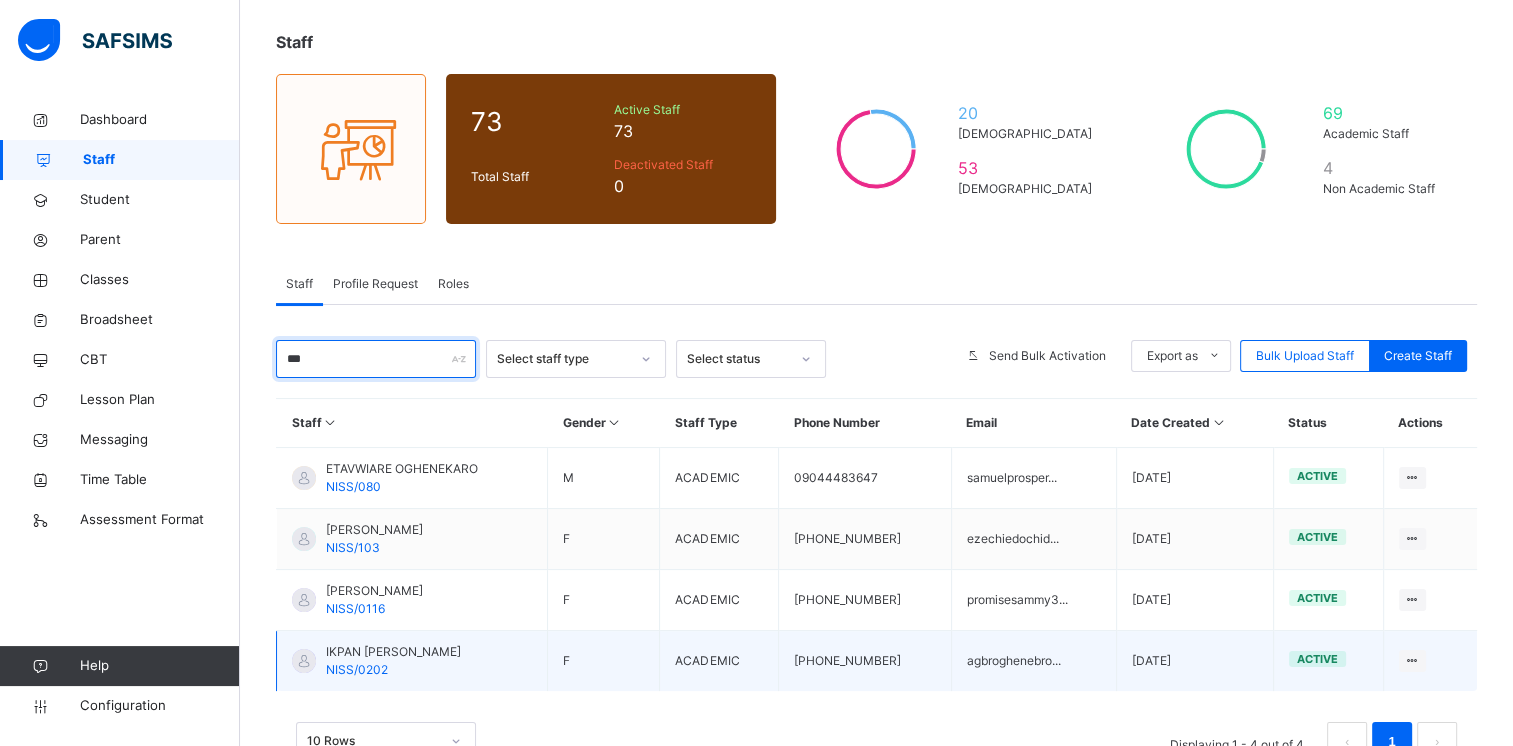 type on "***" 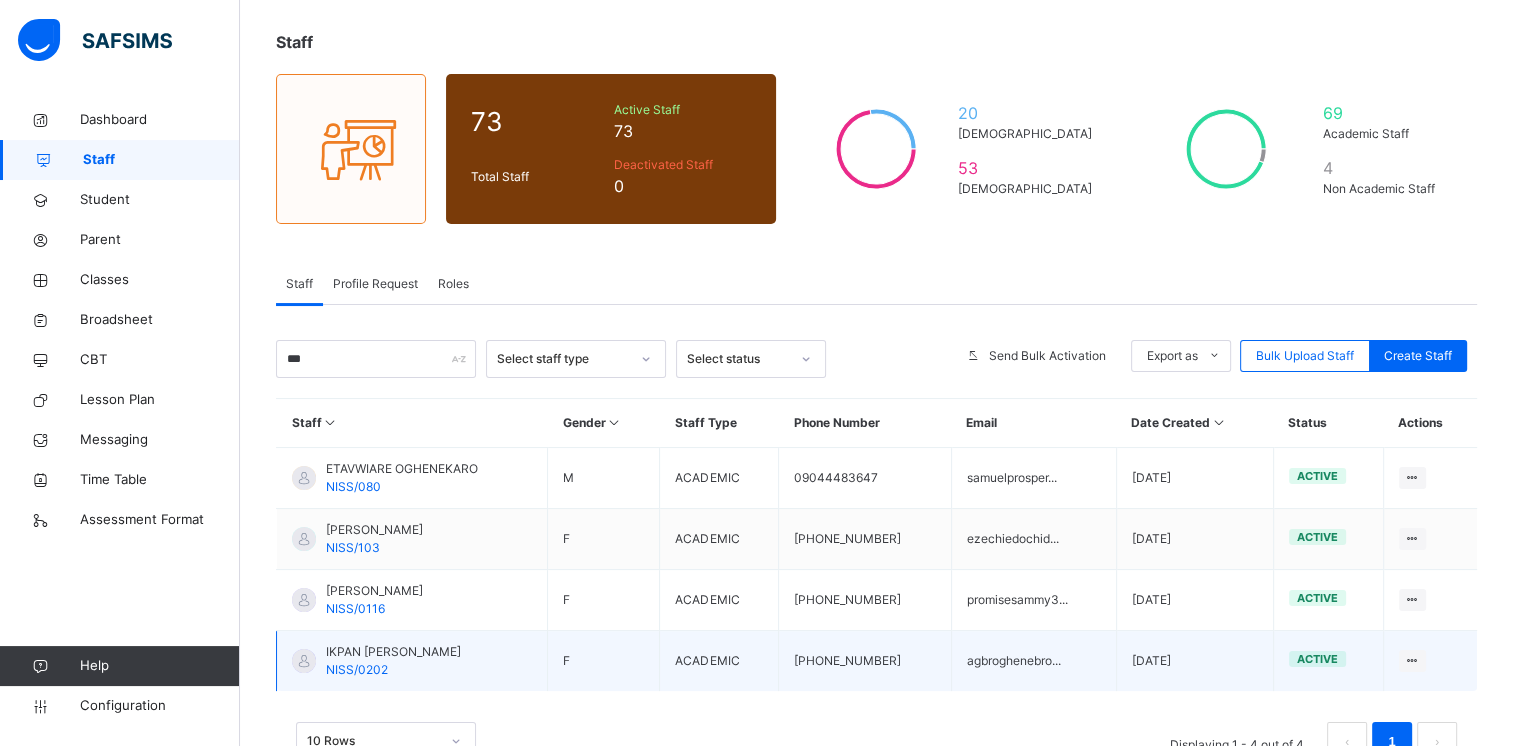 click on "IKPAN [PERSON_NAME]" at bounding box center [393, 652] 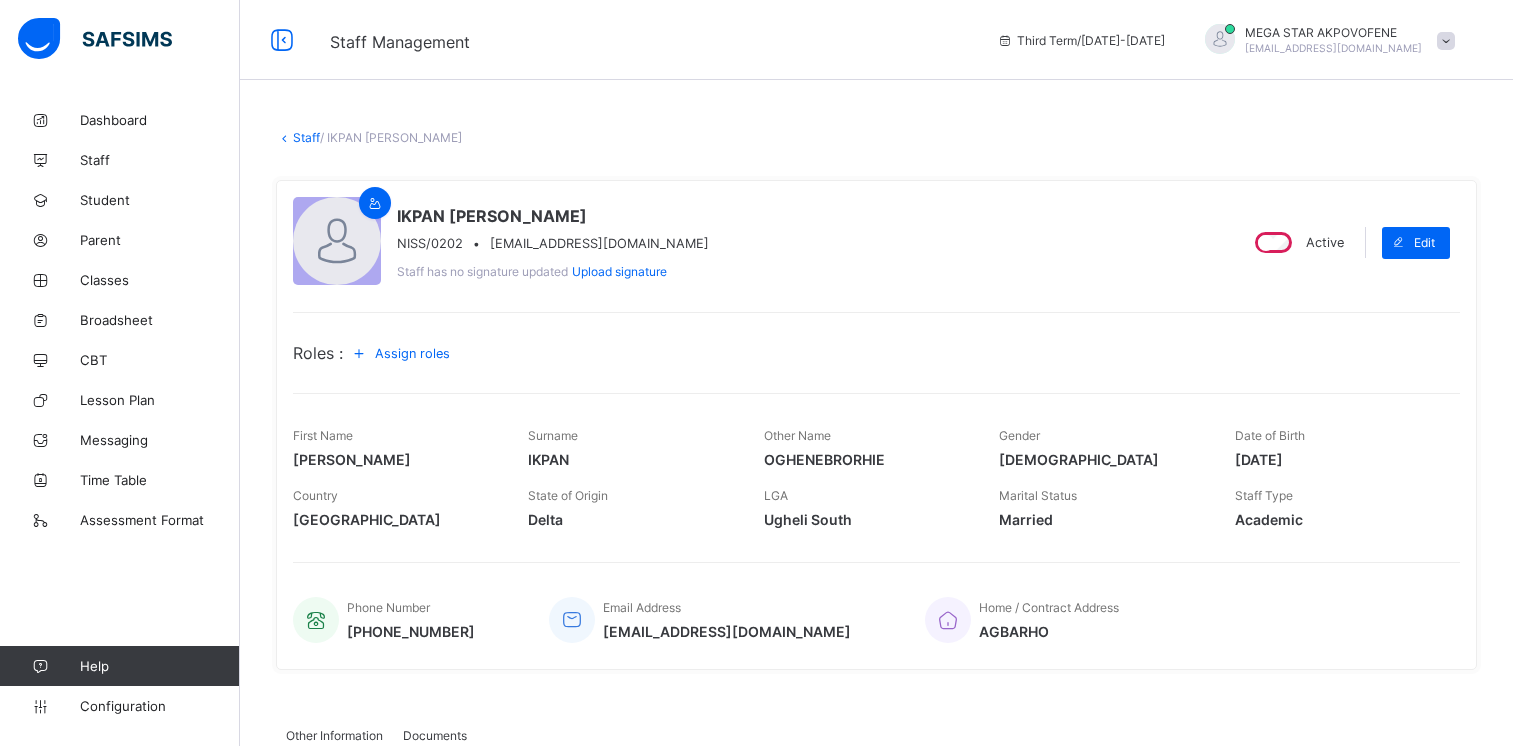 scroll, scrollTop: 0, scrollLeft: 0, axis: both 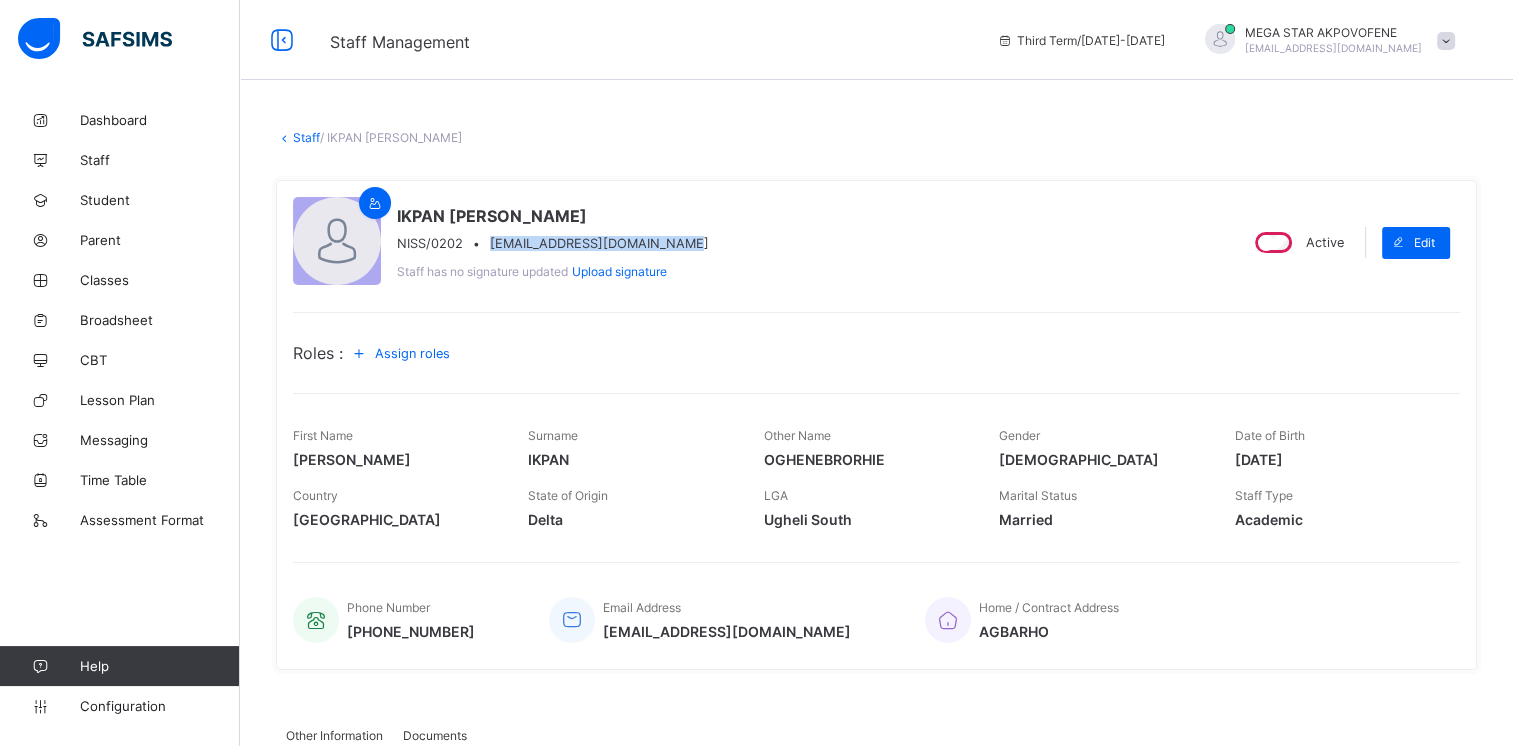 drag, startPoint x: 488, startPoint y: 242, endPoint x: 679, endPoint y: 243, distance: 191.00262 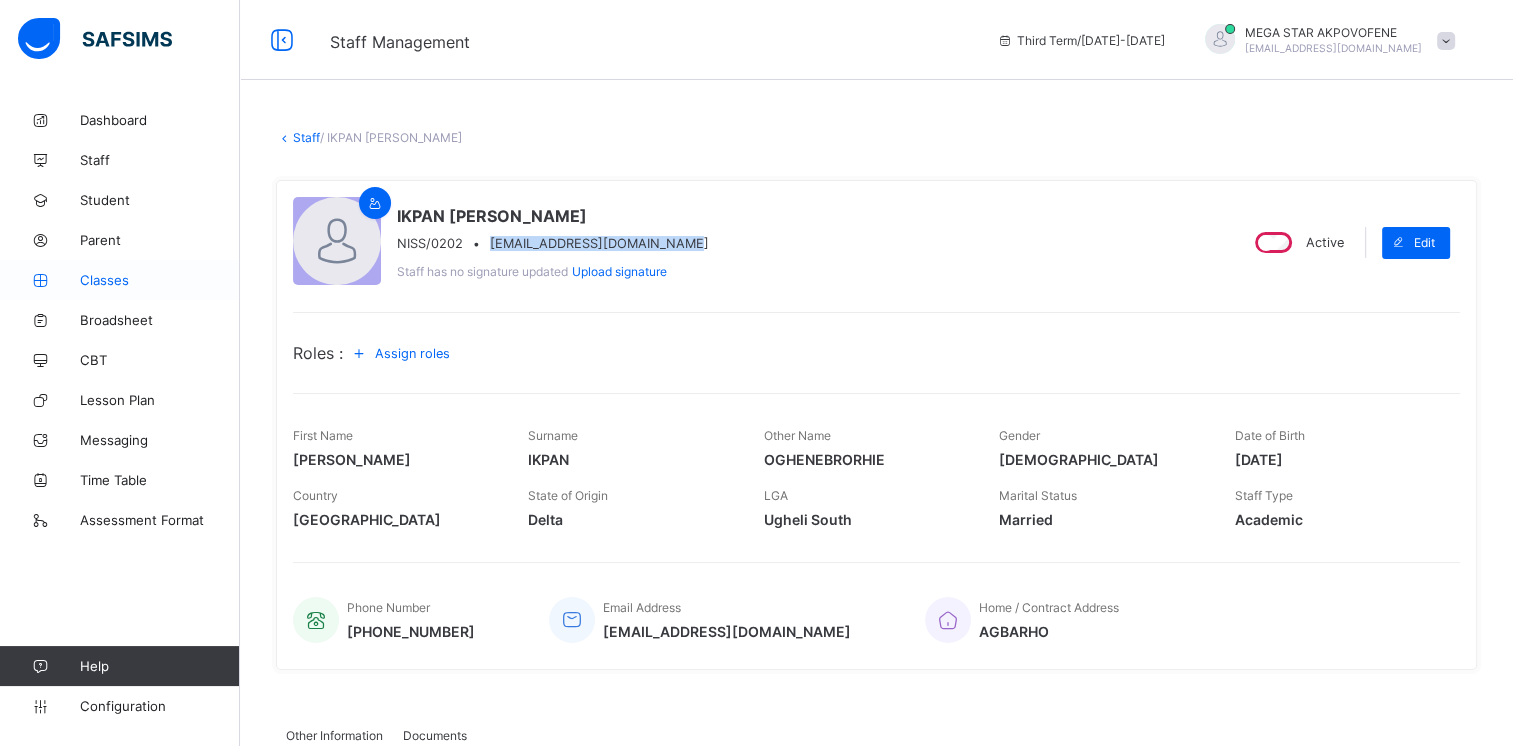click on "Classes" at bounding box center (160, 280) 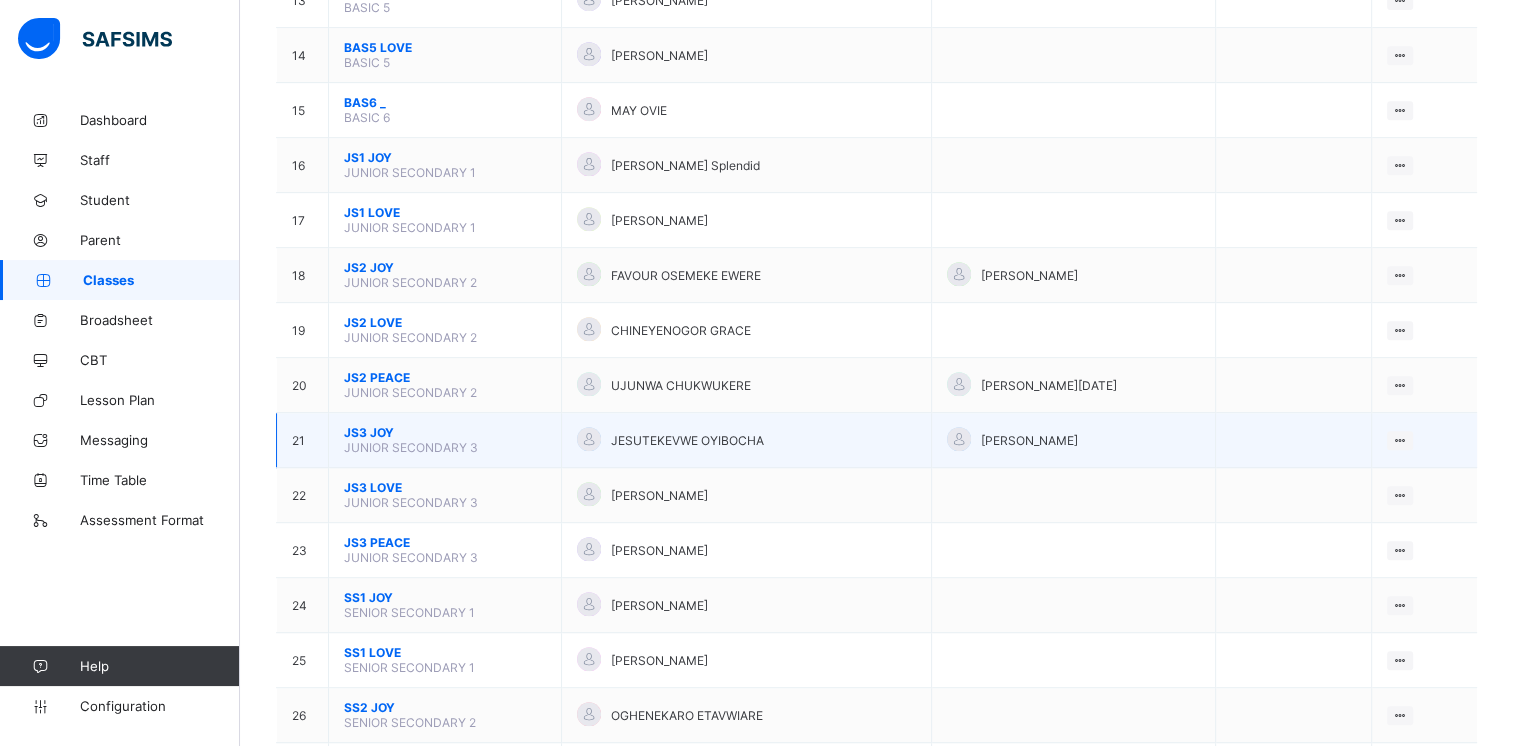 scroll, scrollTop: 1000, scrollLeft: 0, axis: vertical 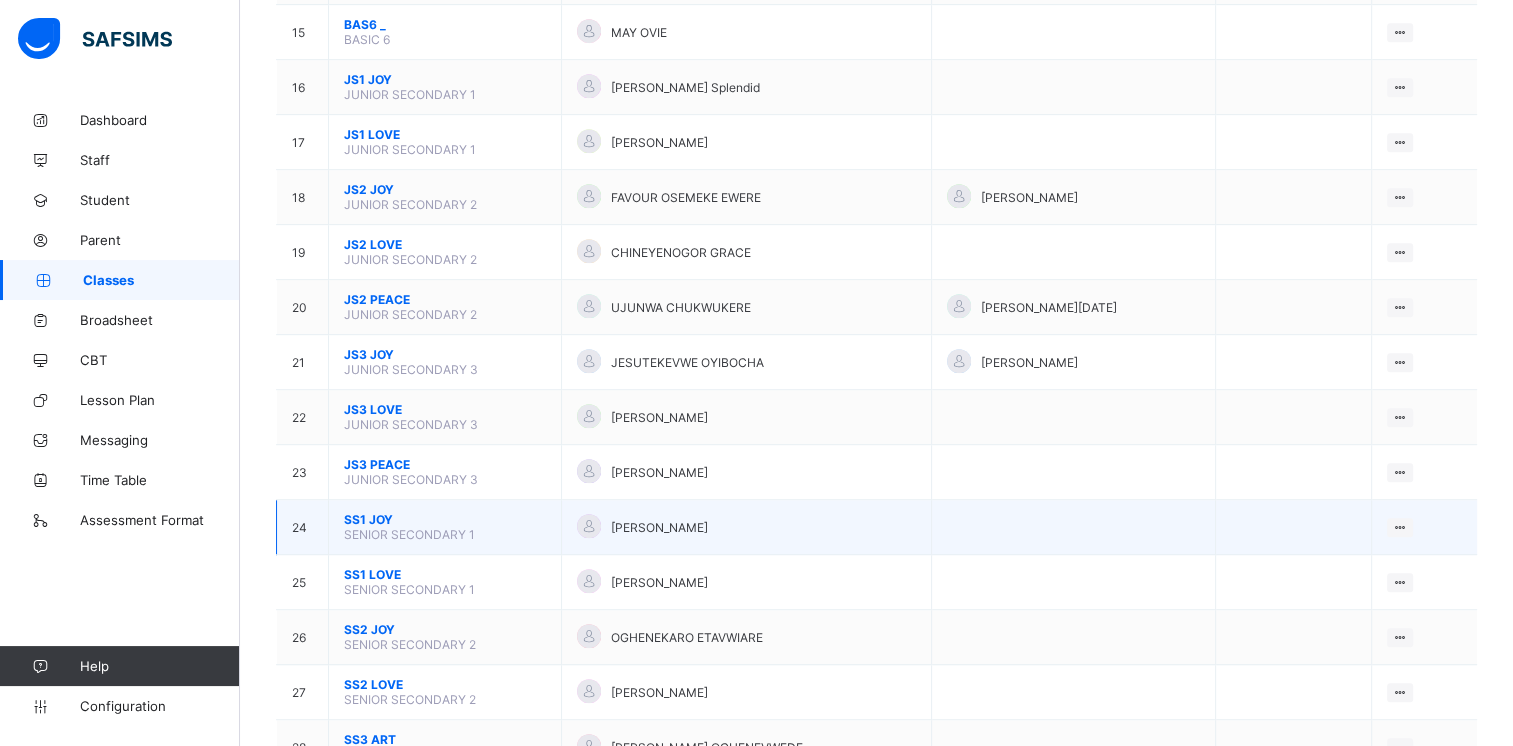 click on "SS1   JOY" at bounding box center (445, 519) 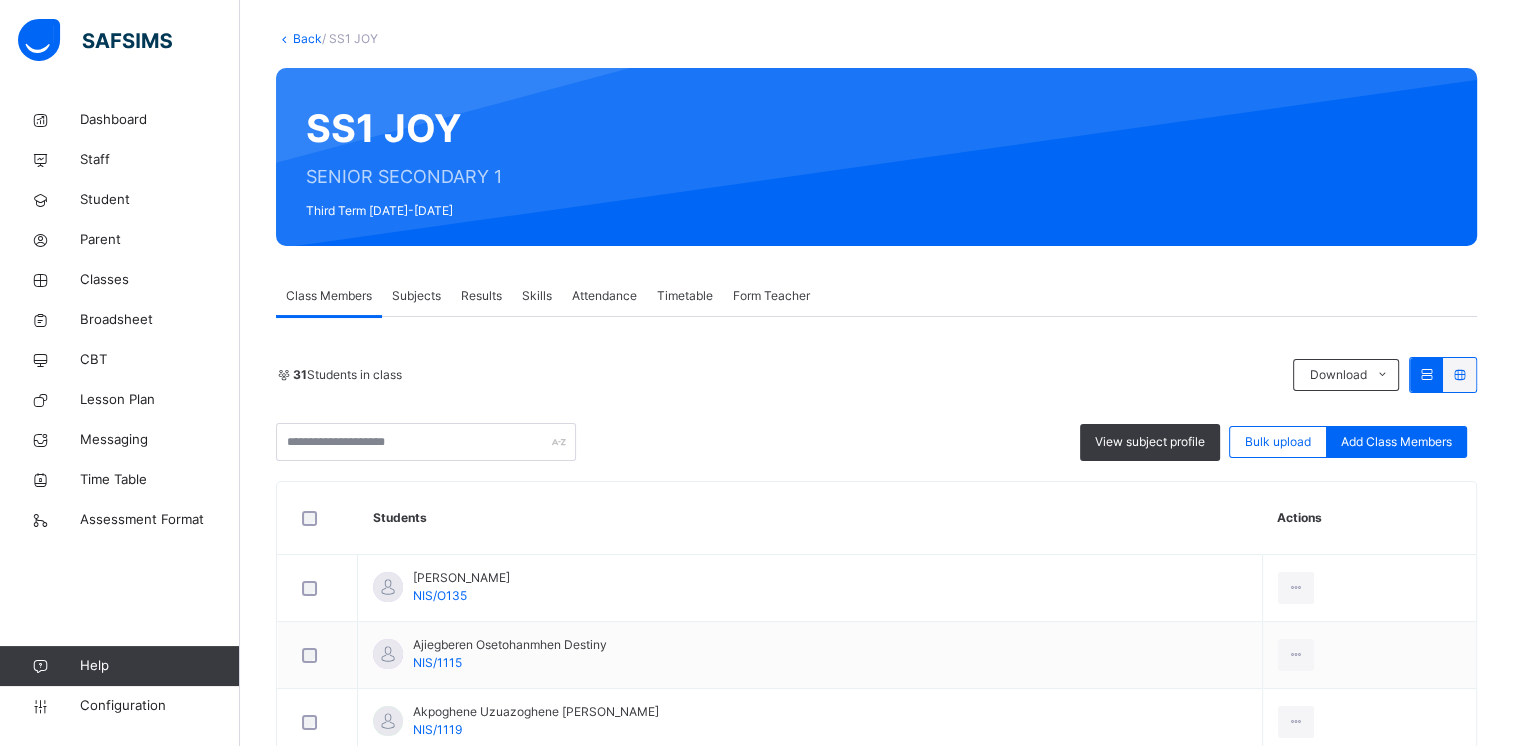 scroll, scrollTop: 100, scrollLeft: 0, axis: vertical 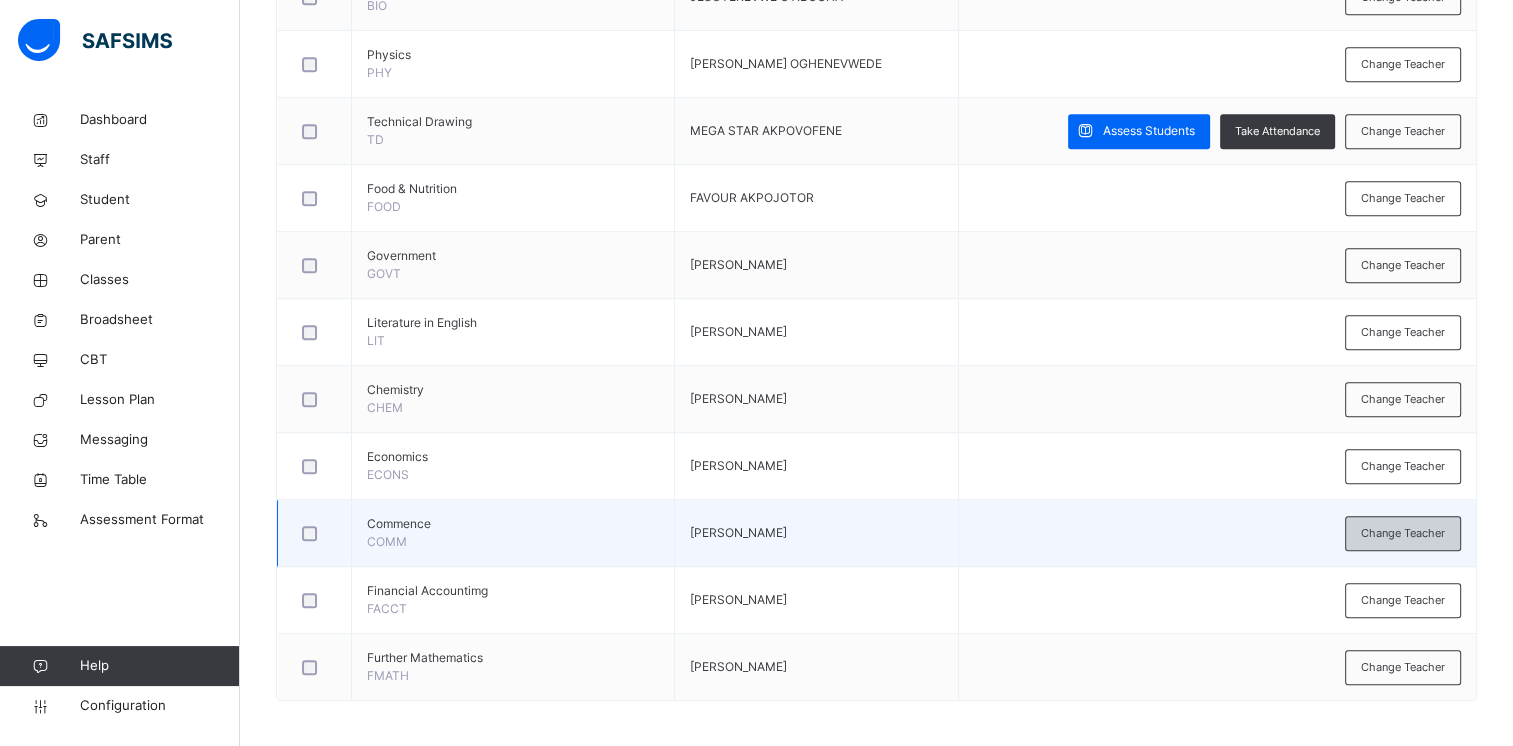 click on "Change Teacher" at bounding box center (1403, 533) 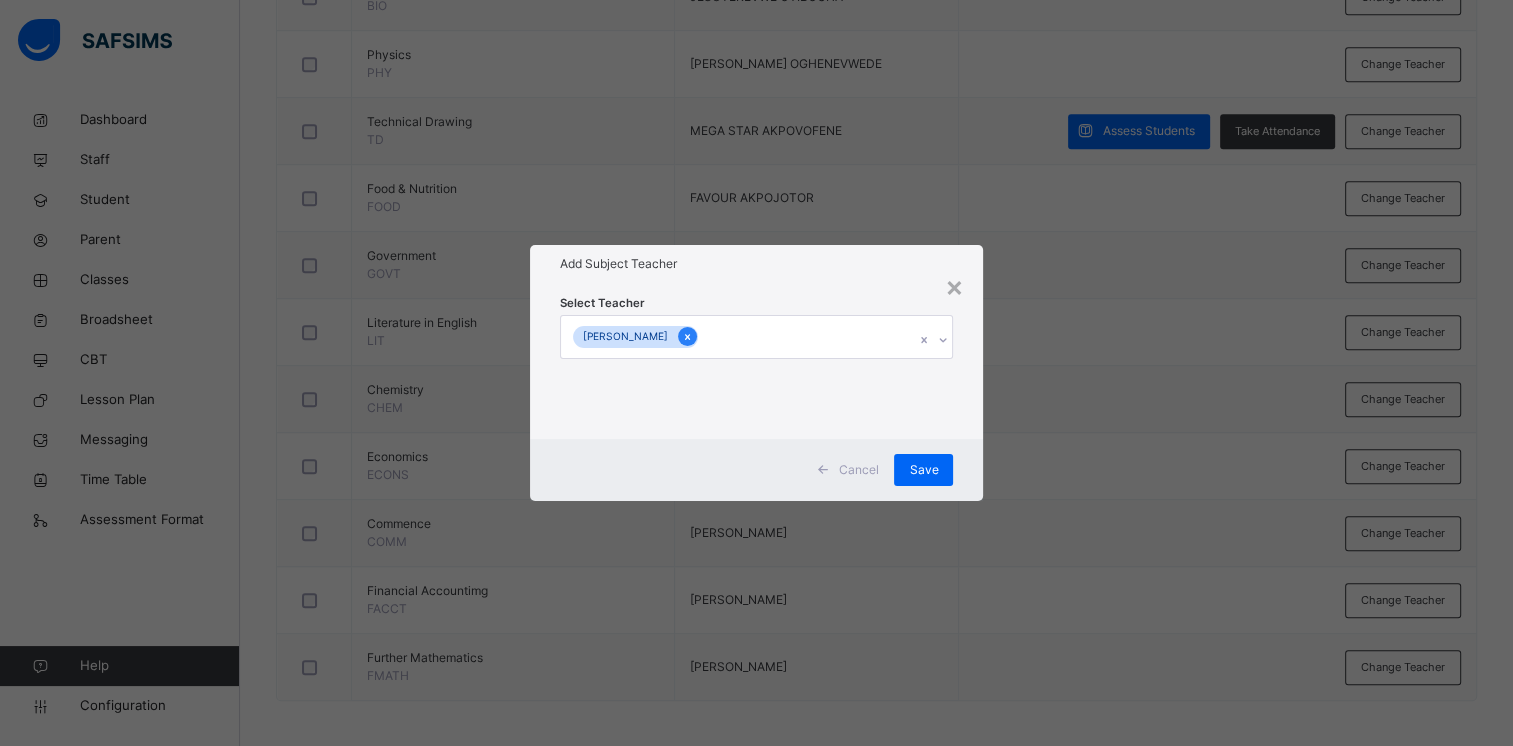 click 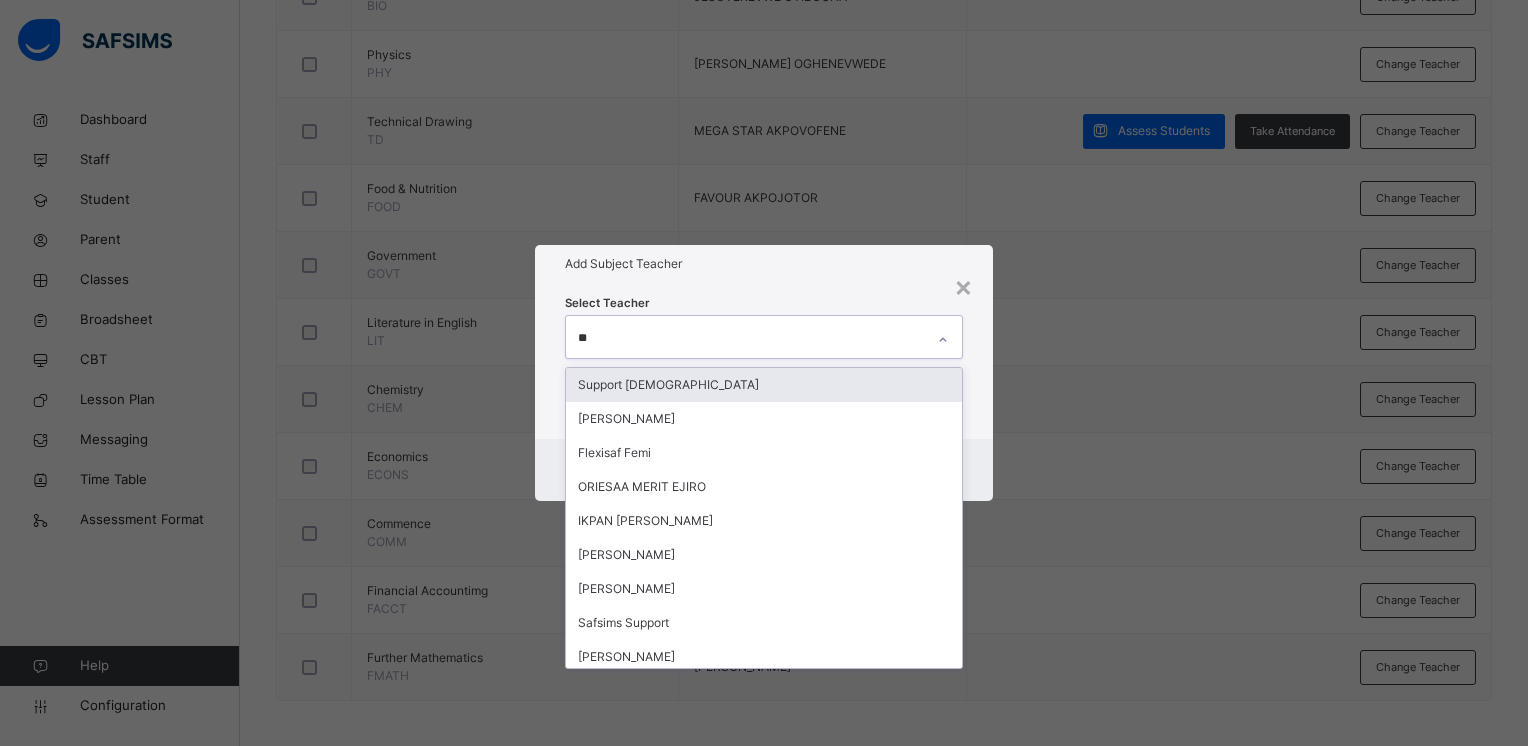 type on "***" 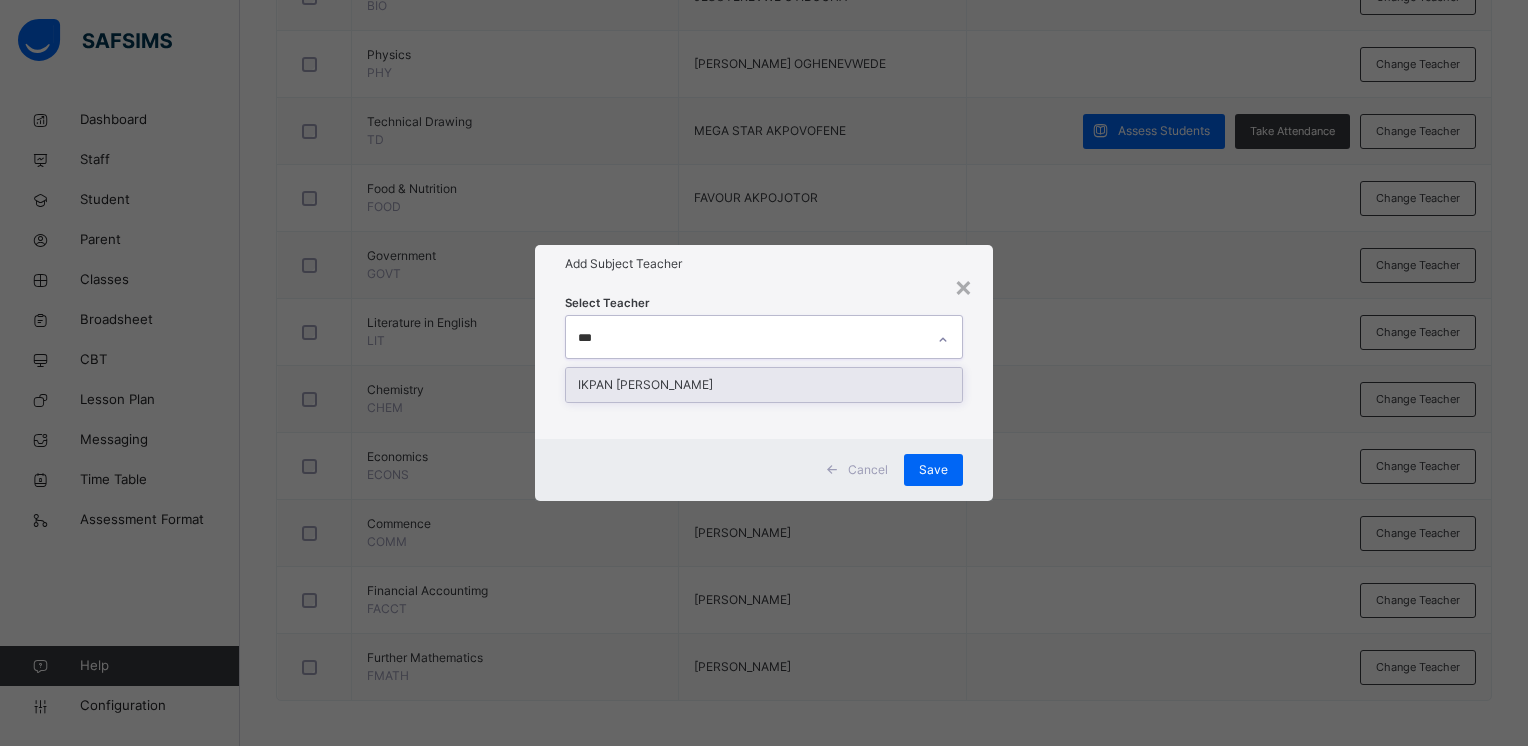 click on "IKPAN [PERSON_NAME]" at bounding box center [764, 385] 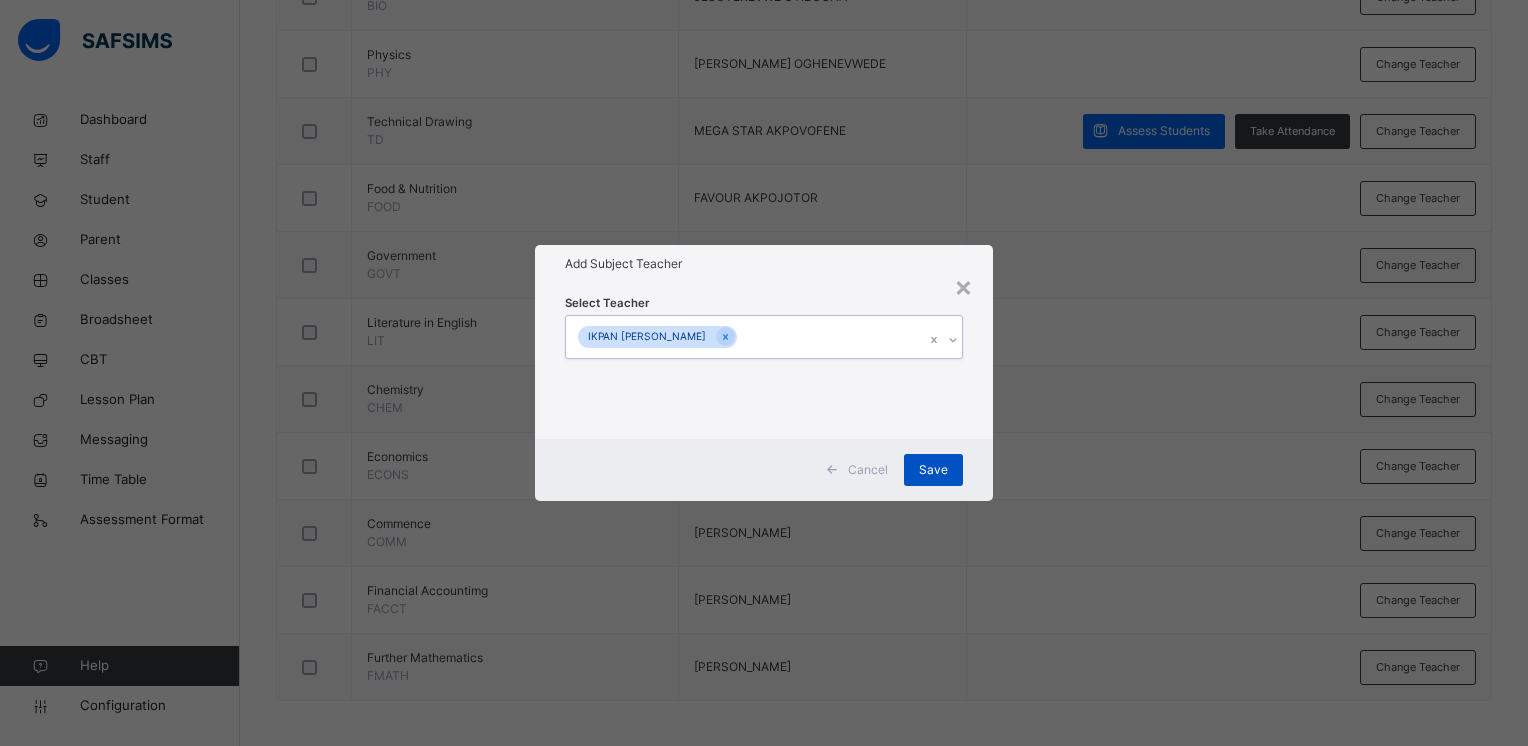 click on "Save" at bounding box center (933, 470) 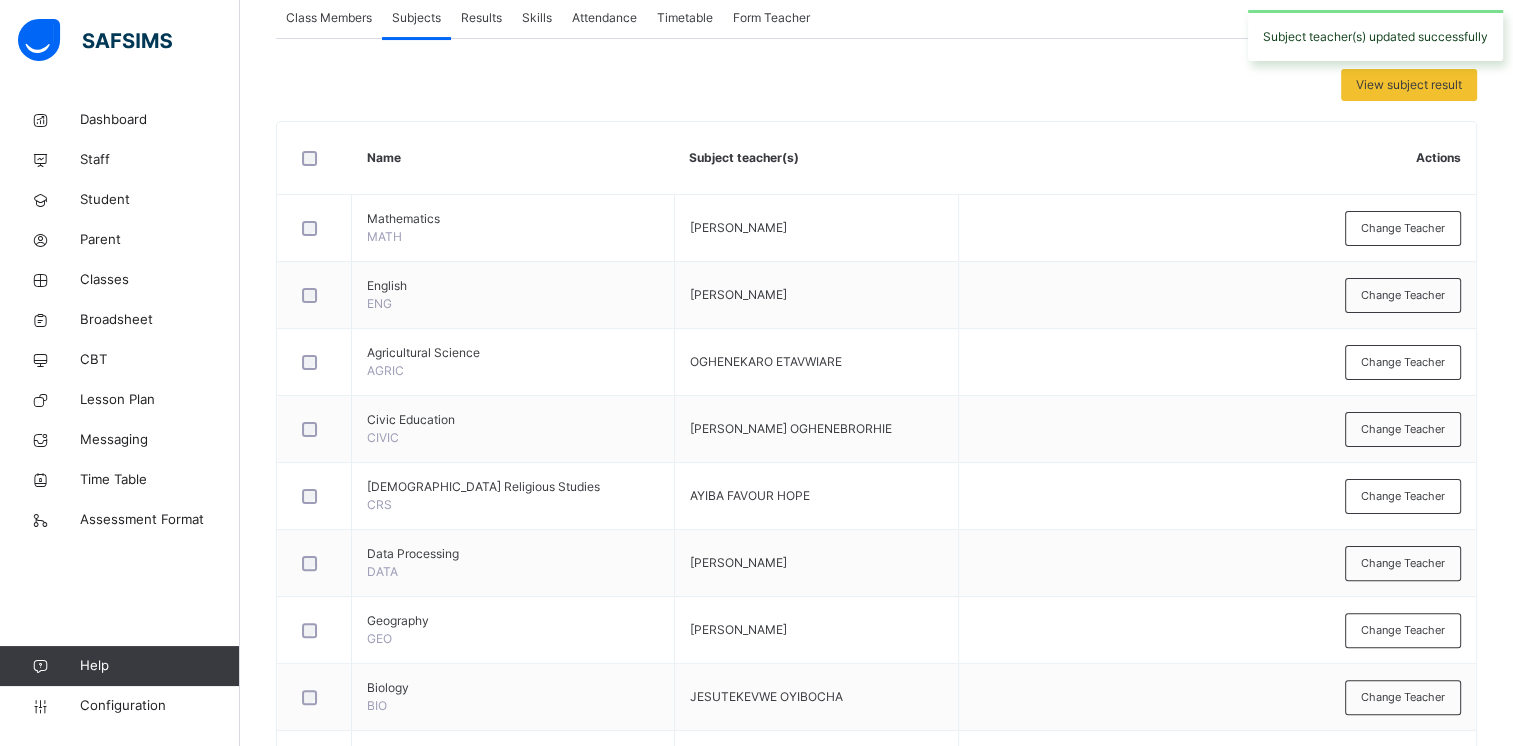 scroll, scrollTop: 0, scrollLeft: 0, axis: both 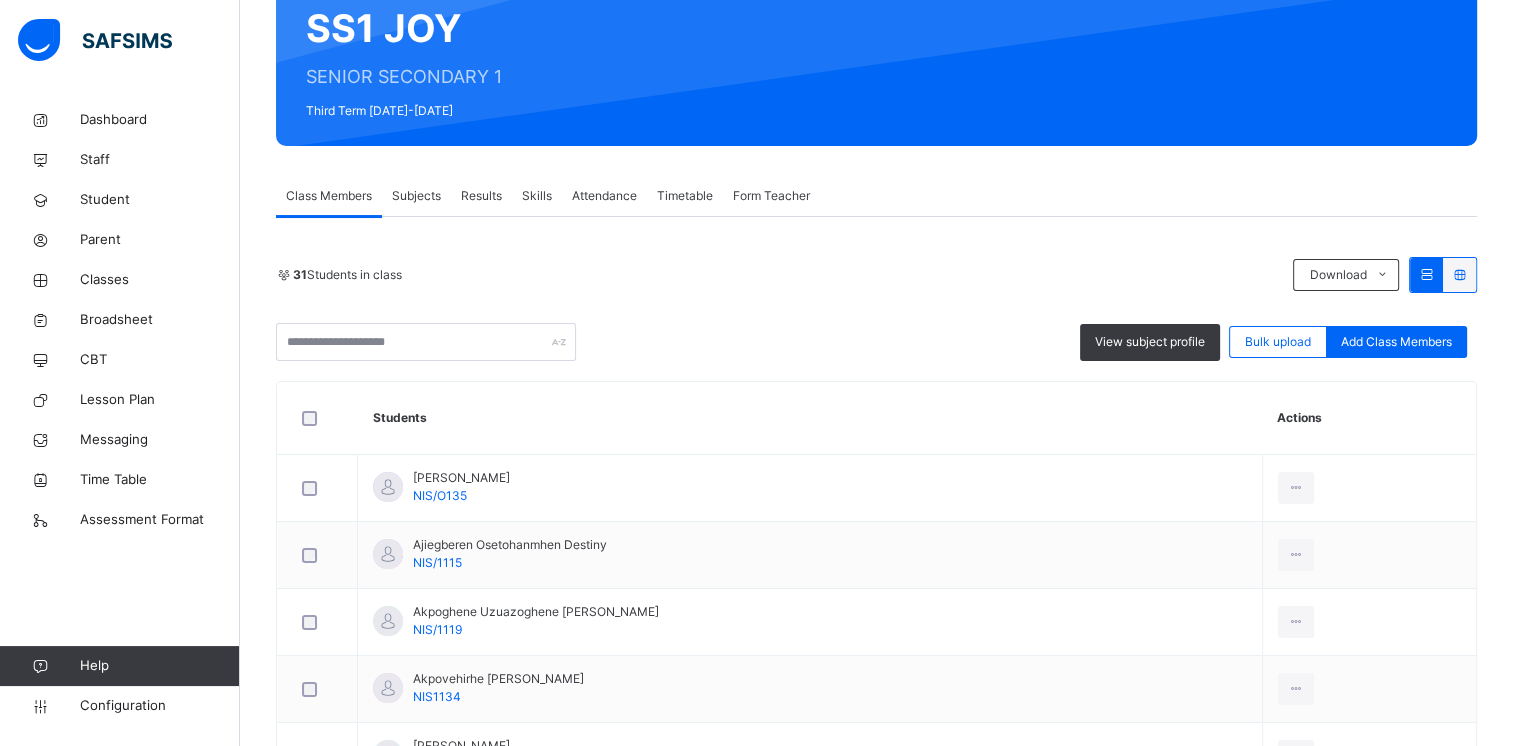 click on "Subjects" at bounding box center (416, 196) 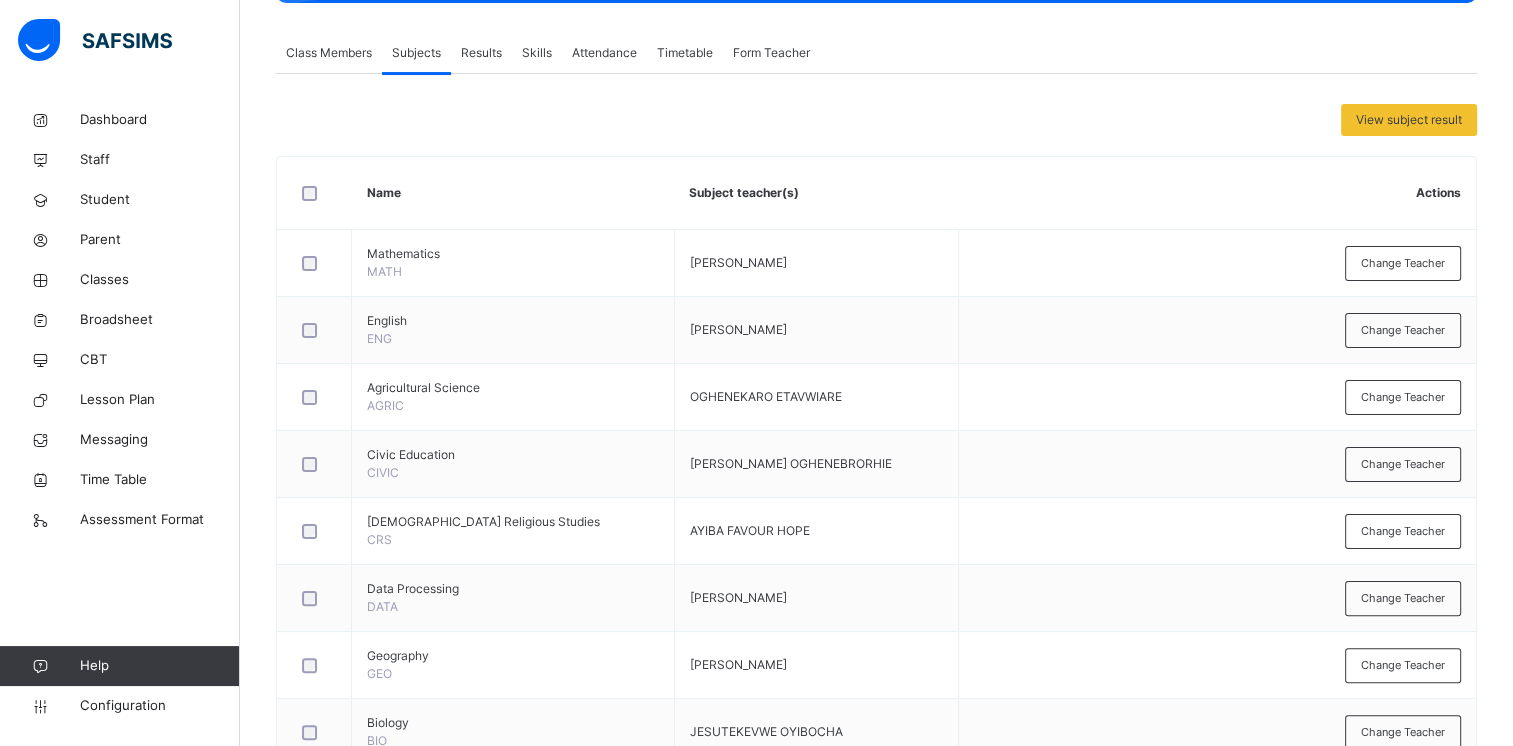scroll, scrollTop: 0, scrollLeft: 0, axis: both 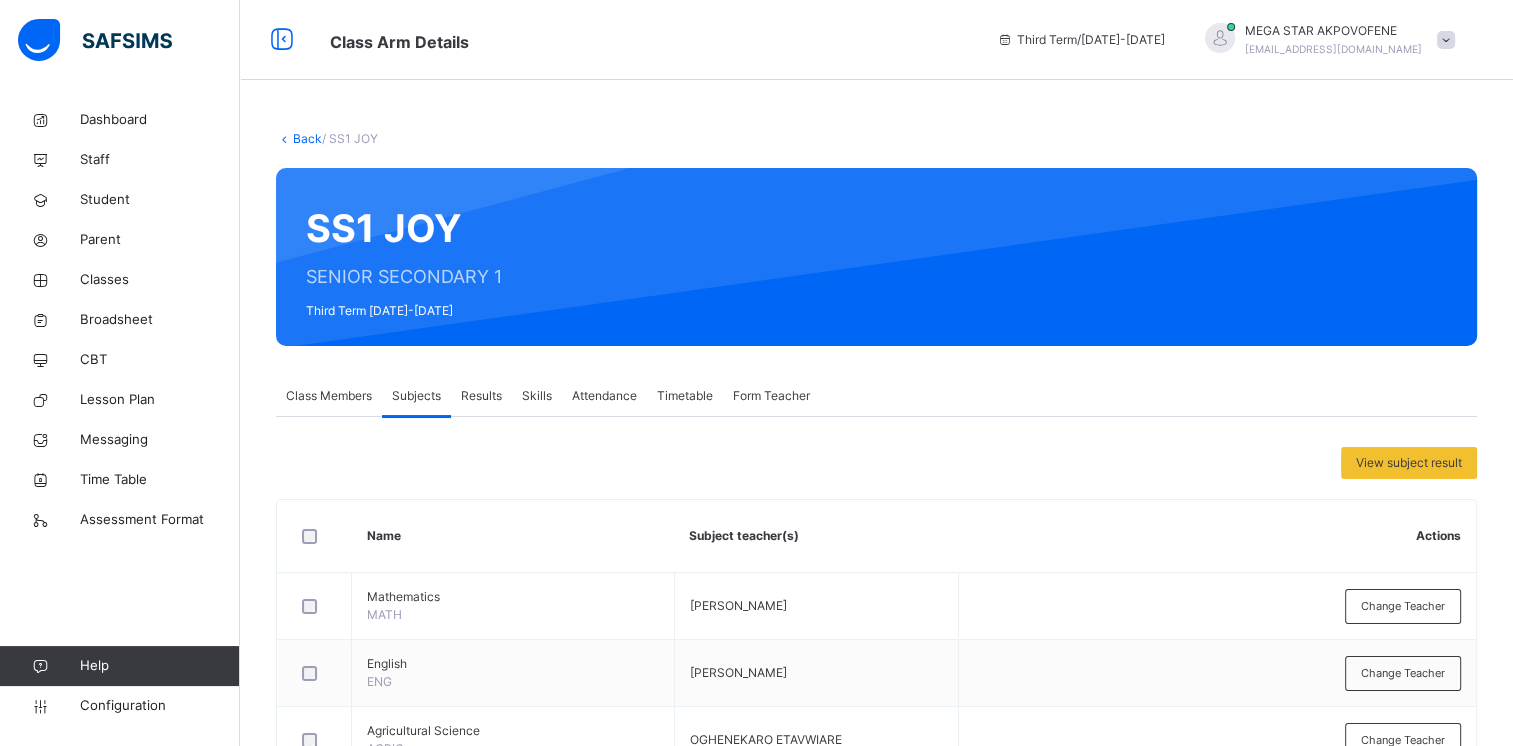 click on "Back" at bounding box center [307, 138] 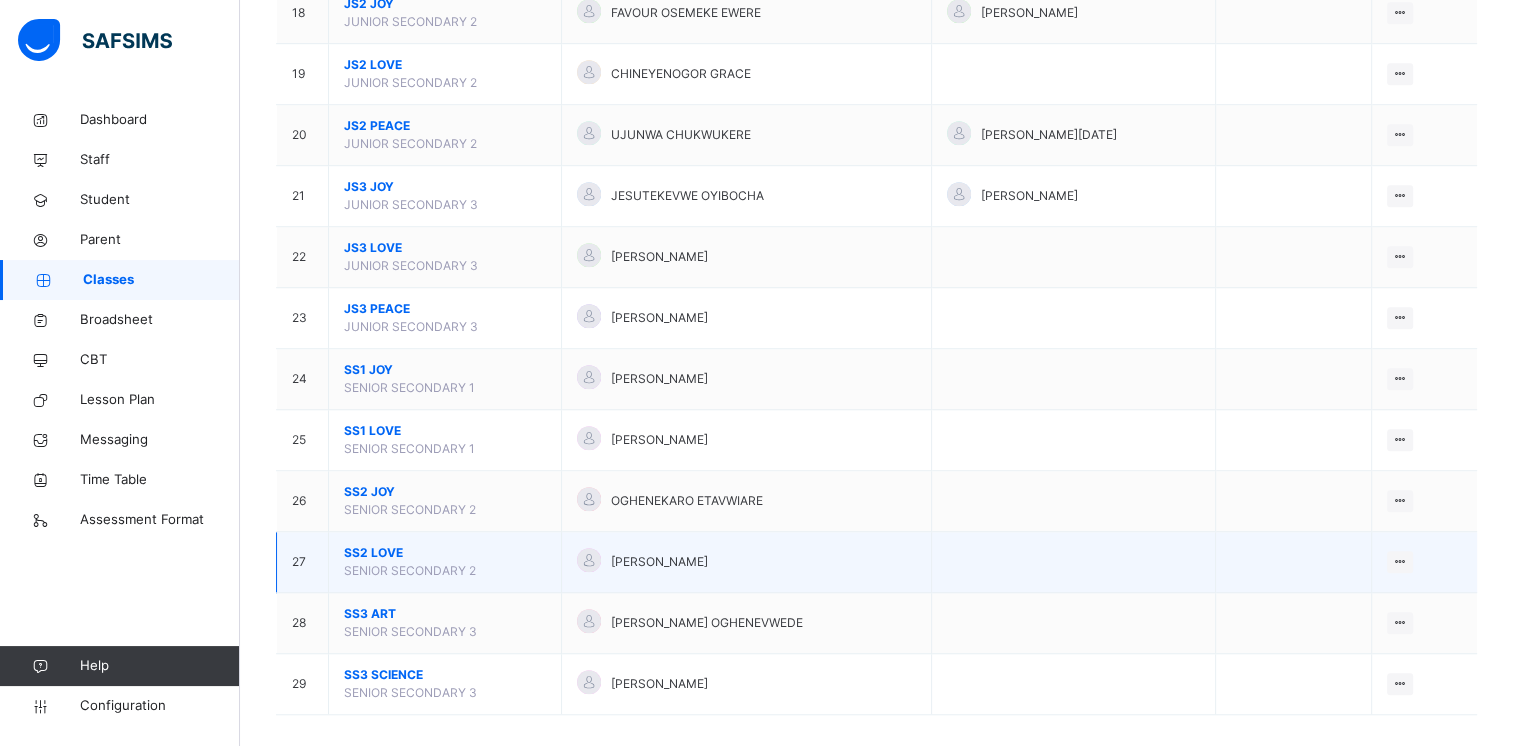 scroll, scrollTop: 1304, scrollLeft: 0, axis: vertical 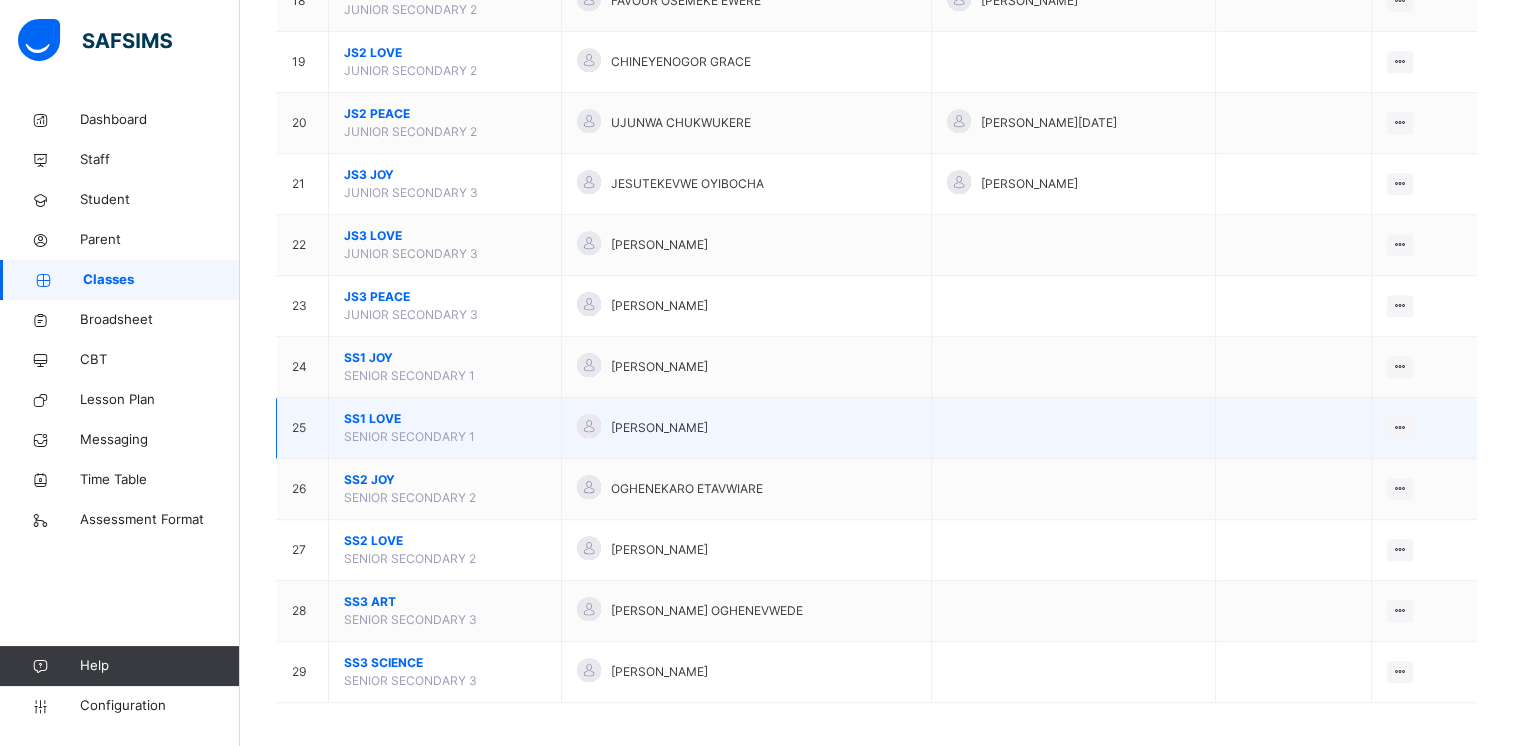click on "SS1   LOVE" at bounding box center [445, 419] 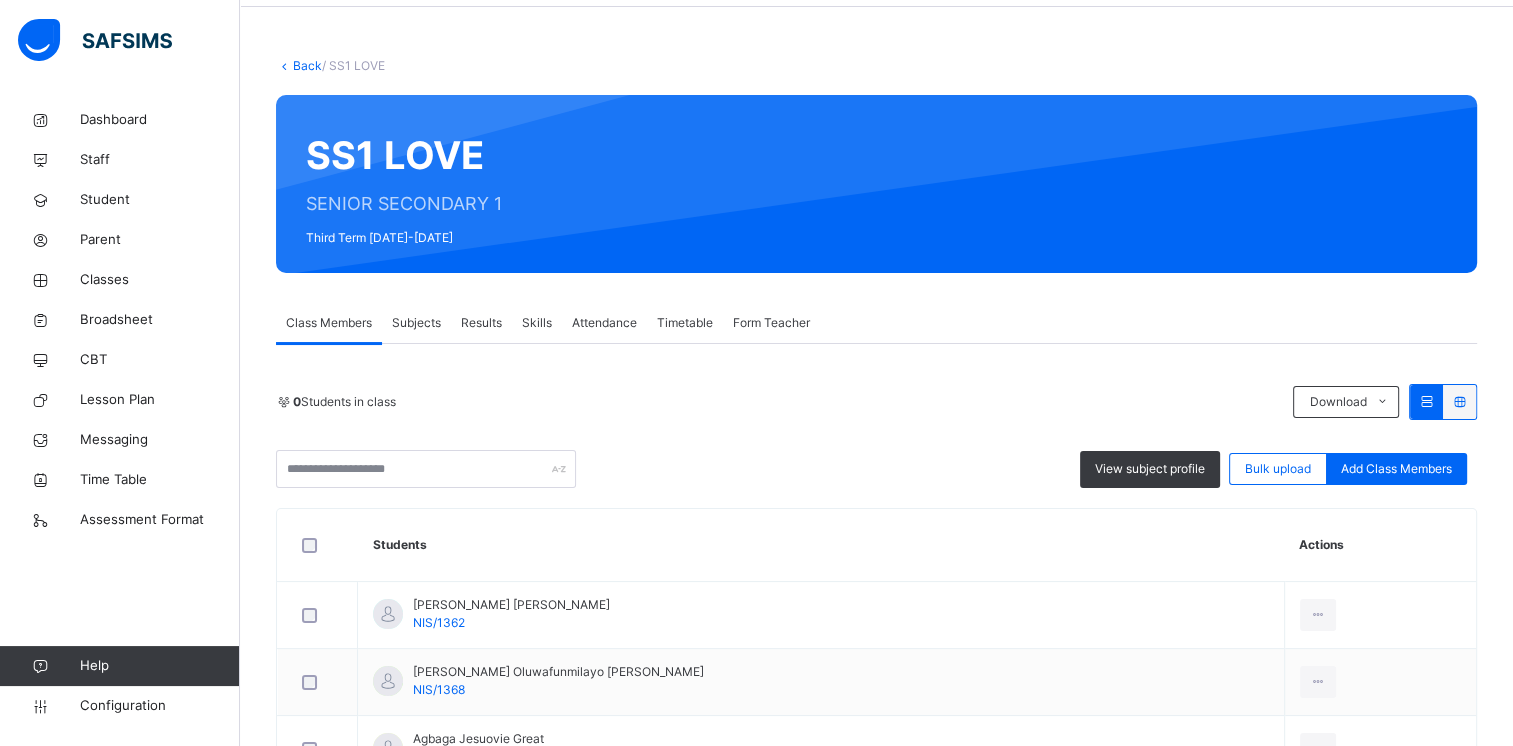 scroll, scrollTop: 0, scrollLeft: 0, axis: both 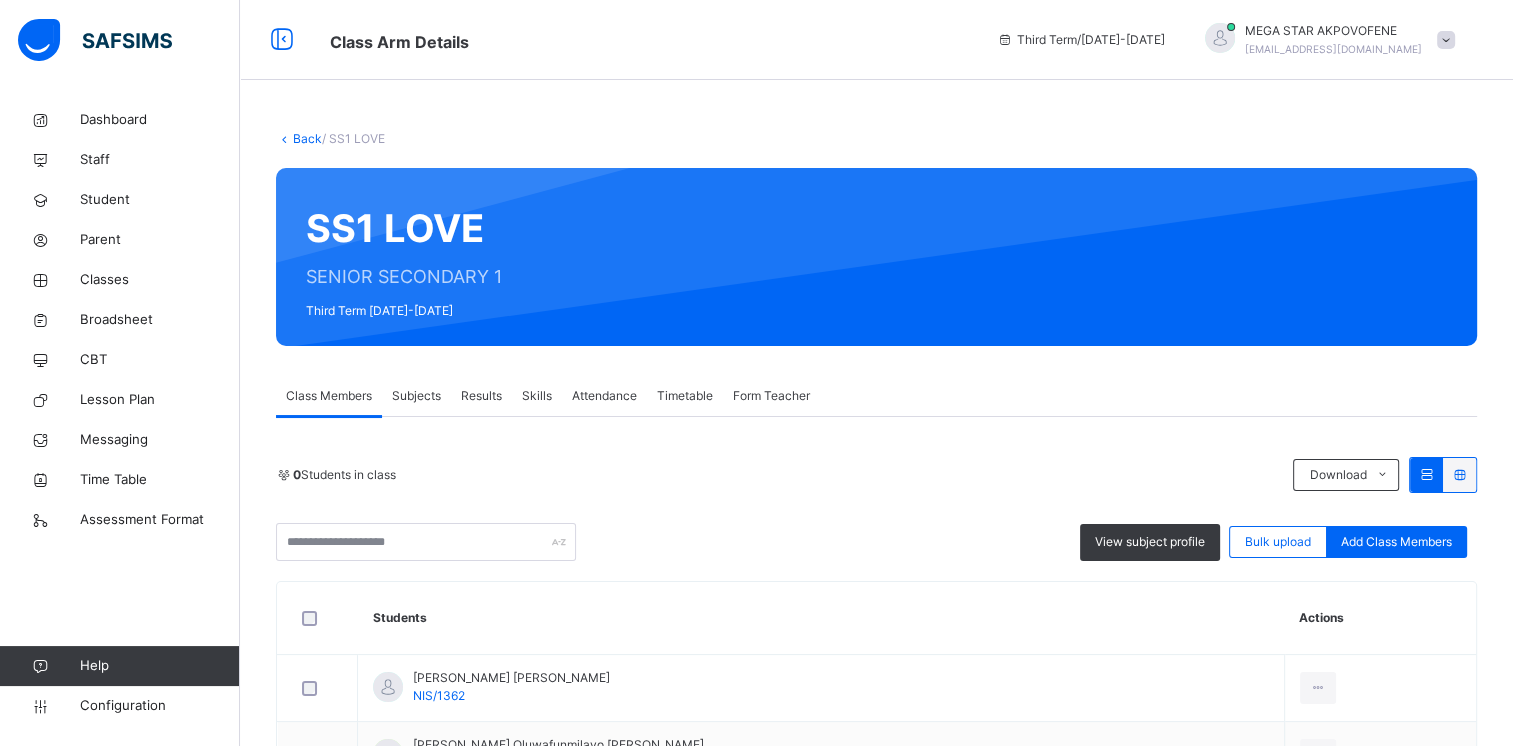 click on "Subjects" at bounding box center (416, 396) 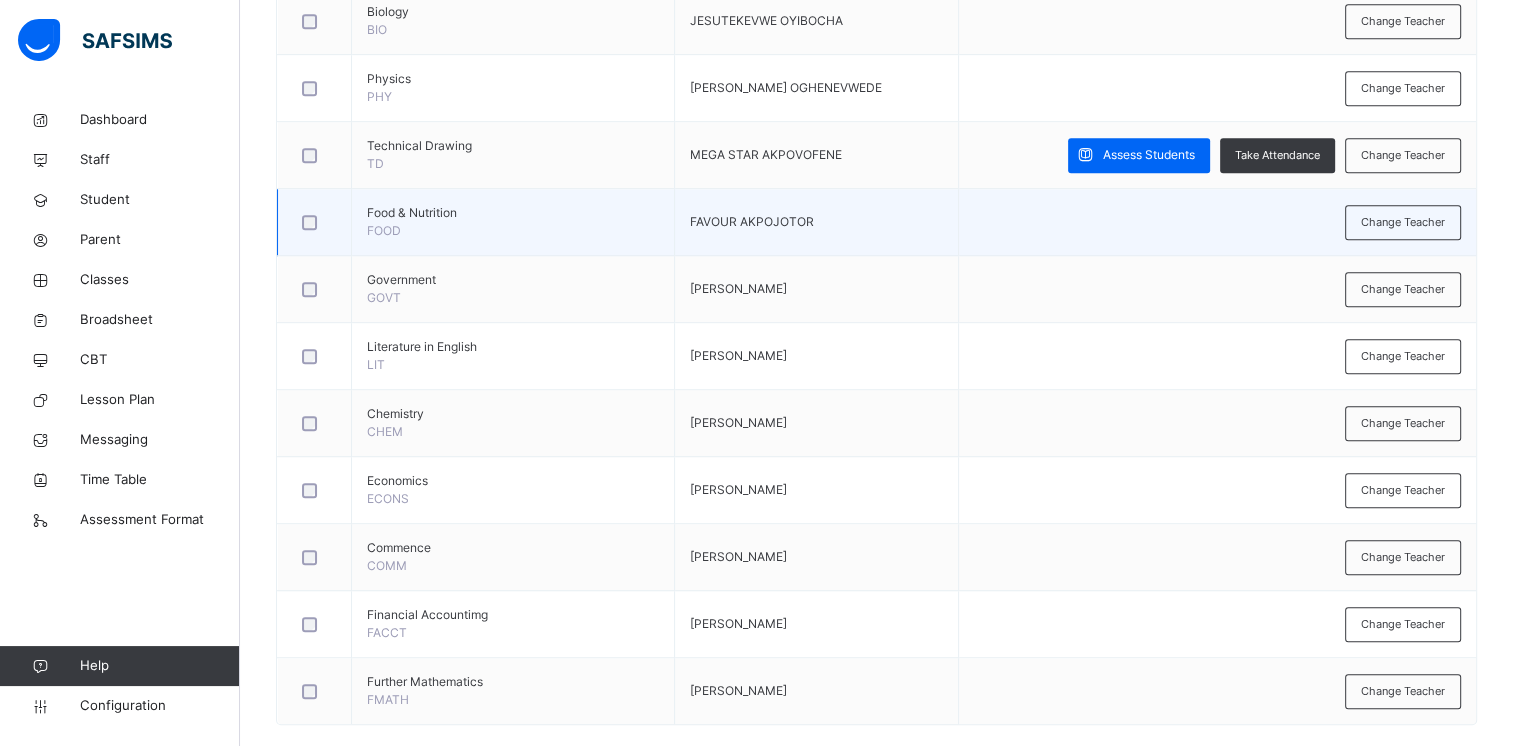 scroll, scrollTop: 1078, scrollLeft: 0, axis: vertical 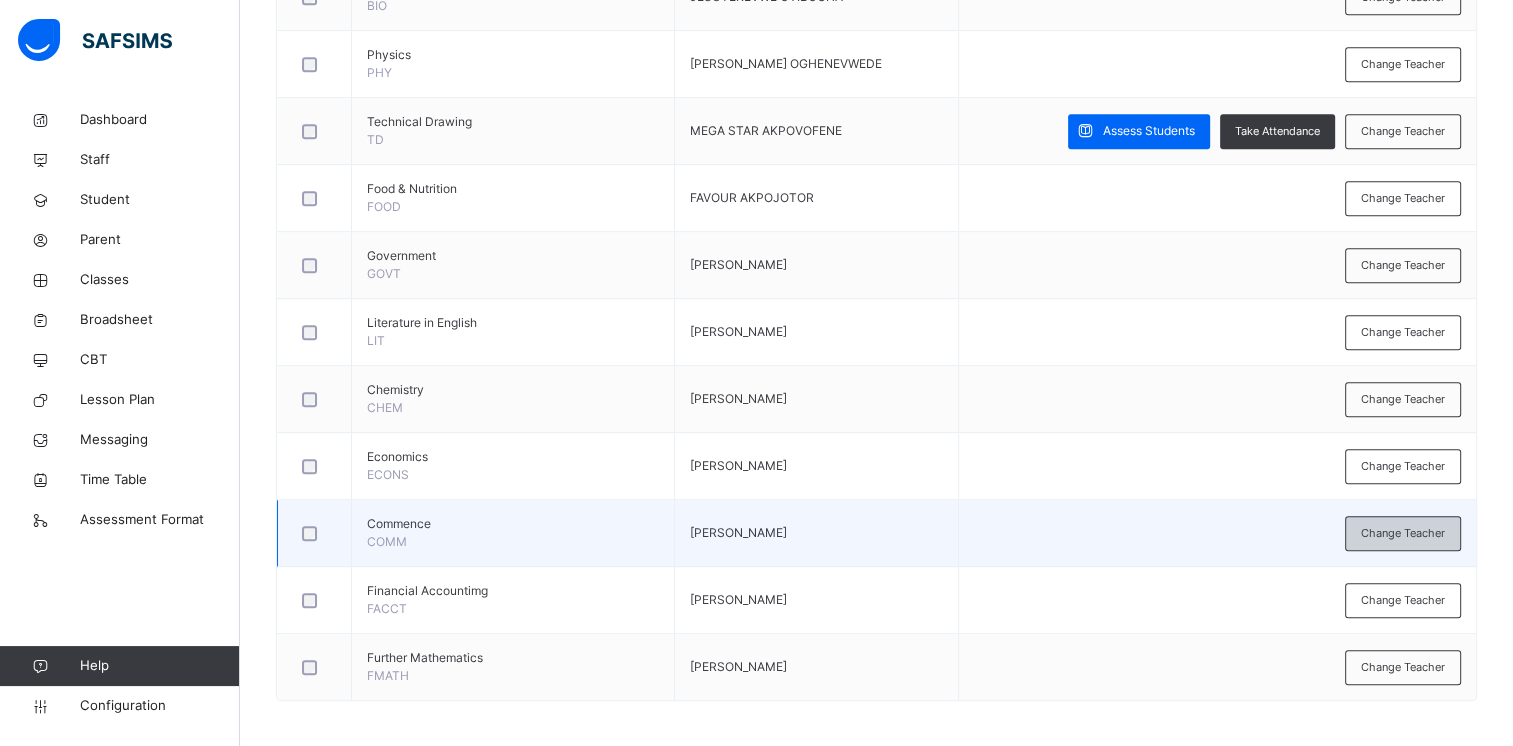 click on "Change Teacher" at bounding box center [1403, 533] 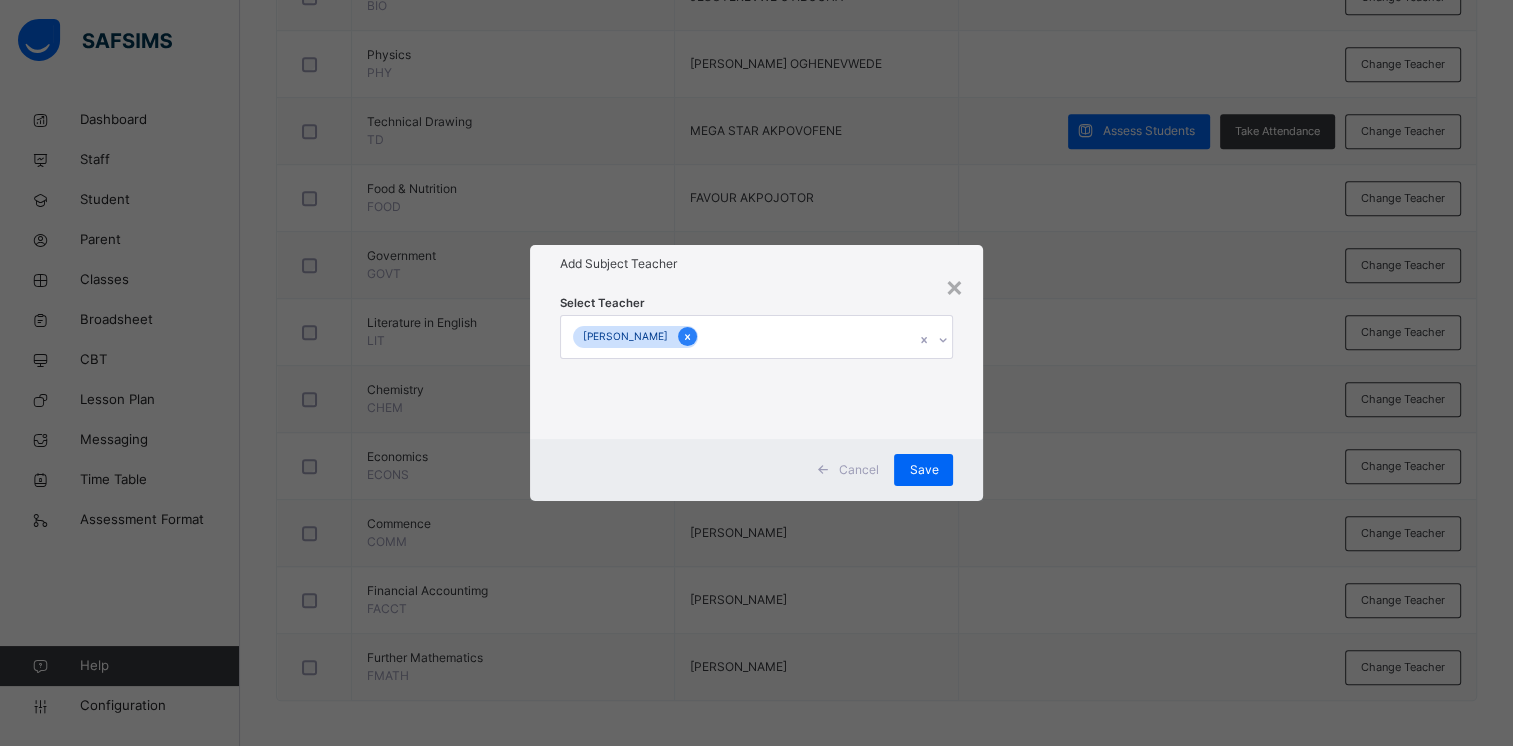 click 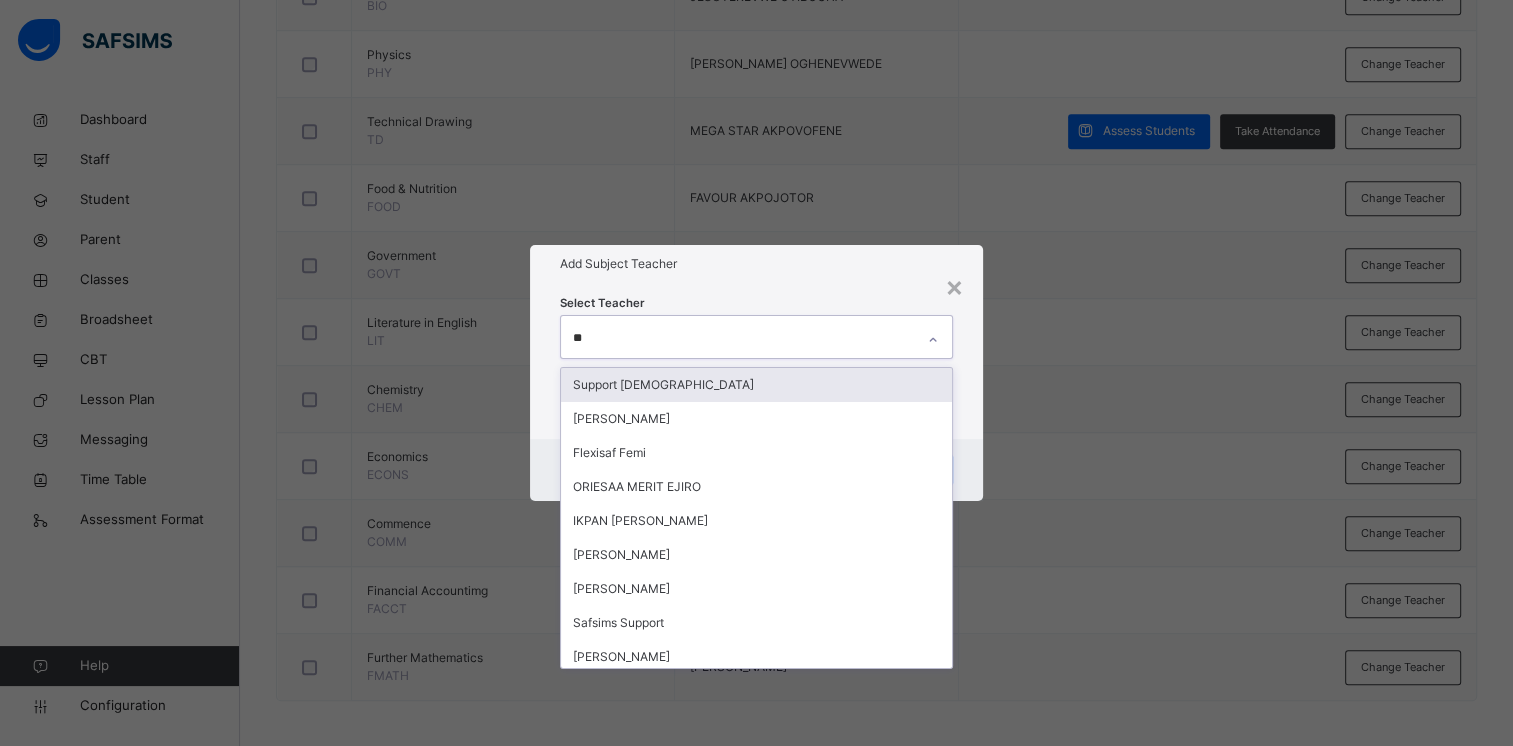 type on "***" 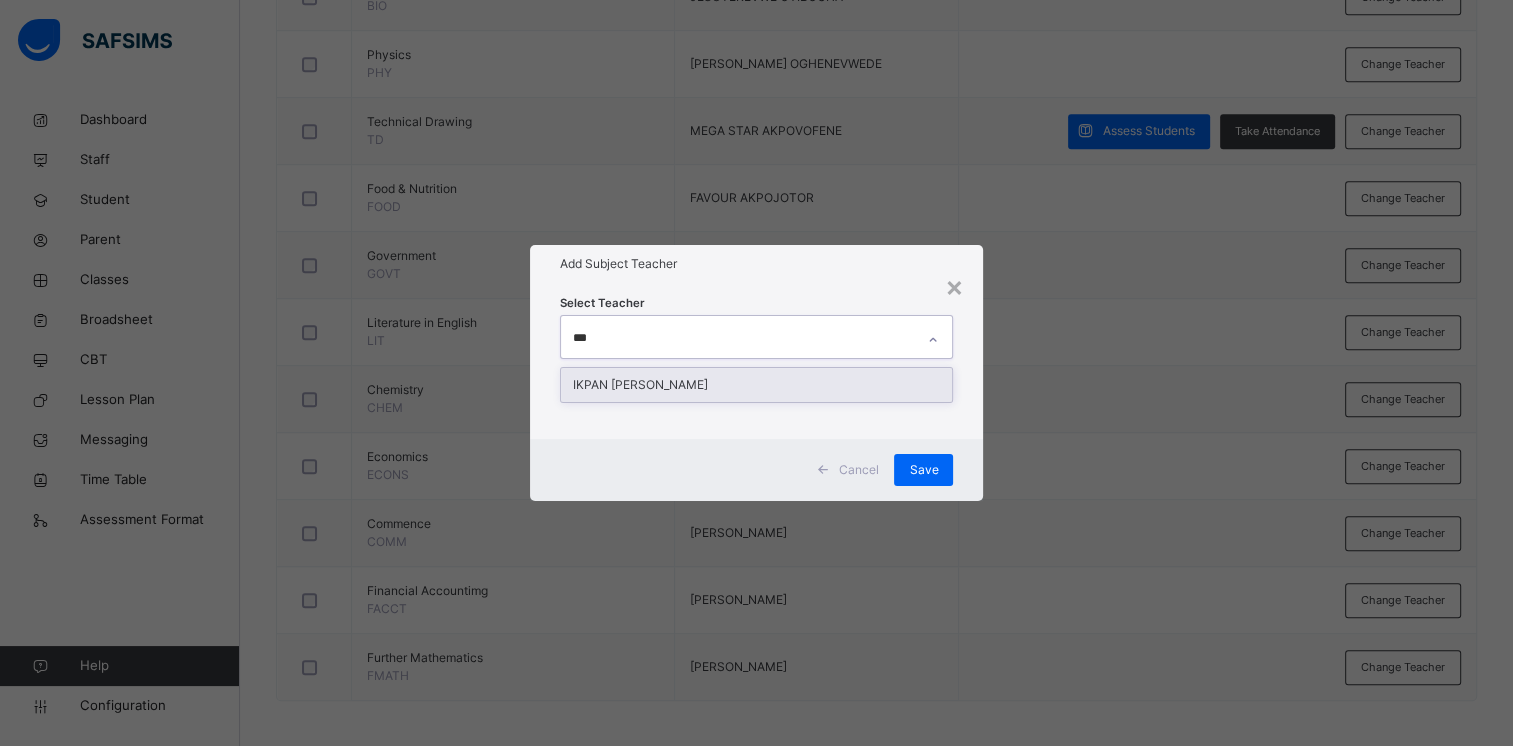 click on "IKPAN [PERSON_NAME]" at bounding box center [757, 385] 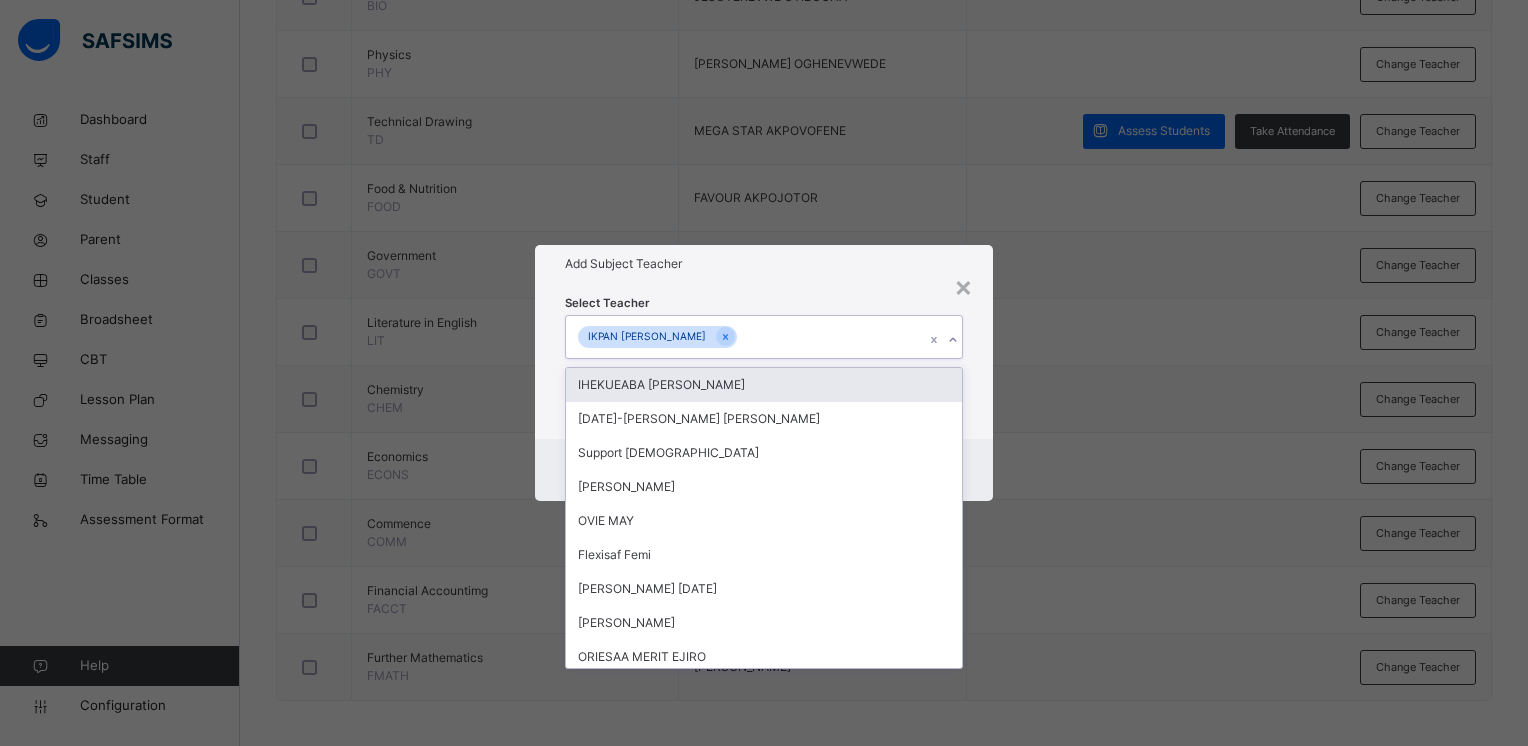 click 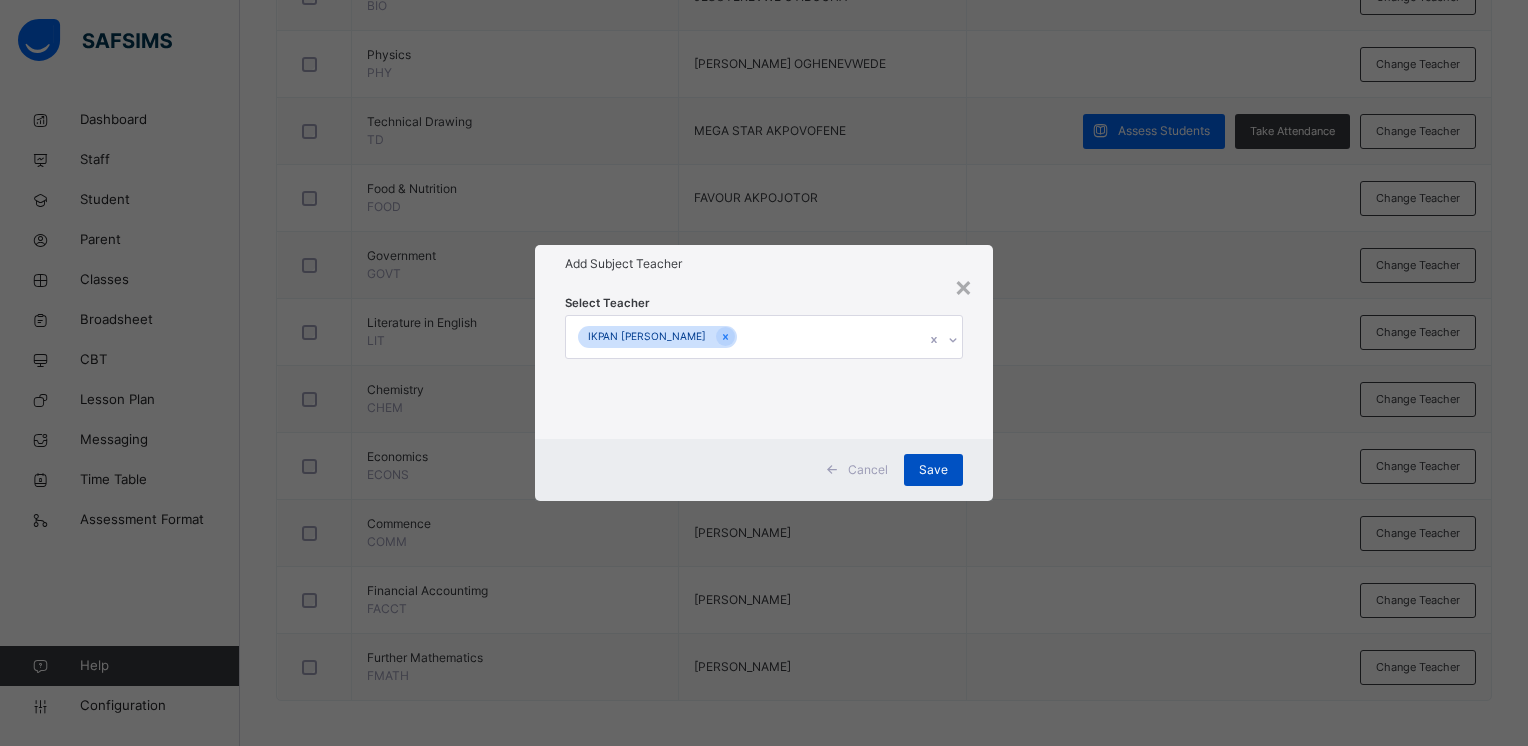 click on "Save" at bounding box center (933, 470) 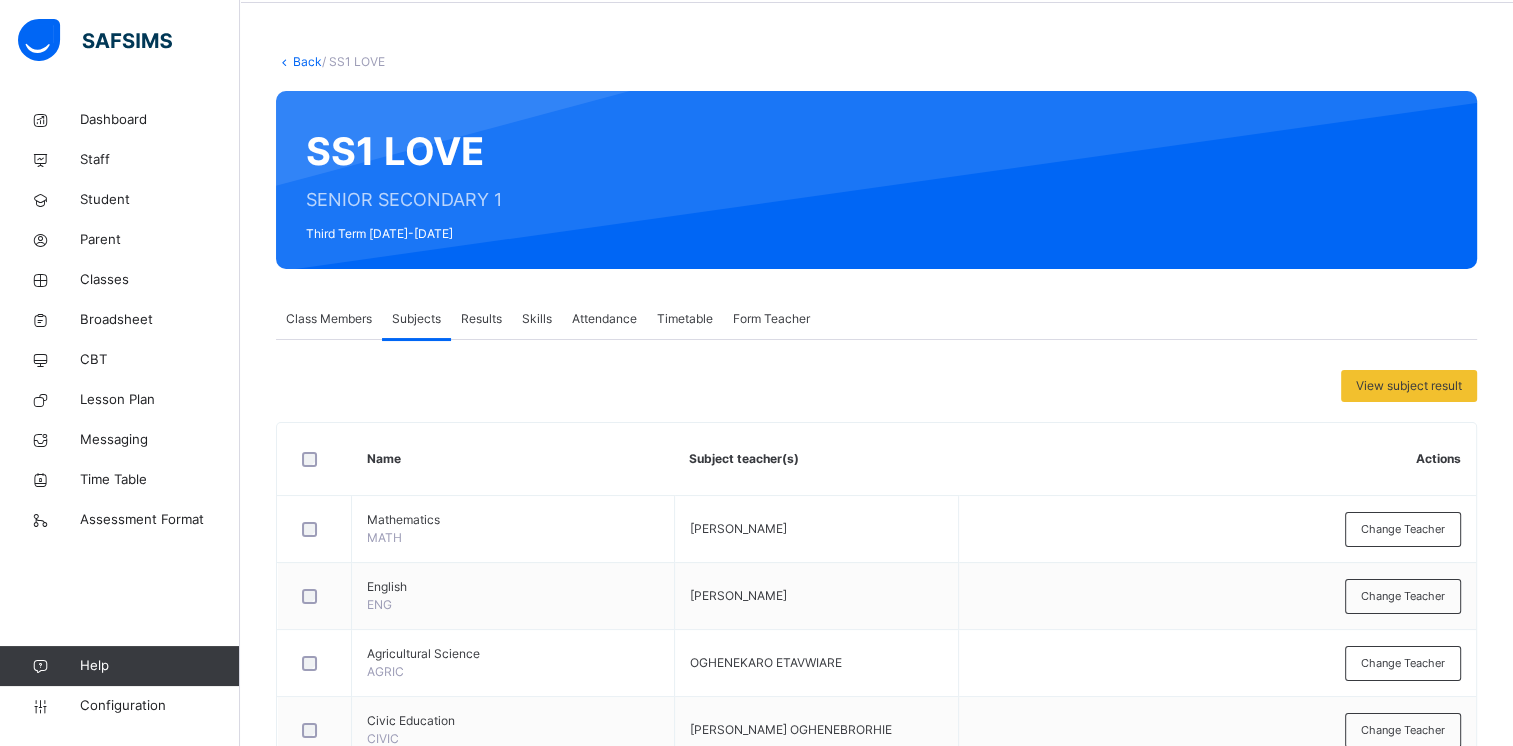scroll, scrollTop: 0, scrollLeft: 0, axis: both 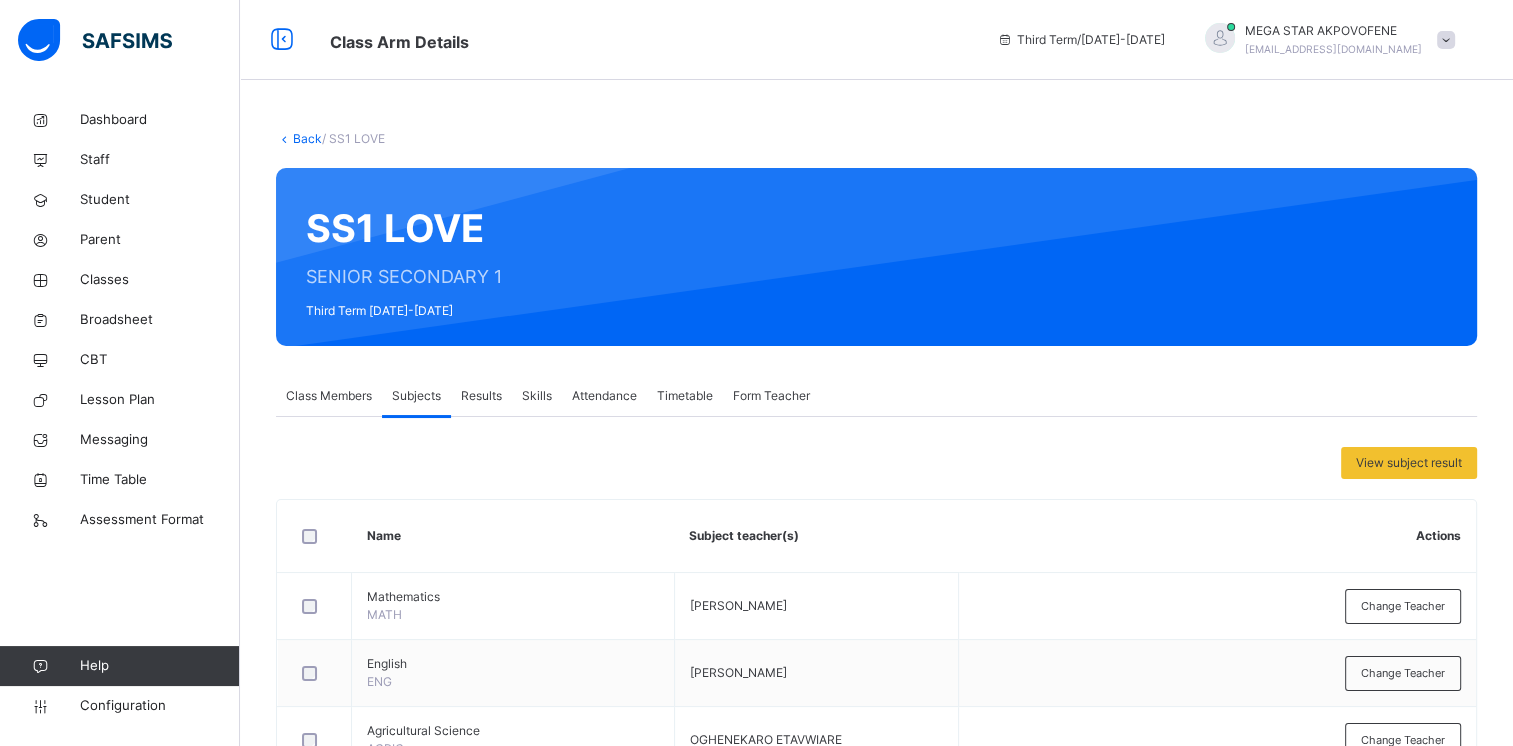 click on "Back" at bounding box center [307, 138] 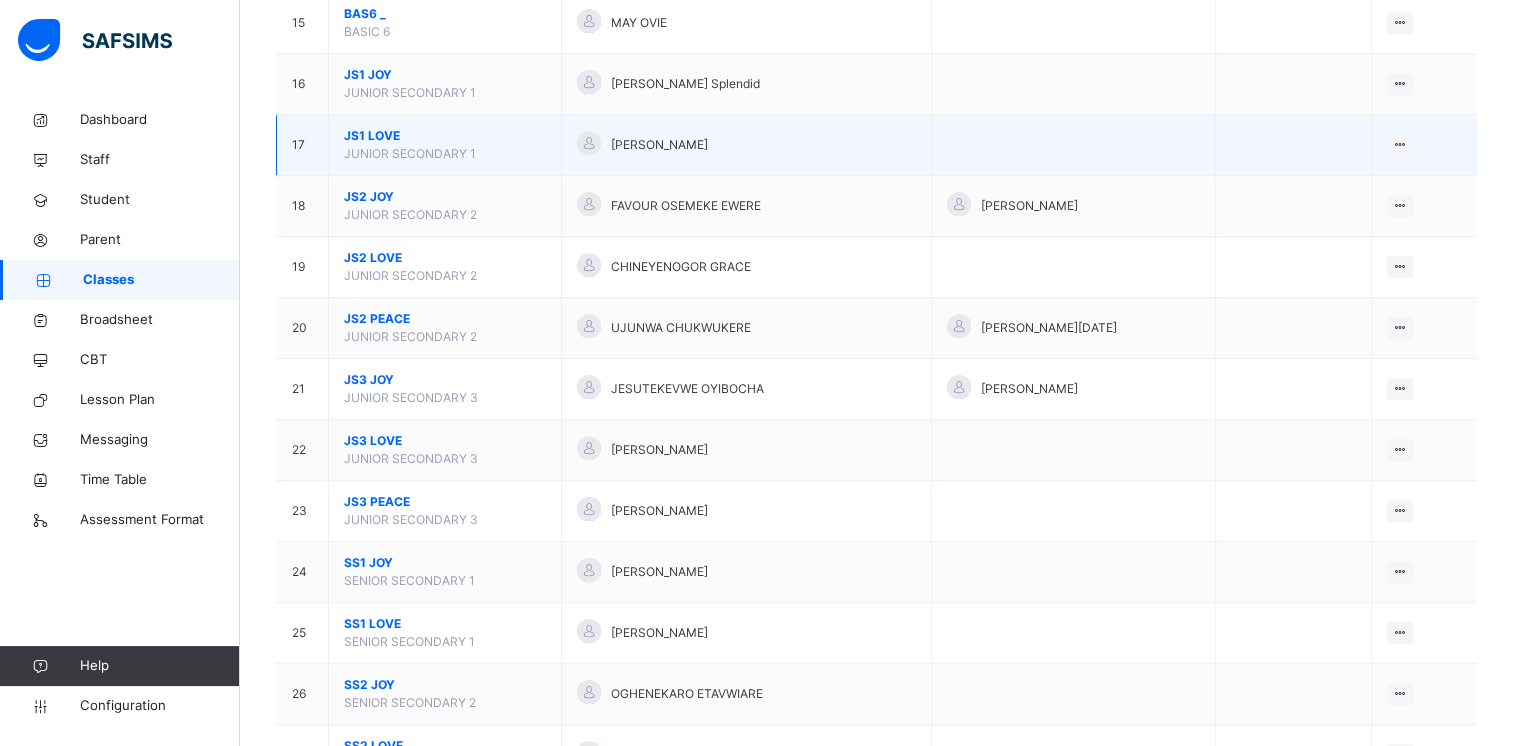 scroll, scrollTop: 1100, scrollLeft: 0, axis: vertical 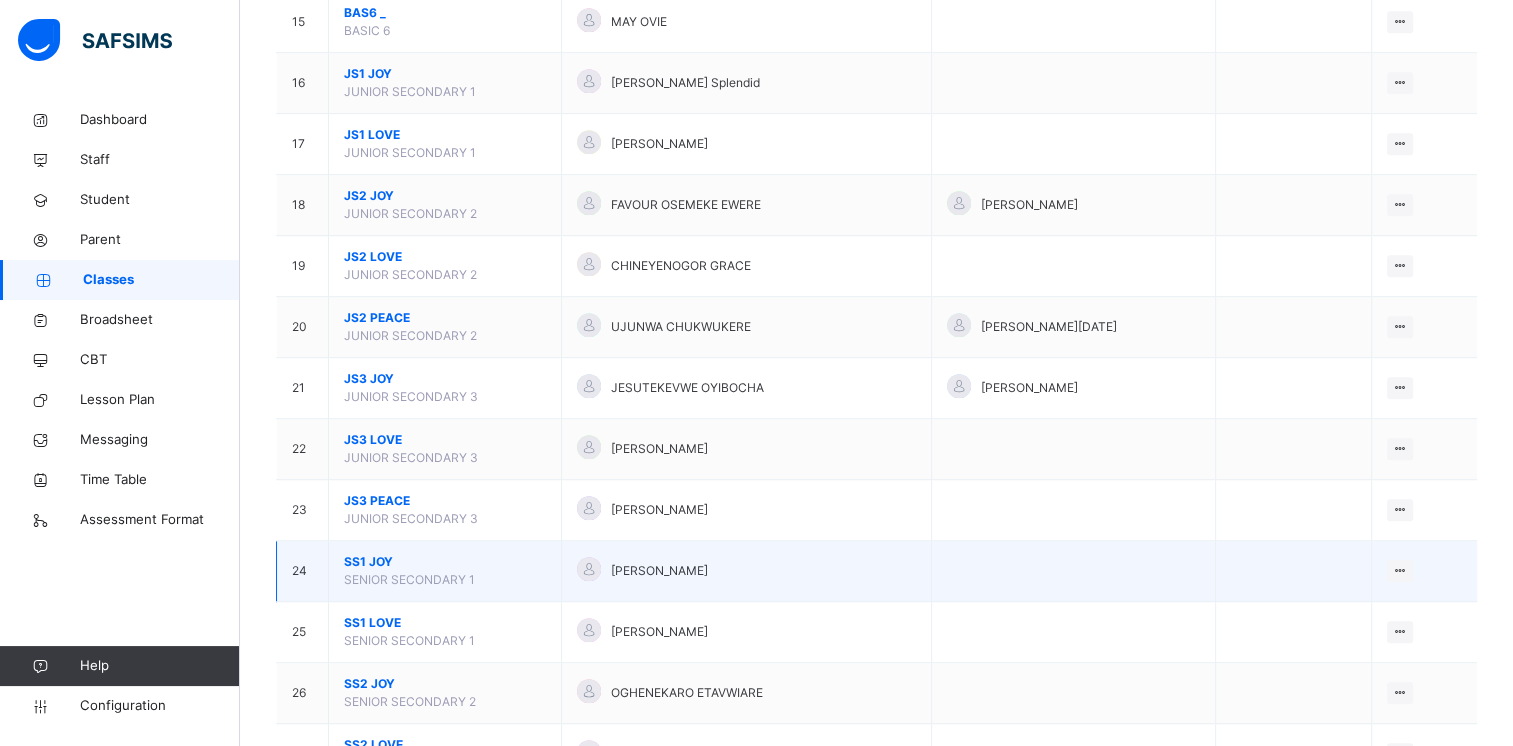 click on "SS1   JOY" at bounding box center (445, 562) 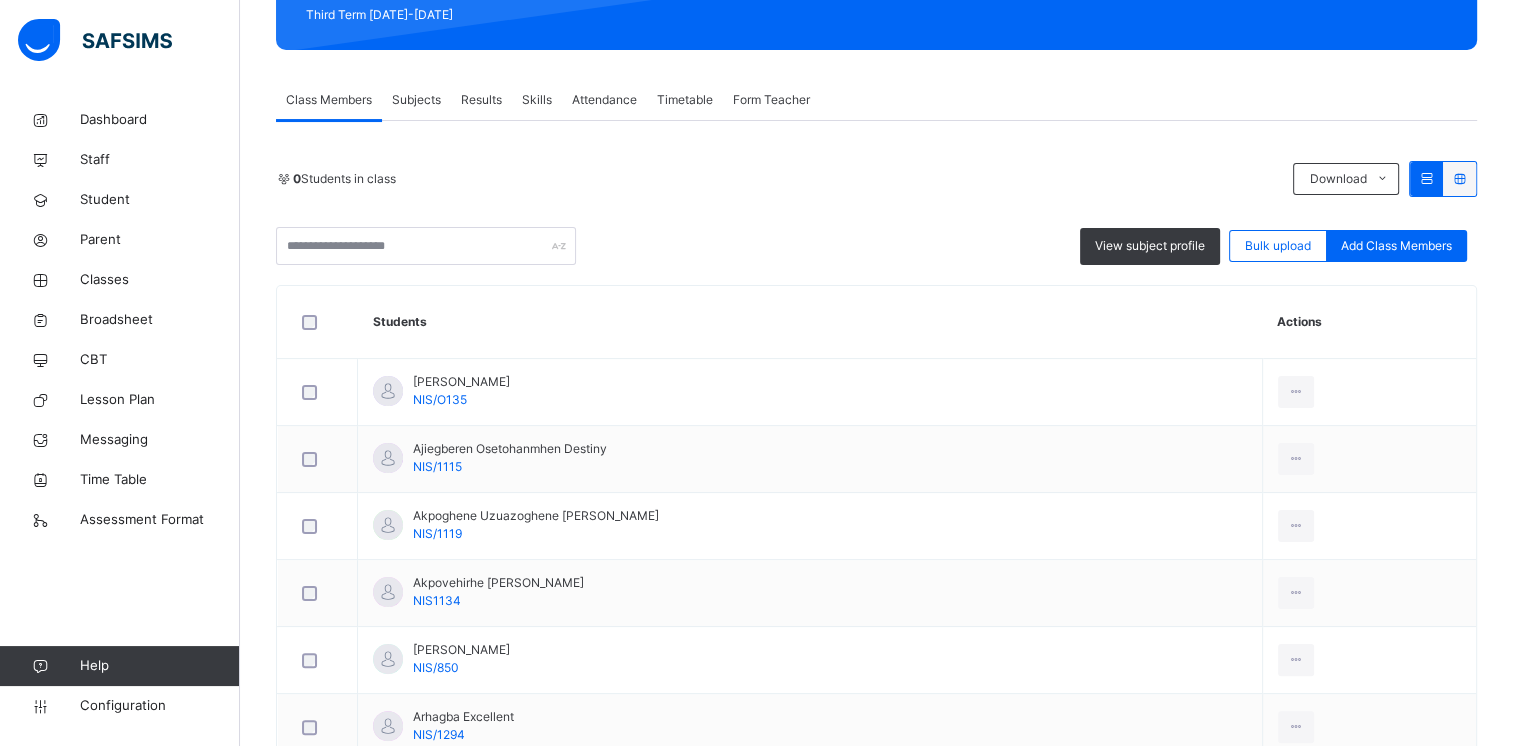 scroll, scrollTop: 300, scrollLeft: 0, axis: vertical 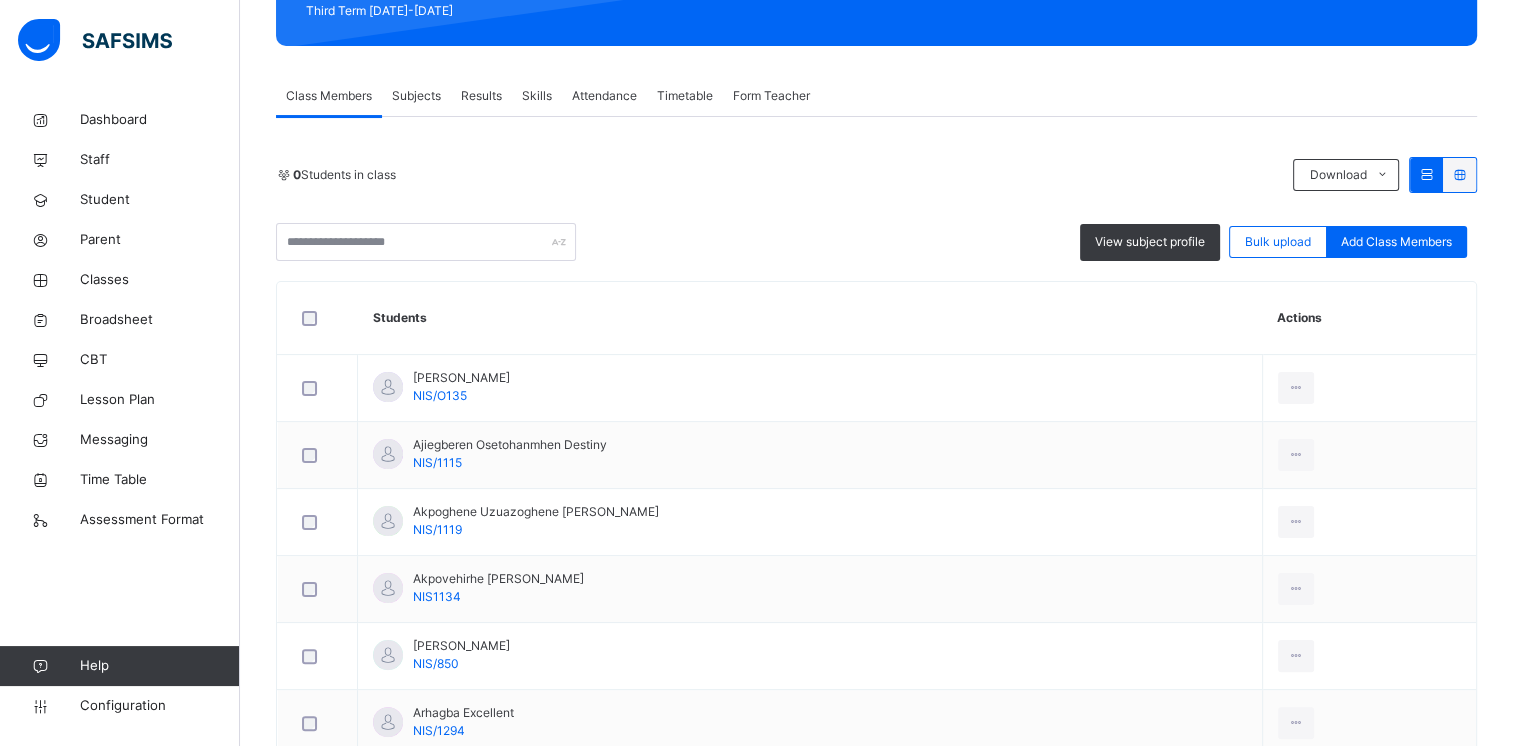 click on "Subjects" at bounding box center [416, 96] 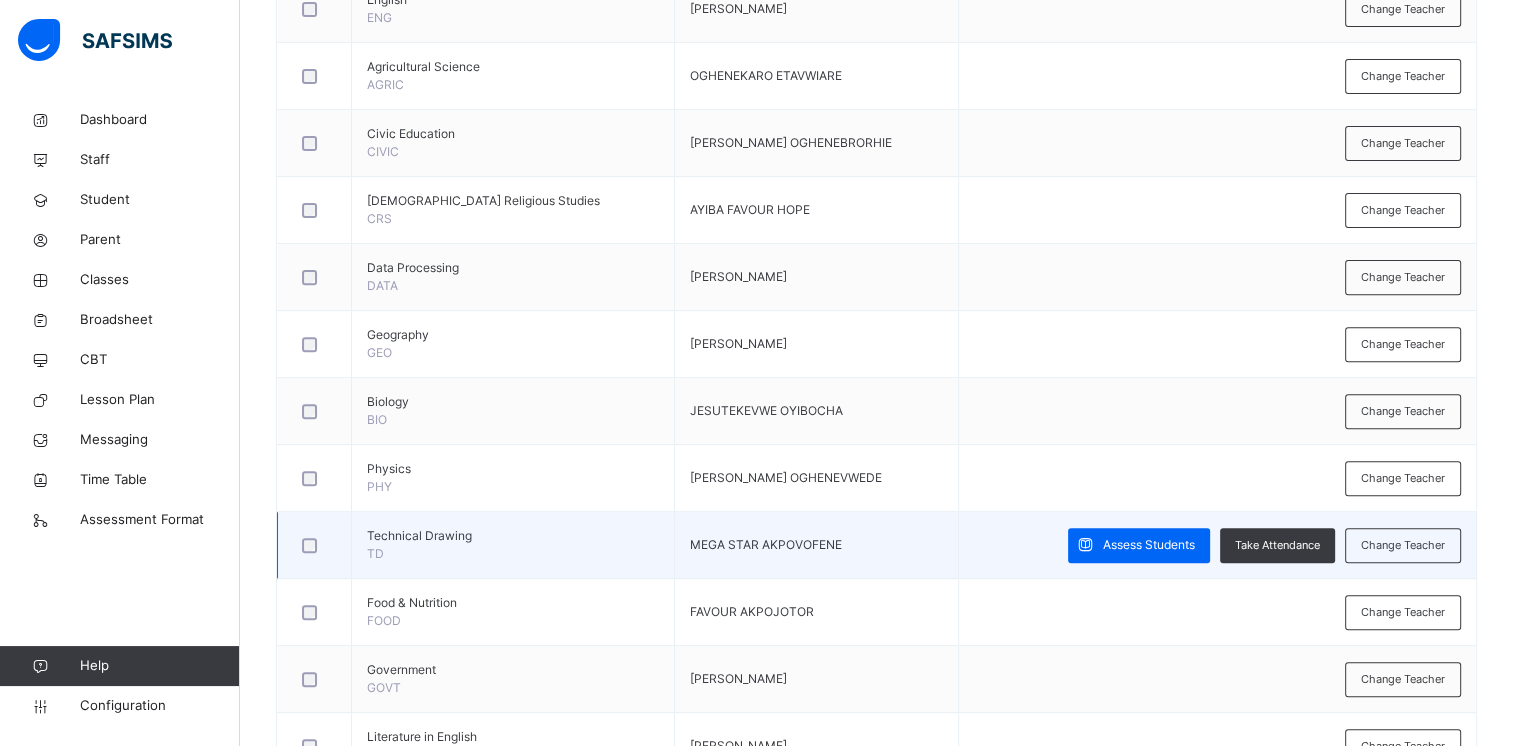 scroll, scrollTop: 700, scrollLeft: 0, axis: vertical 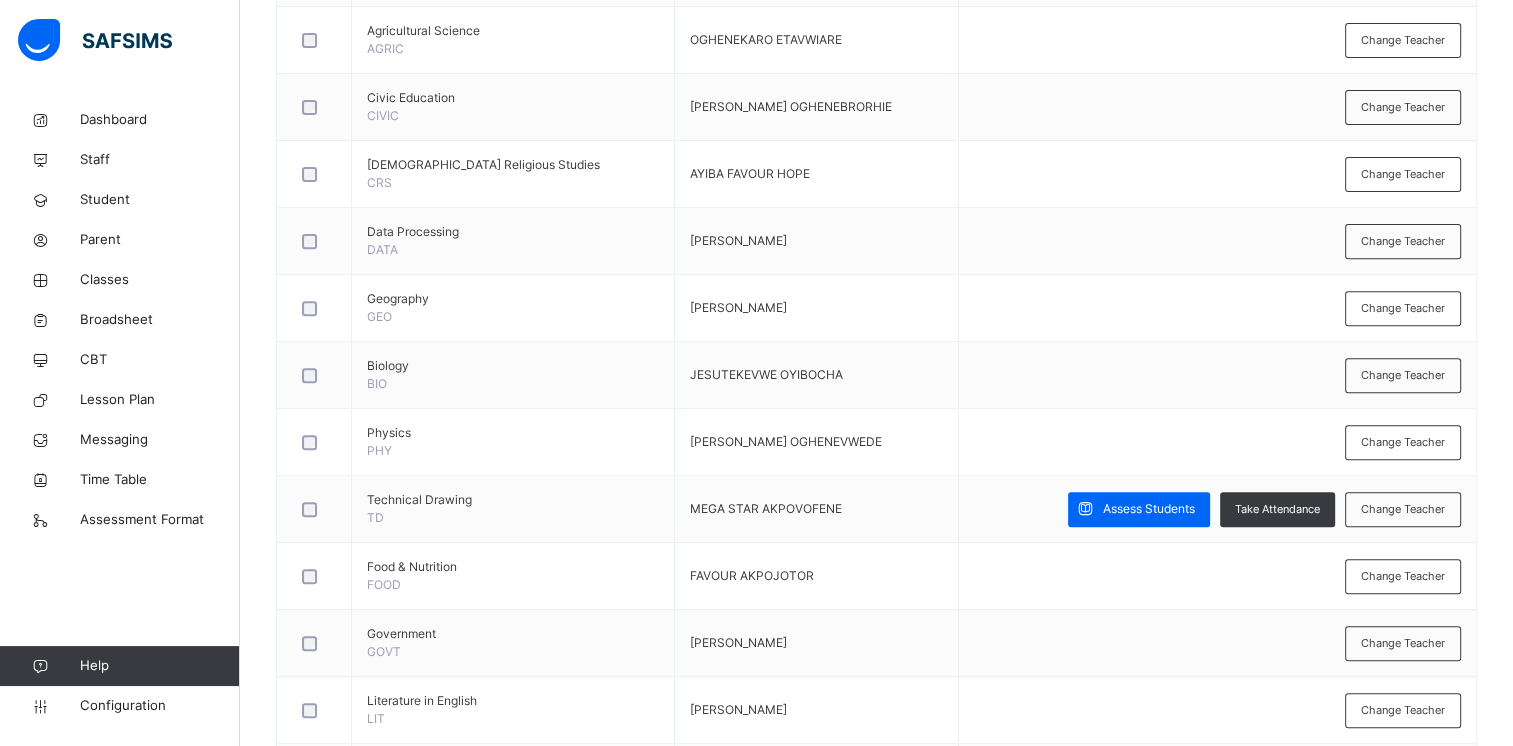 click on "Assess Students" at bounding box center (1149, 509) 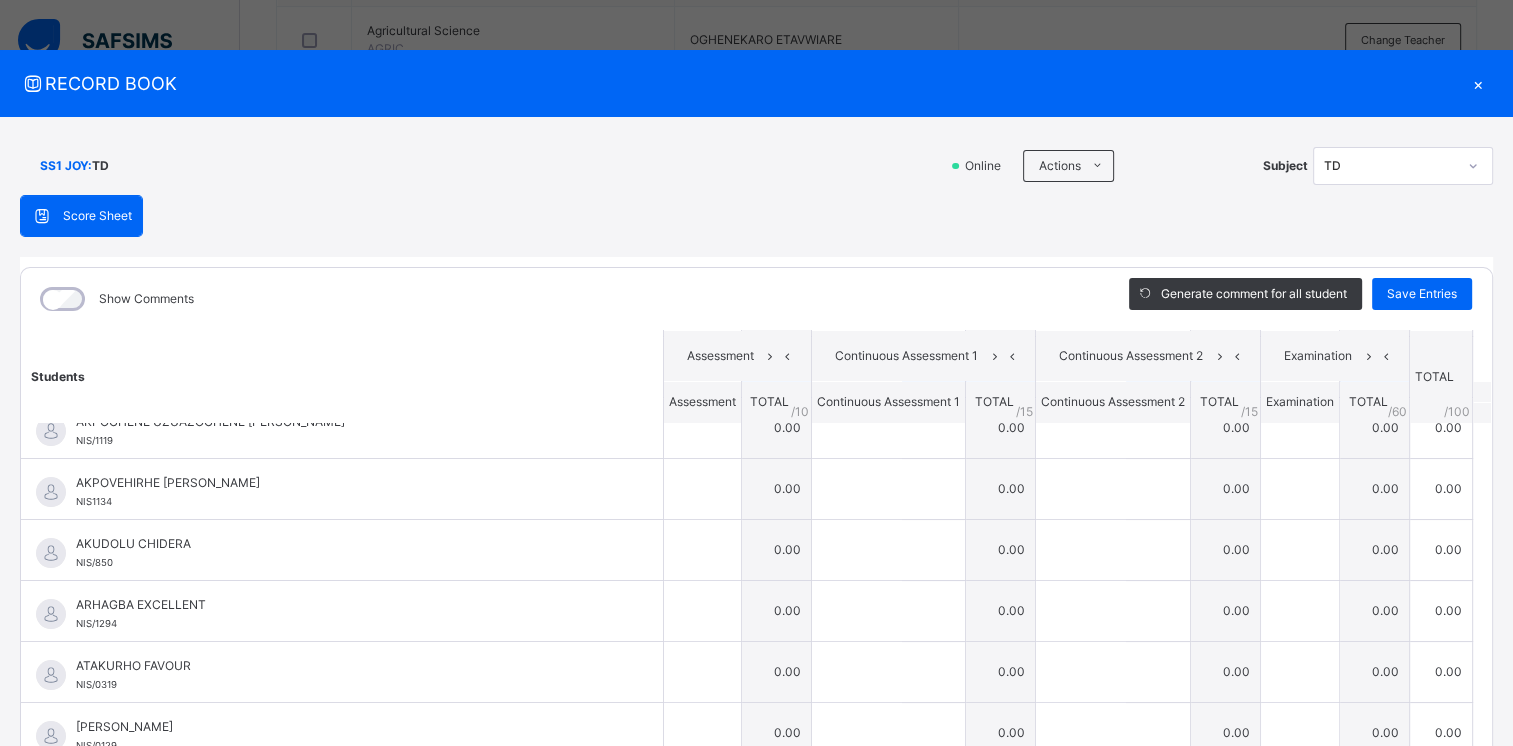 scroll, scrollTop: 0, scrollLeft: 0, axis: both 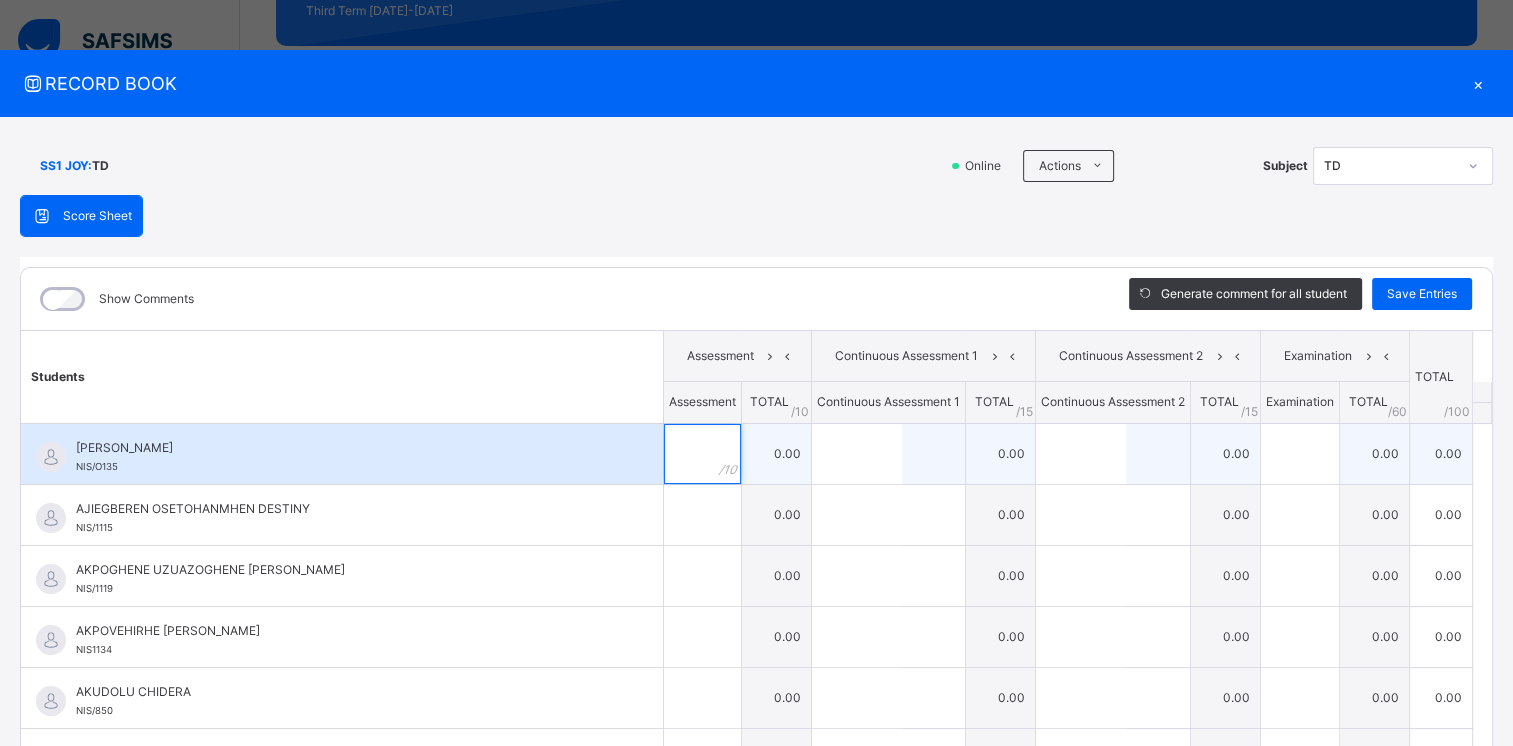 click at bounding box center [702, 454] 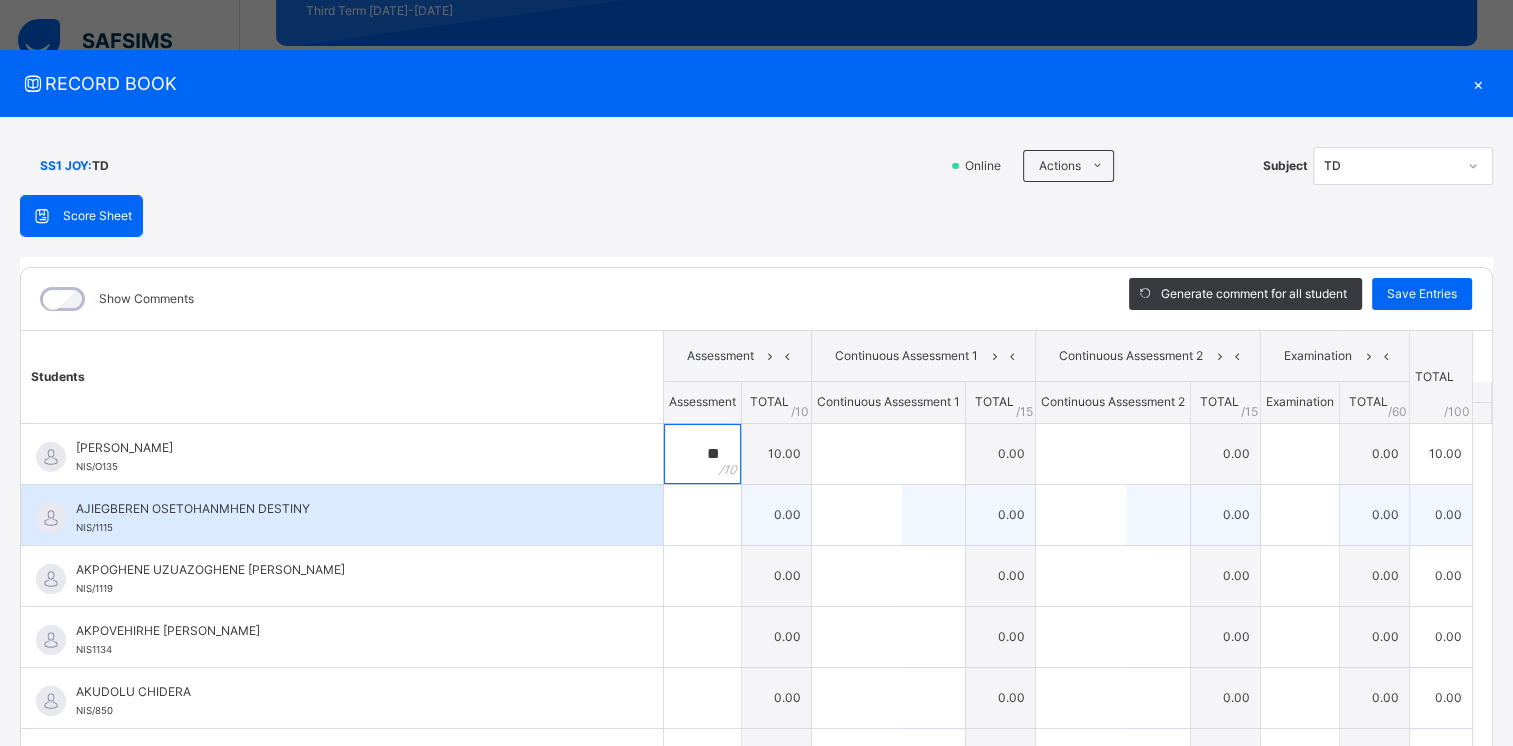 type on "**" 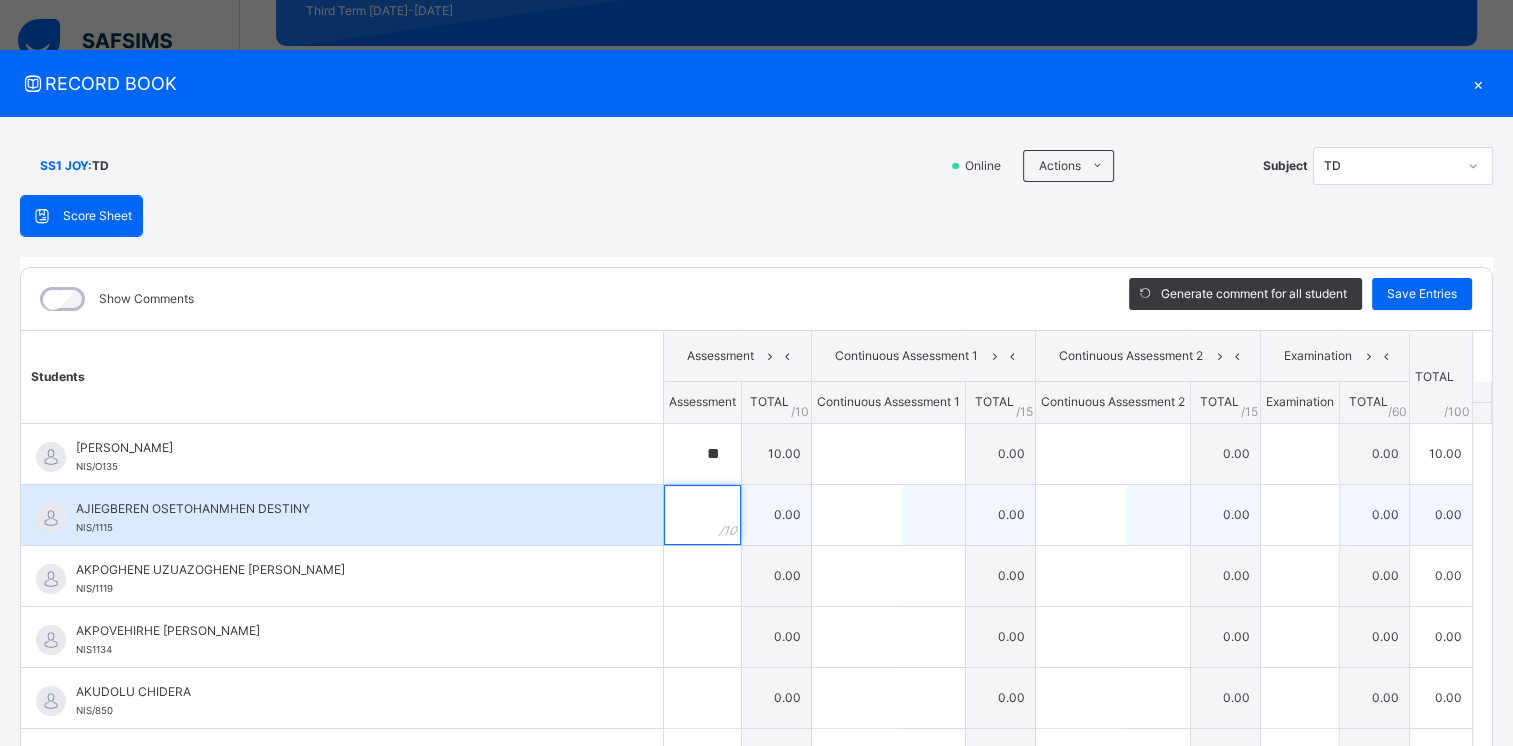 click at bounding box center (702, 515) 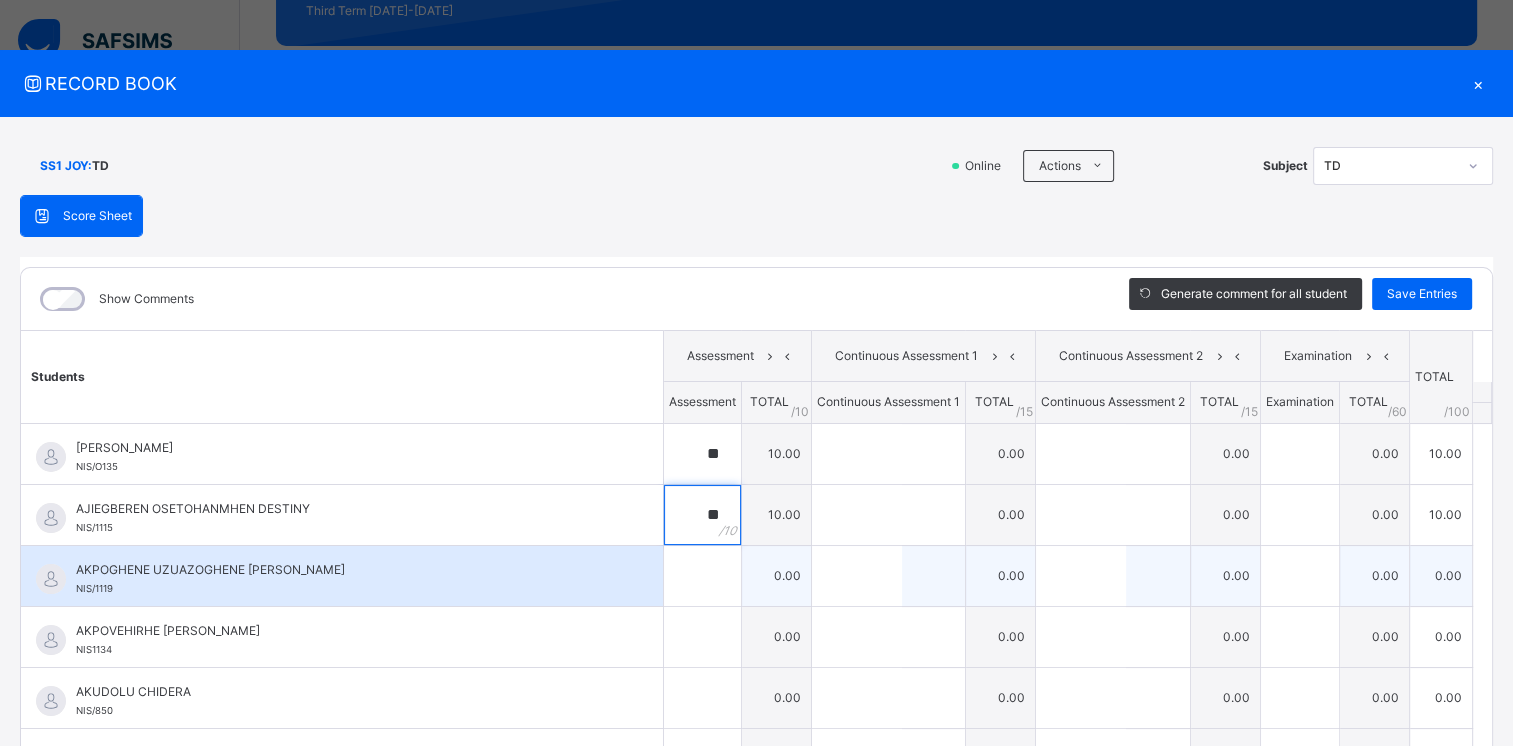 type on "**" 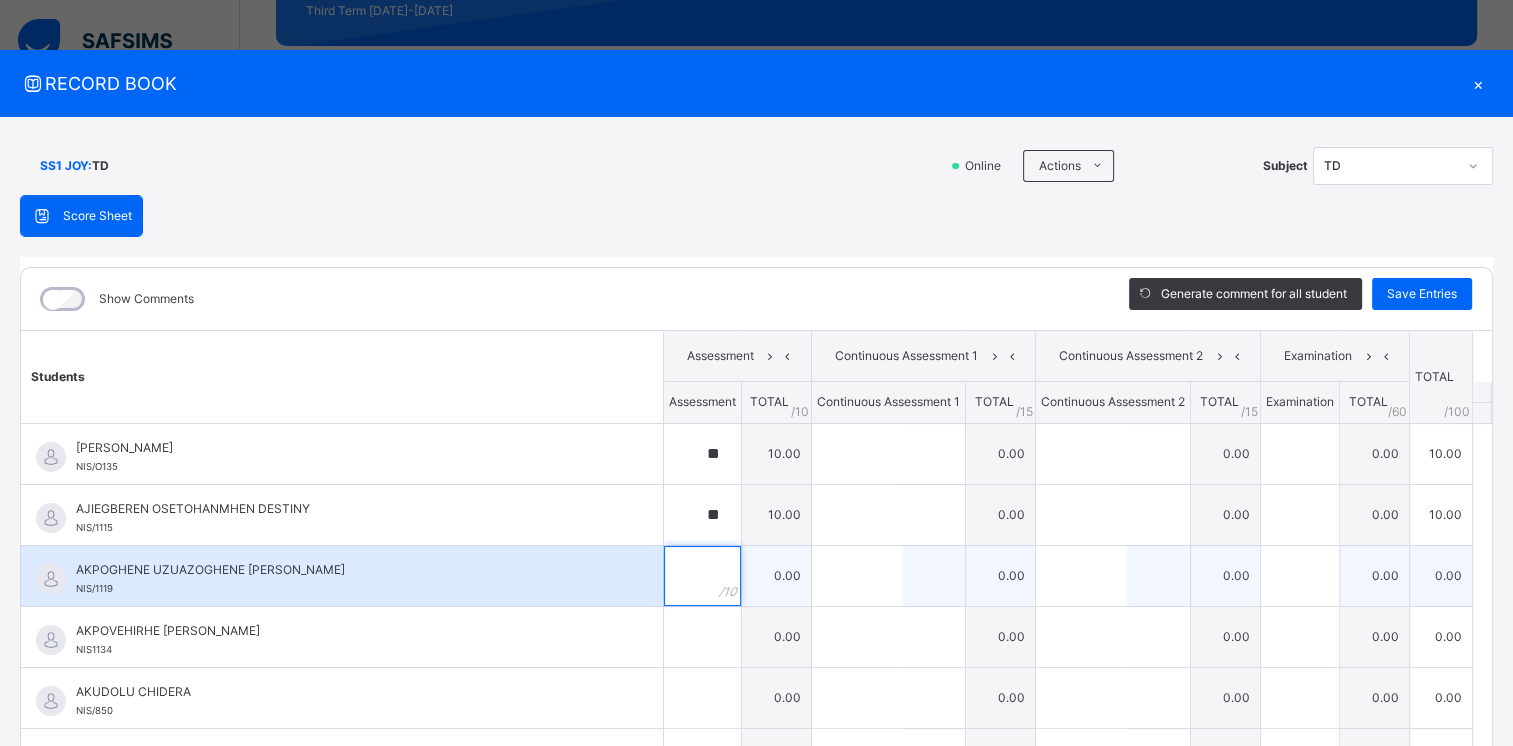 click at bounding box center (702, 576) 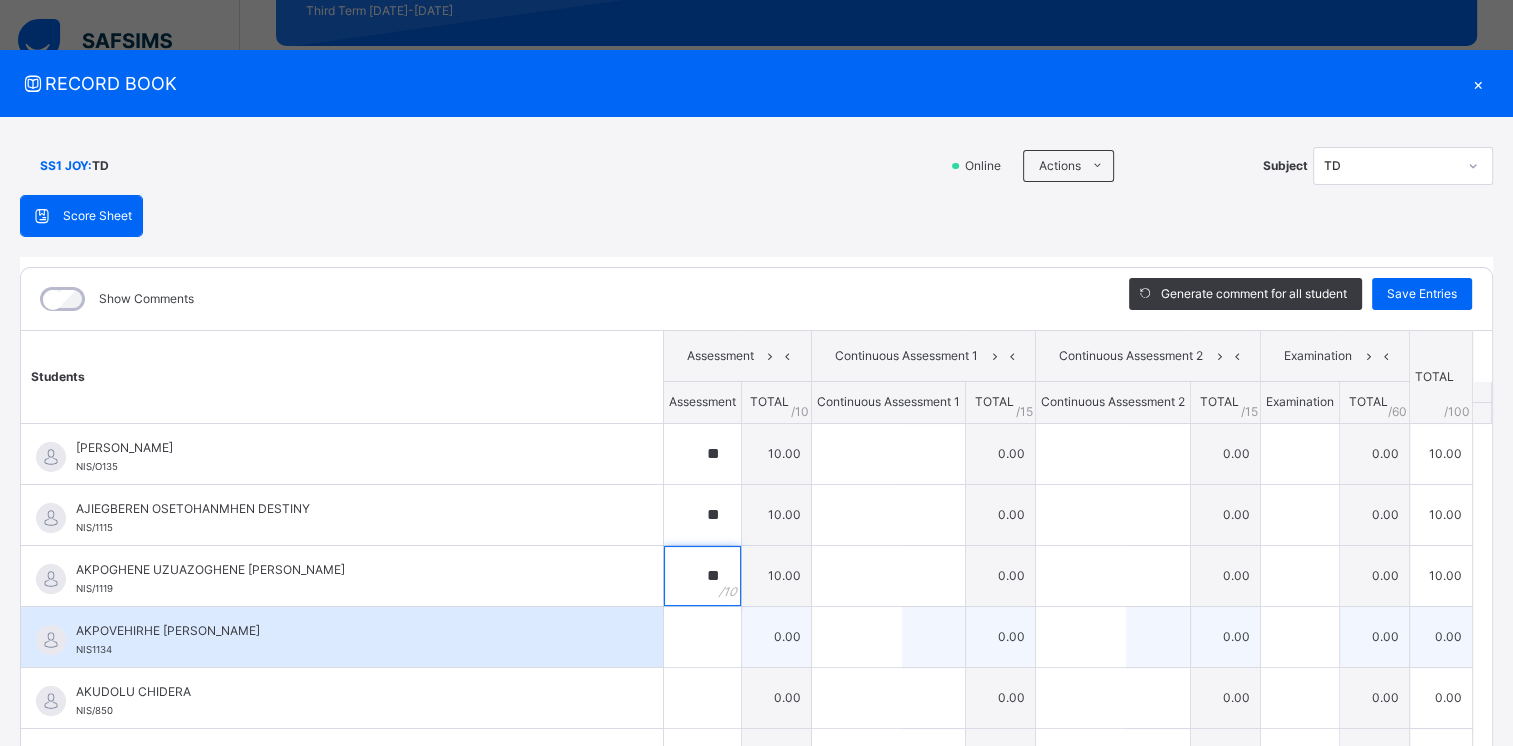 type on "**" 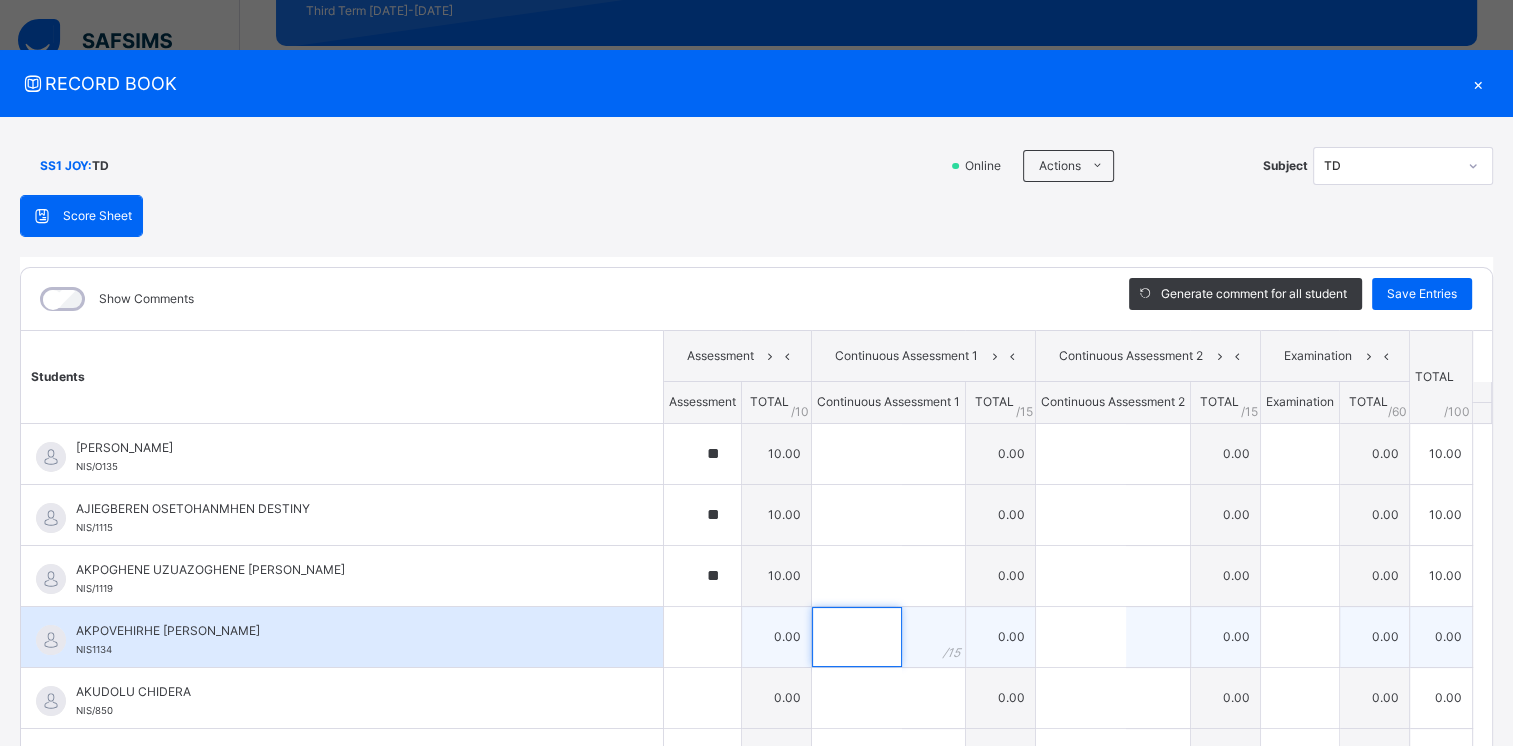 click at bounding box center (857, 637) 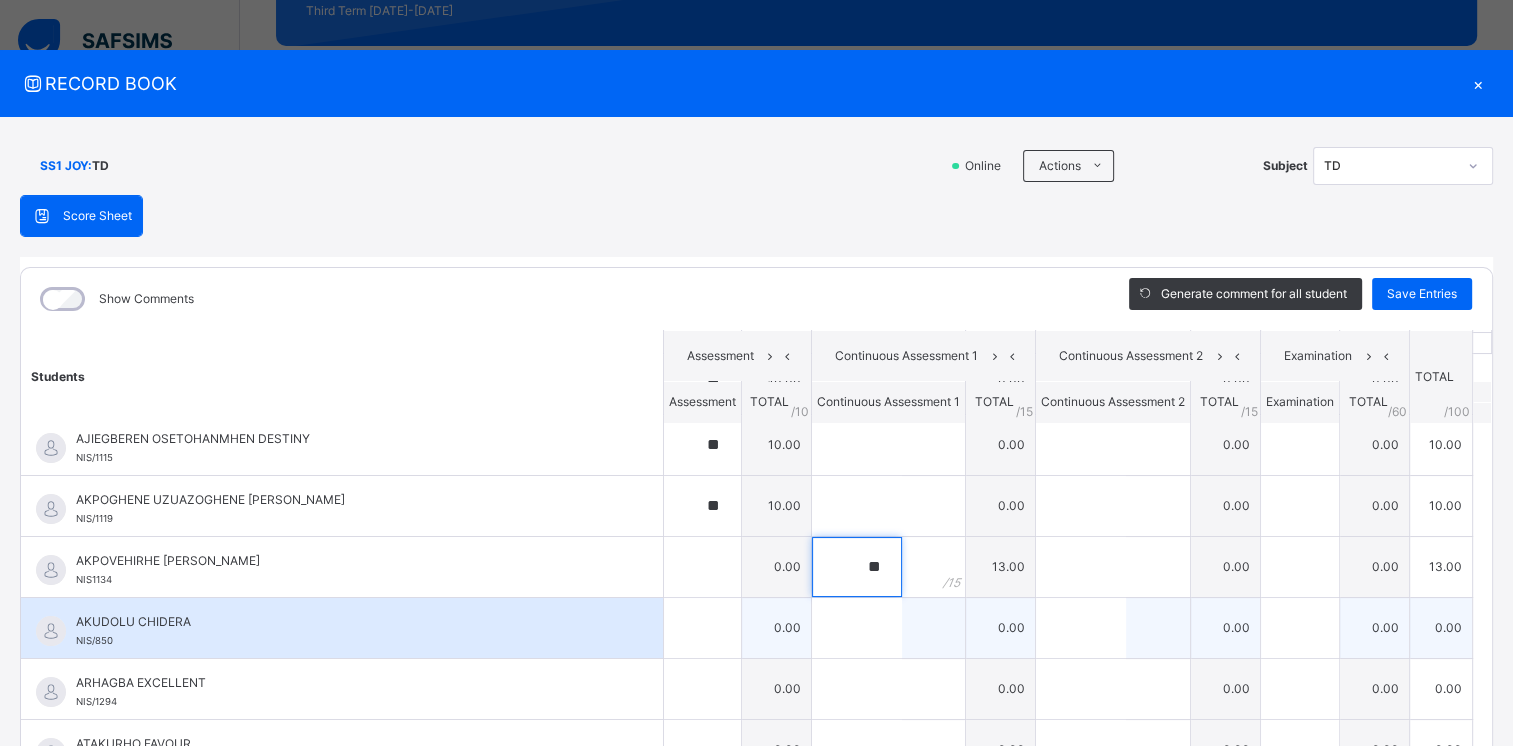 scroll, scrollTop: 100, scrollLeft: 0, axis: vertical 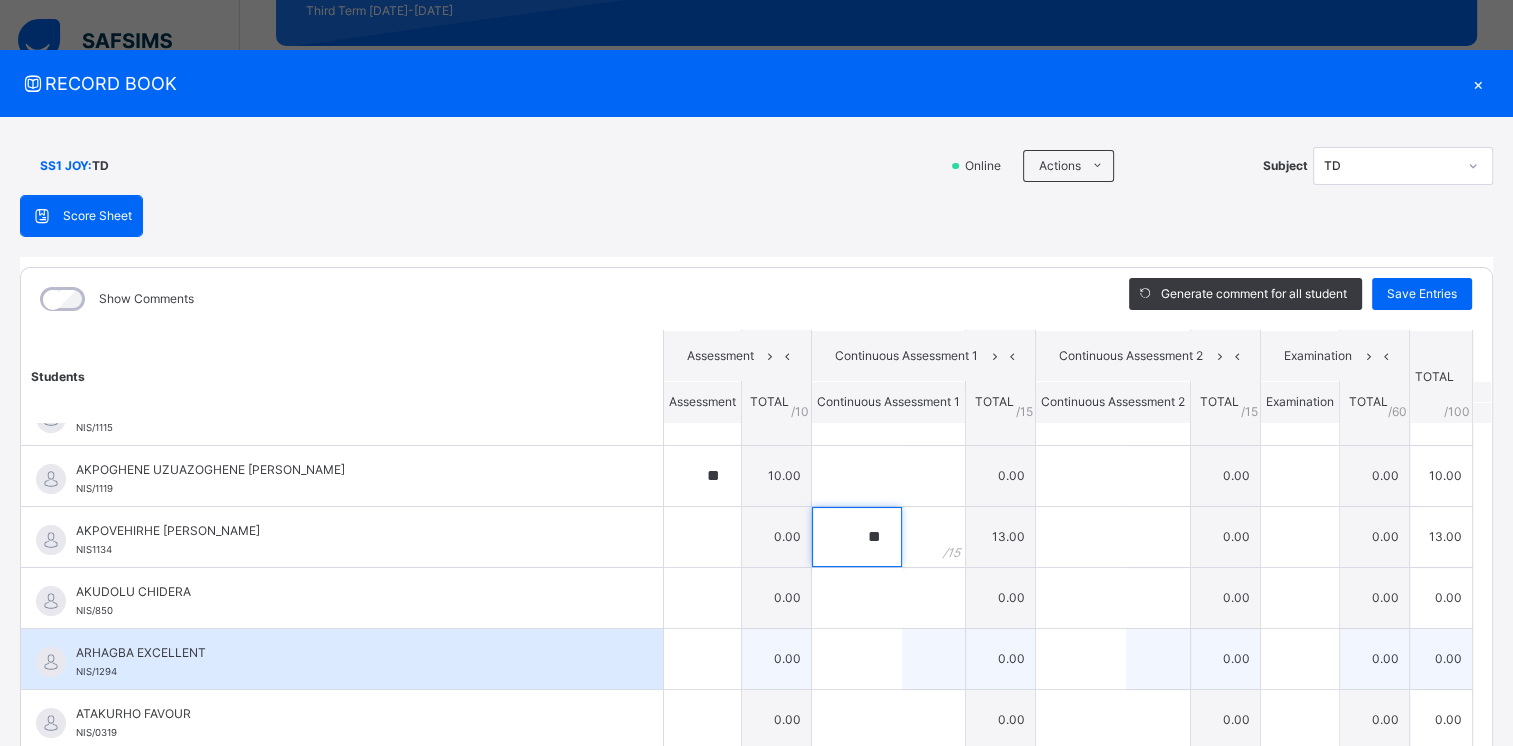 type on "**" 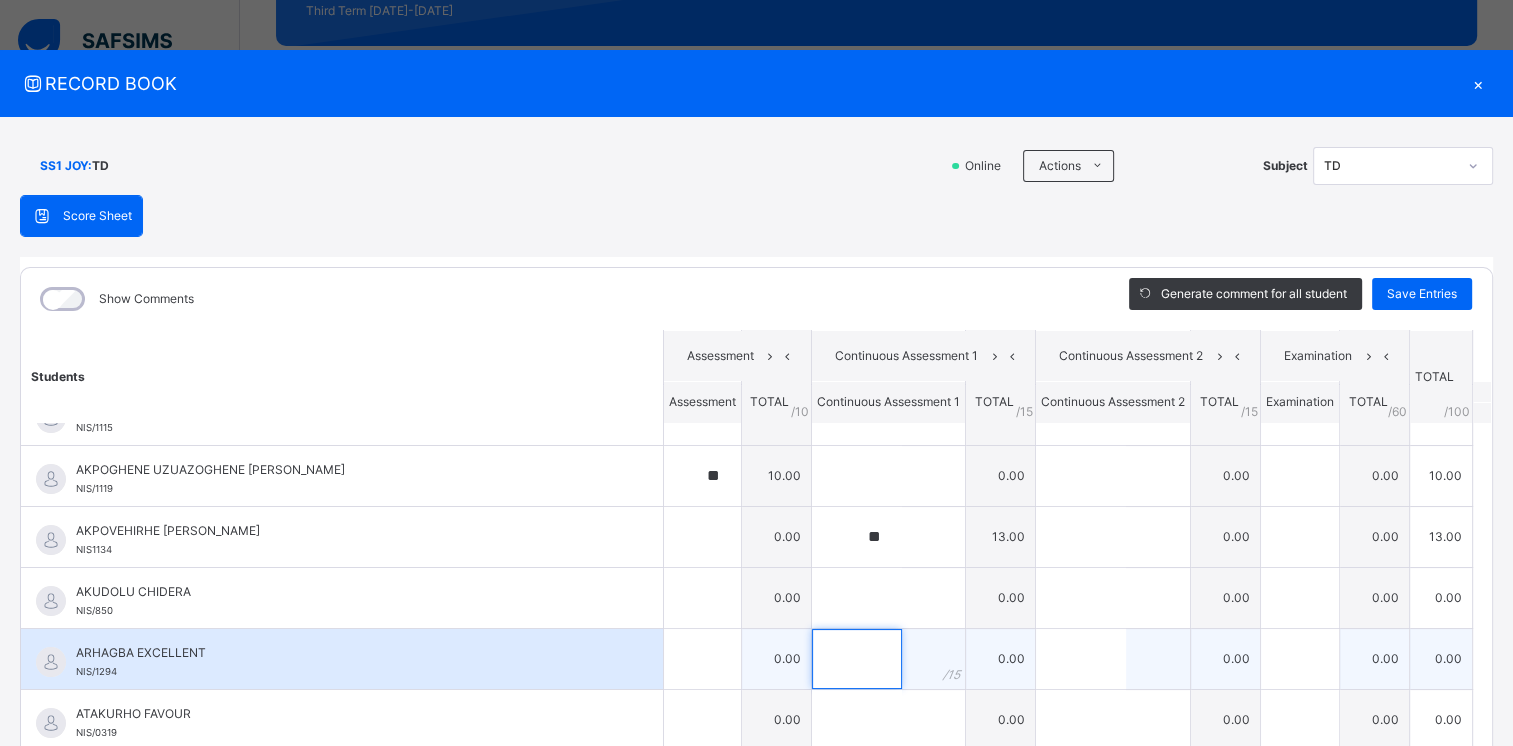 click at bounding box center (857, 659) 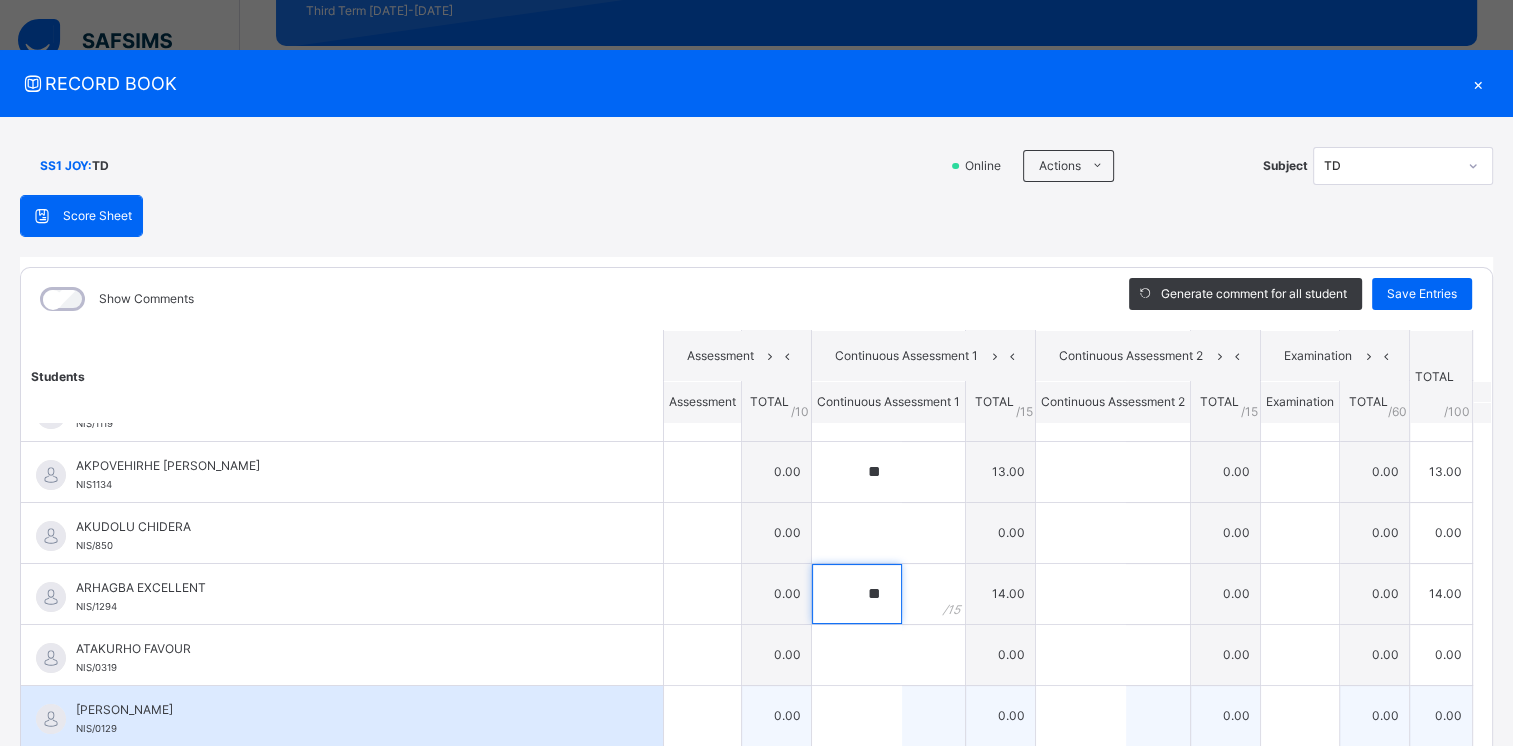 scroll, scrollTop: 200, scrollLeft: 0, axis: vertical 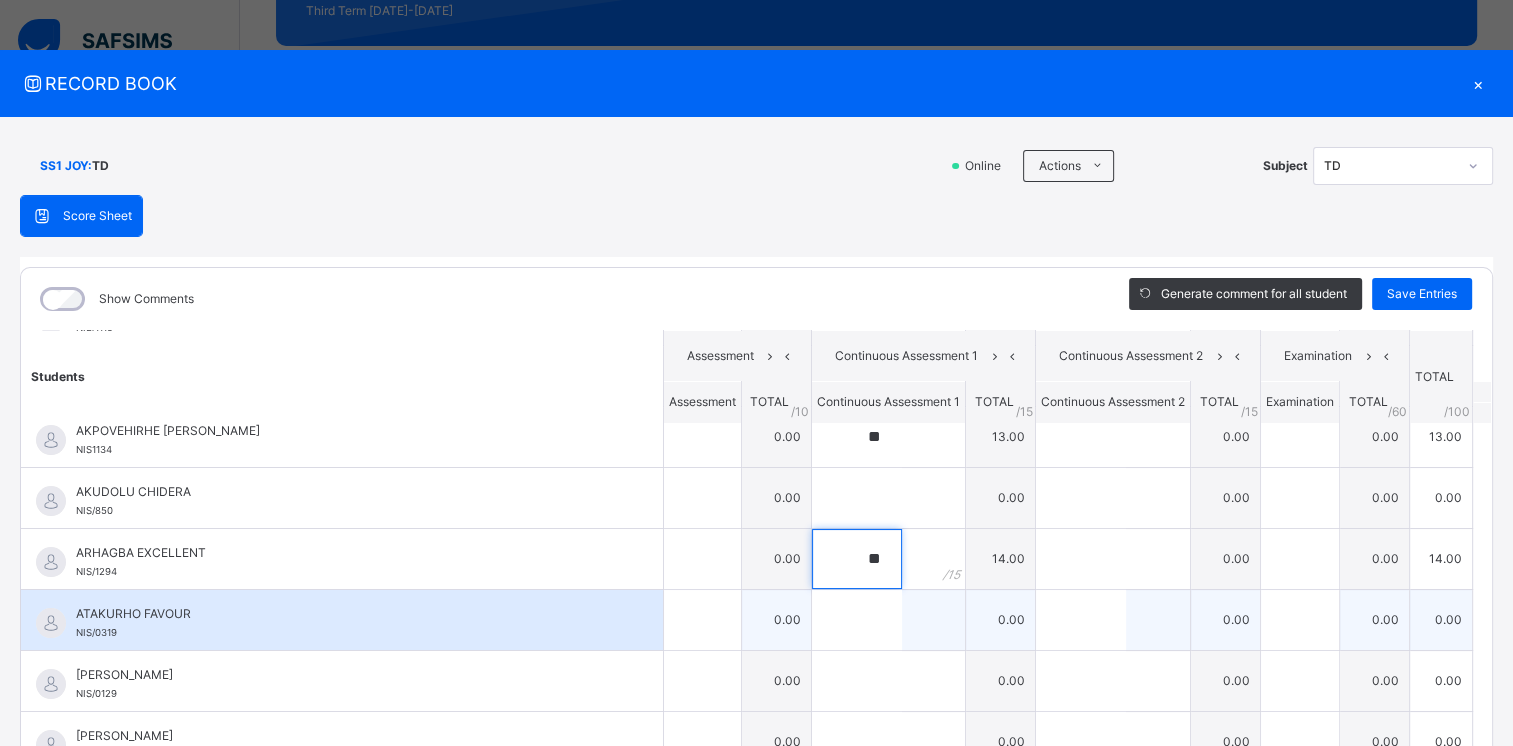 type on "**" 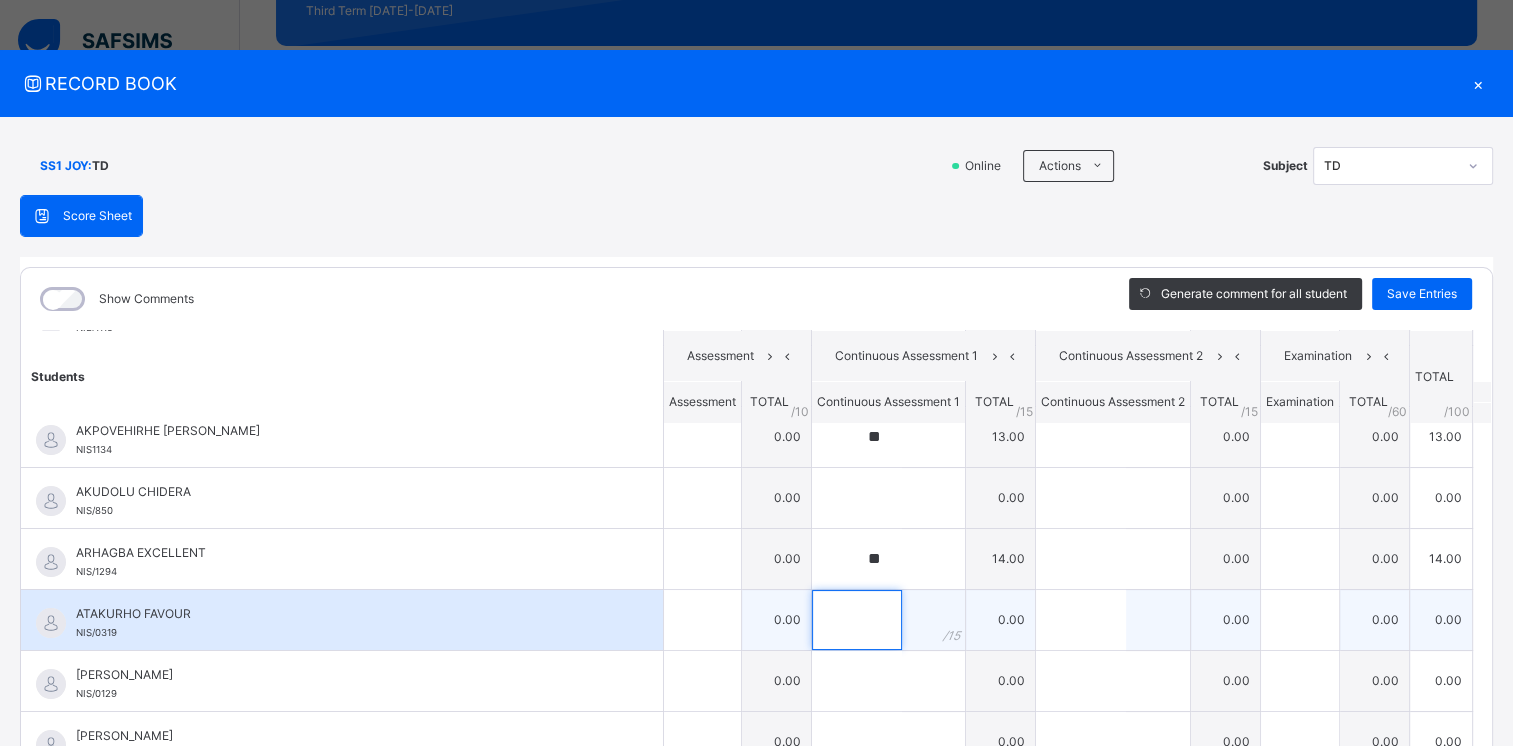 click at bounding box center [857, 620] 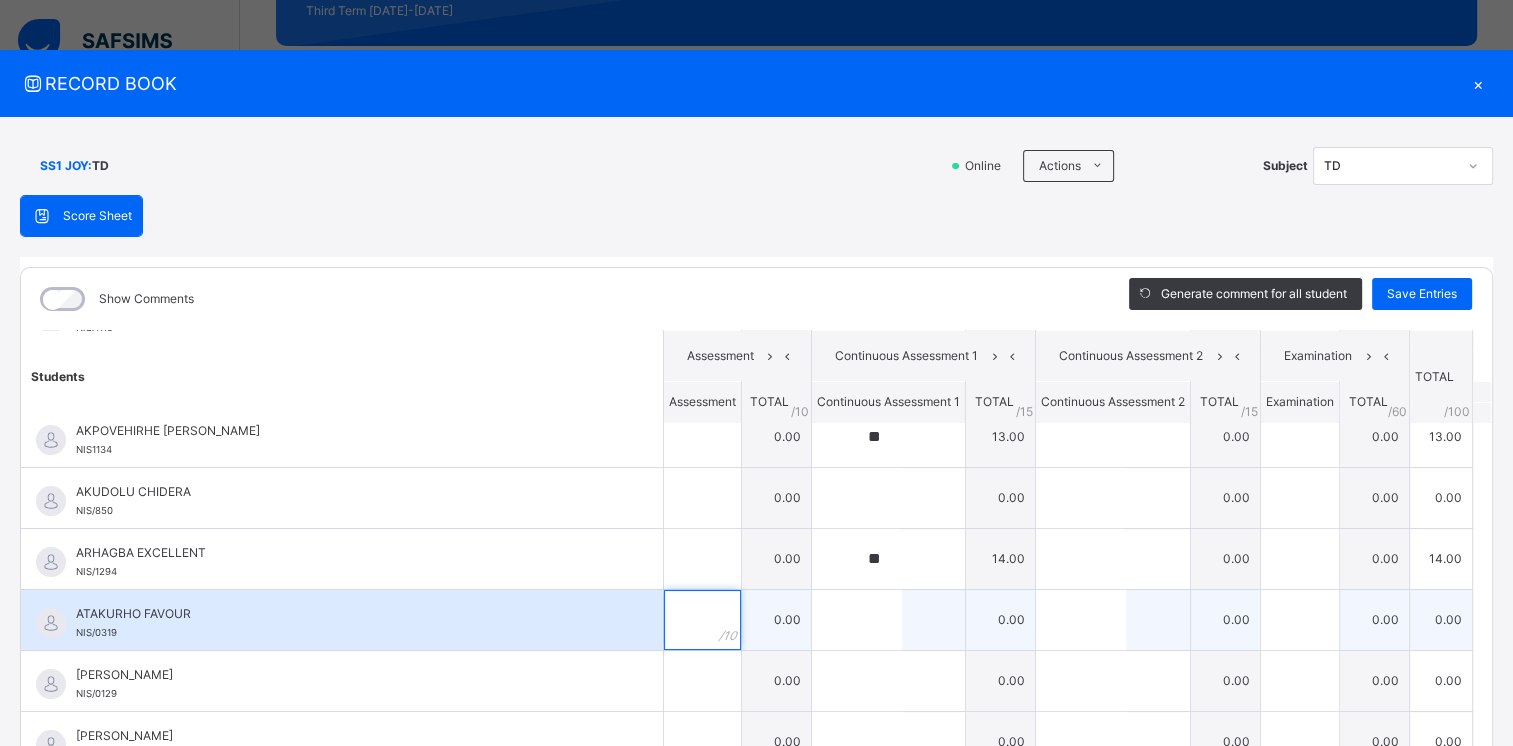 click at bounding box center [702, 620] 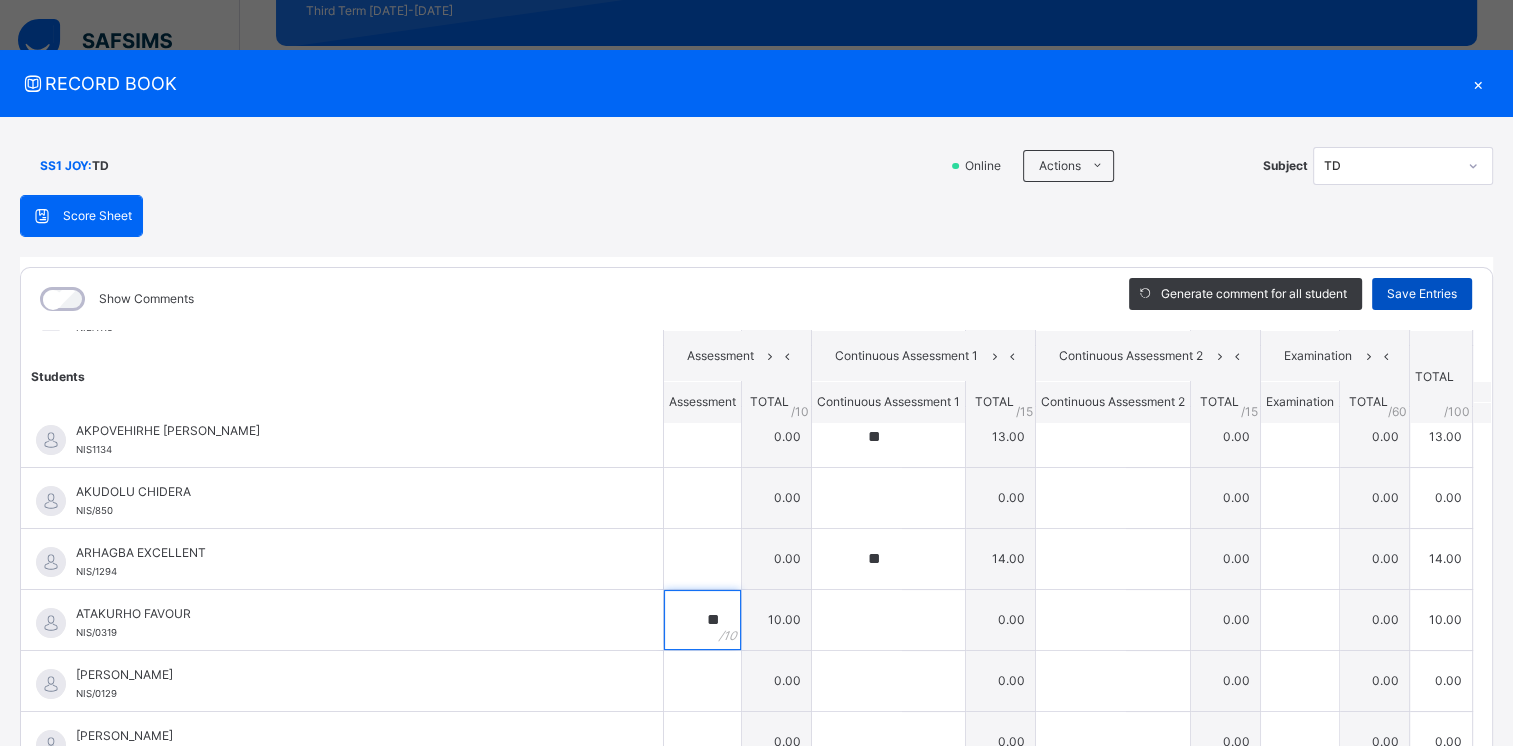 type on "**" 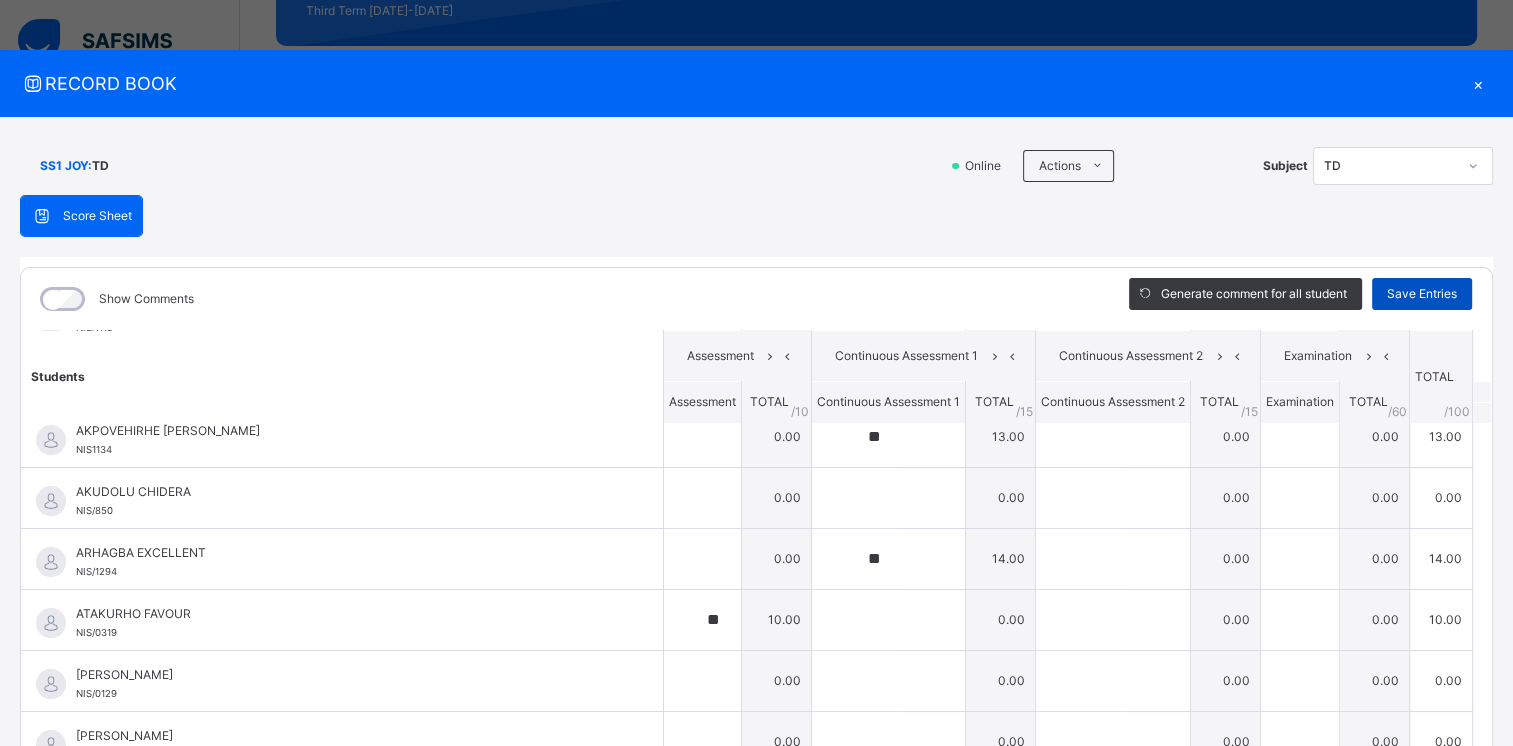 click on "Save Entries" at bounding box center (1422, 294) 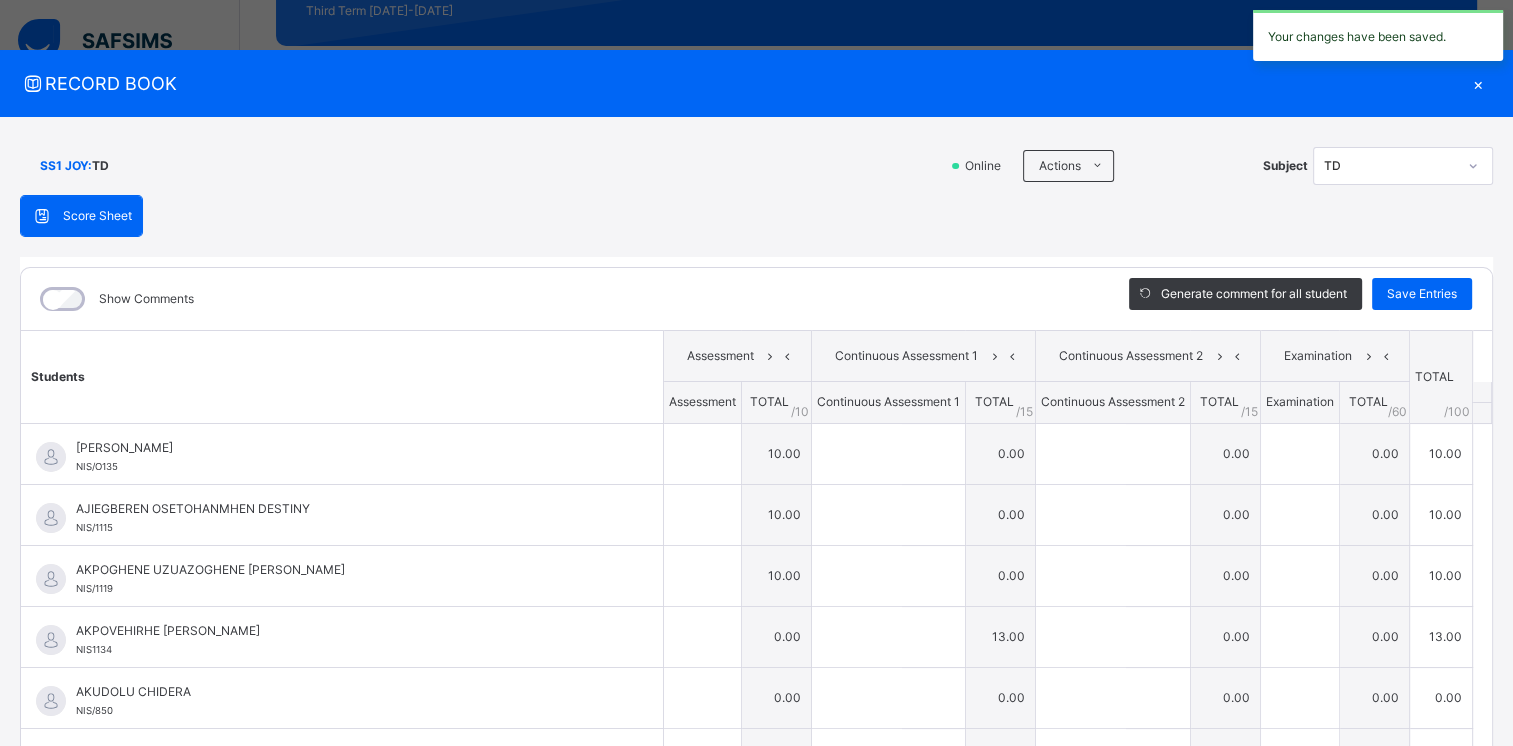 type on "**" 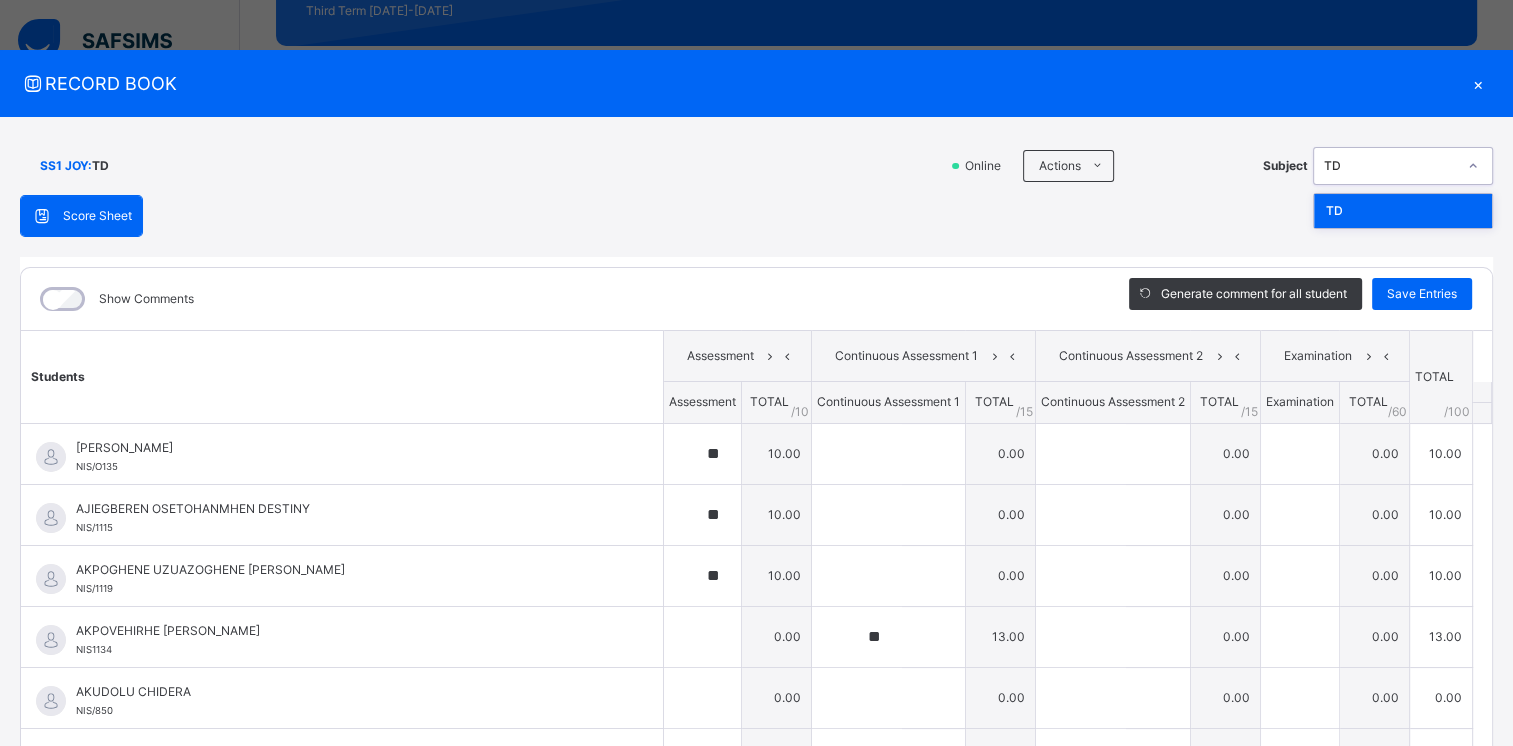 click at bounding box center (1473, 166) 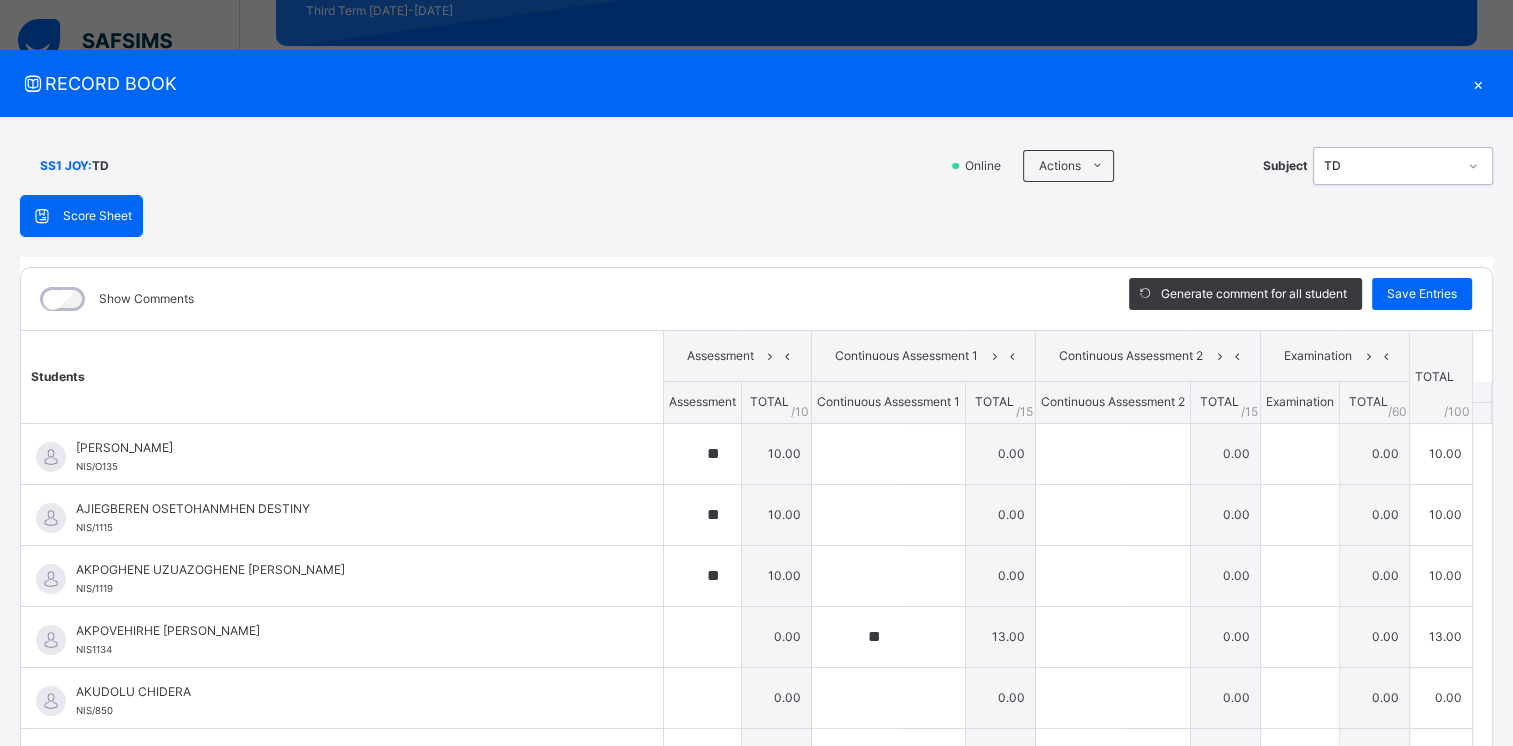 click 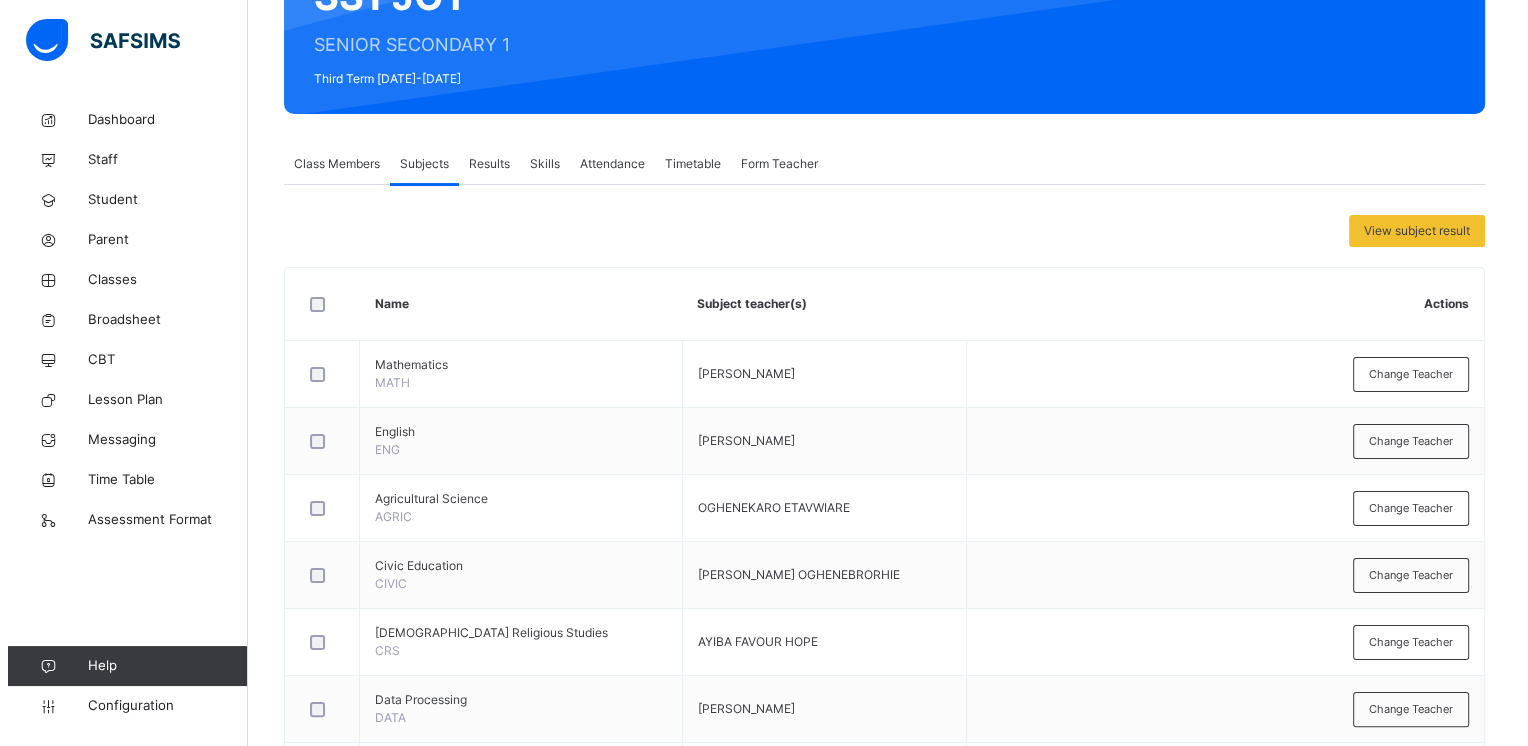 scroll, scrollTop: 200, scrollLeft: 0, axis: vertical 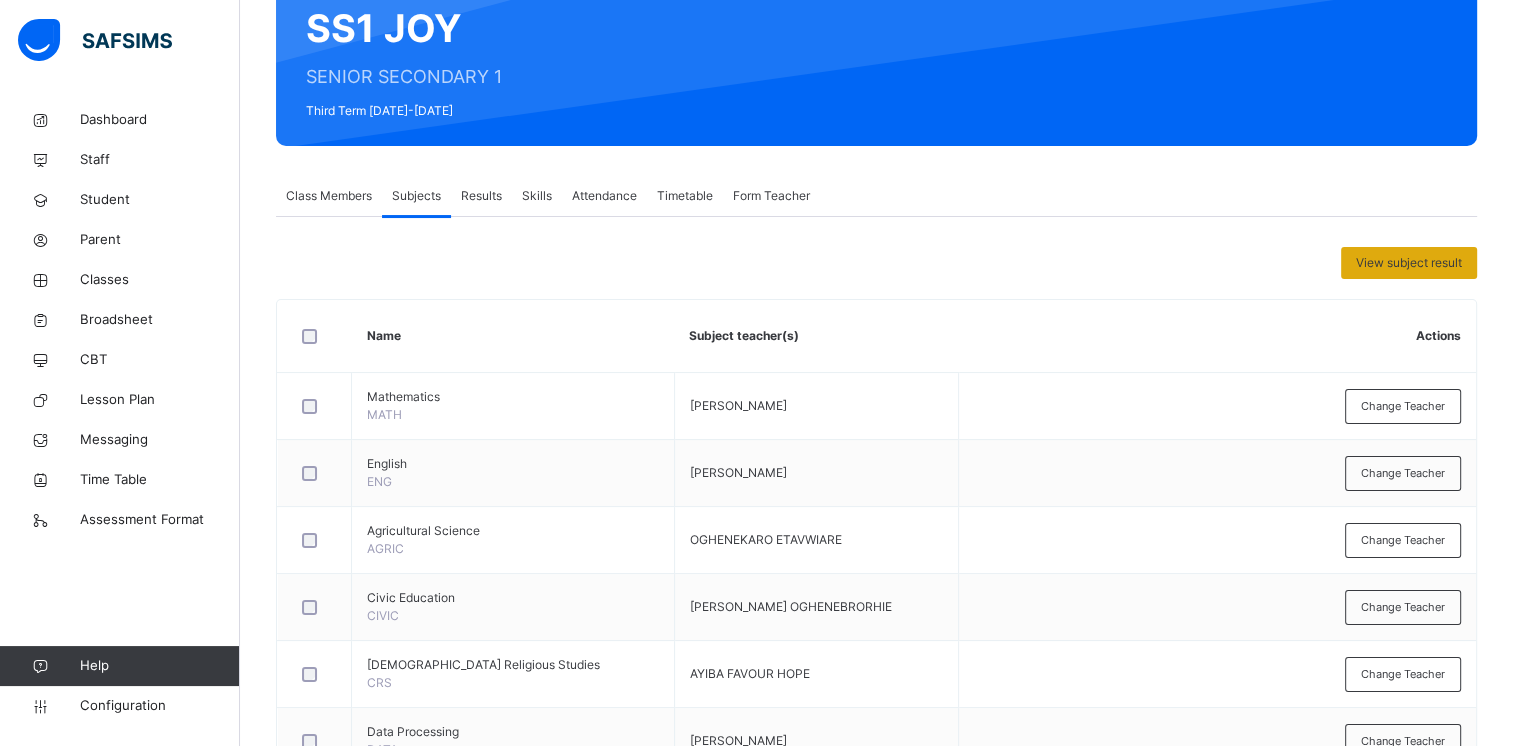 click on "View subject result" at bounding box center (1409, 263) 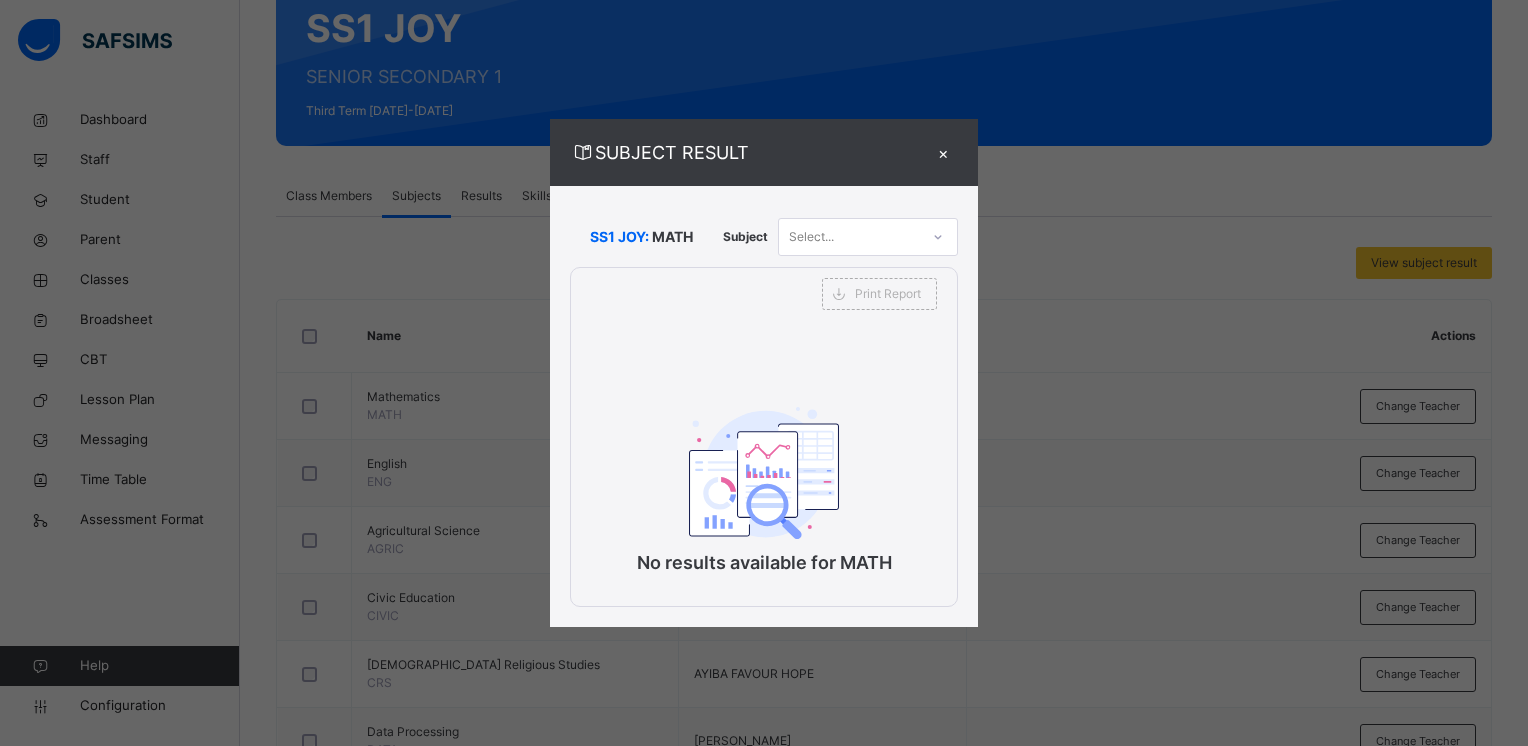 click 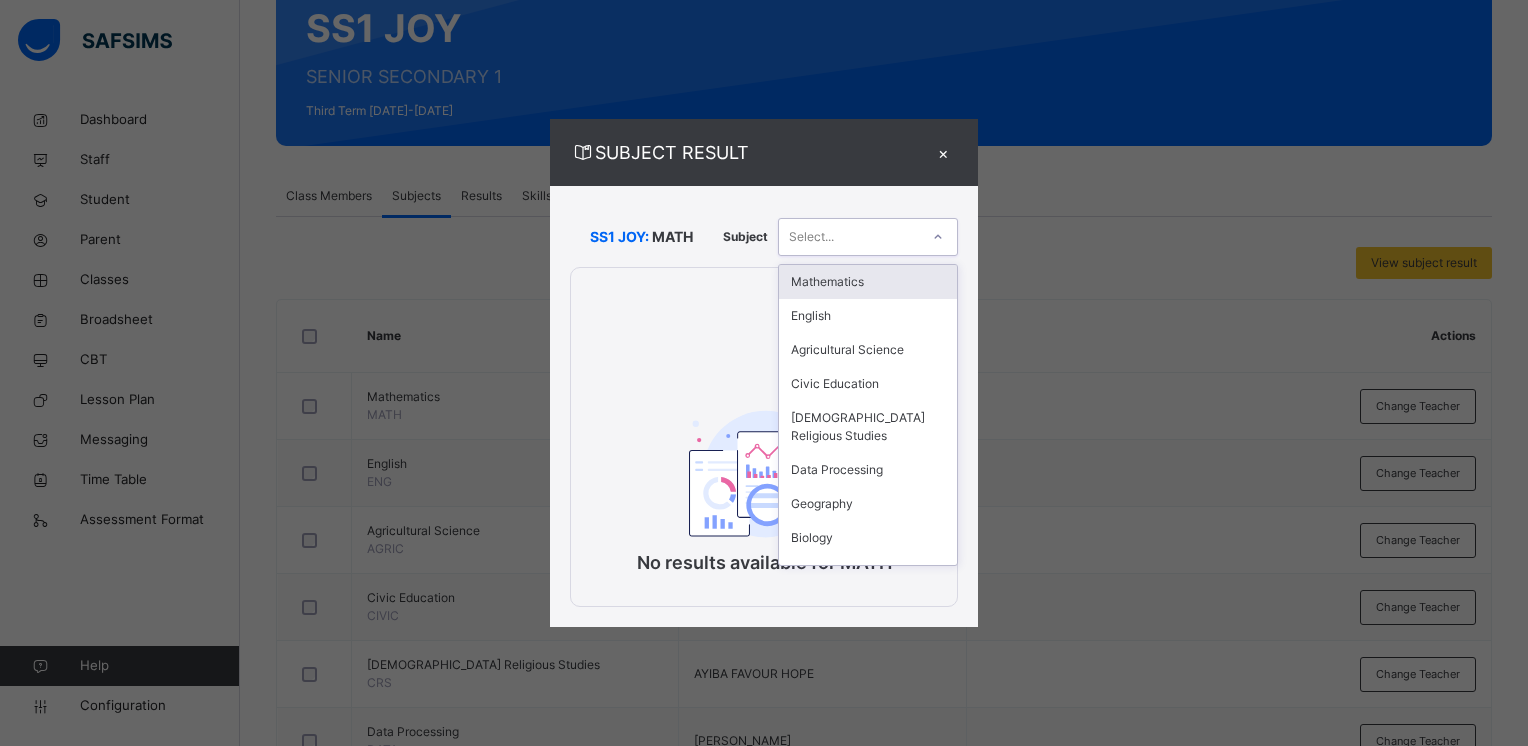 click on "Mathematics" at bounding box center (868, 282) 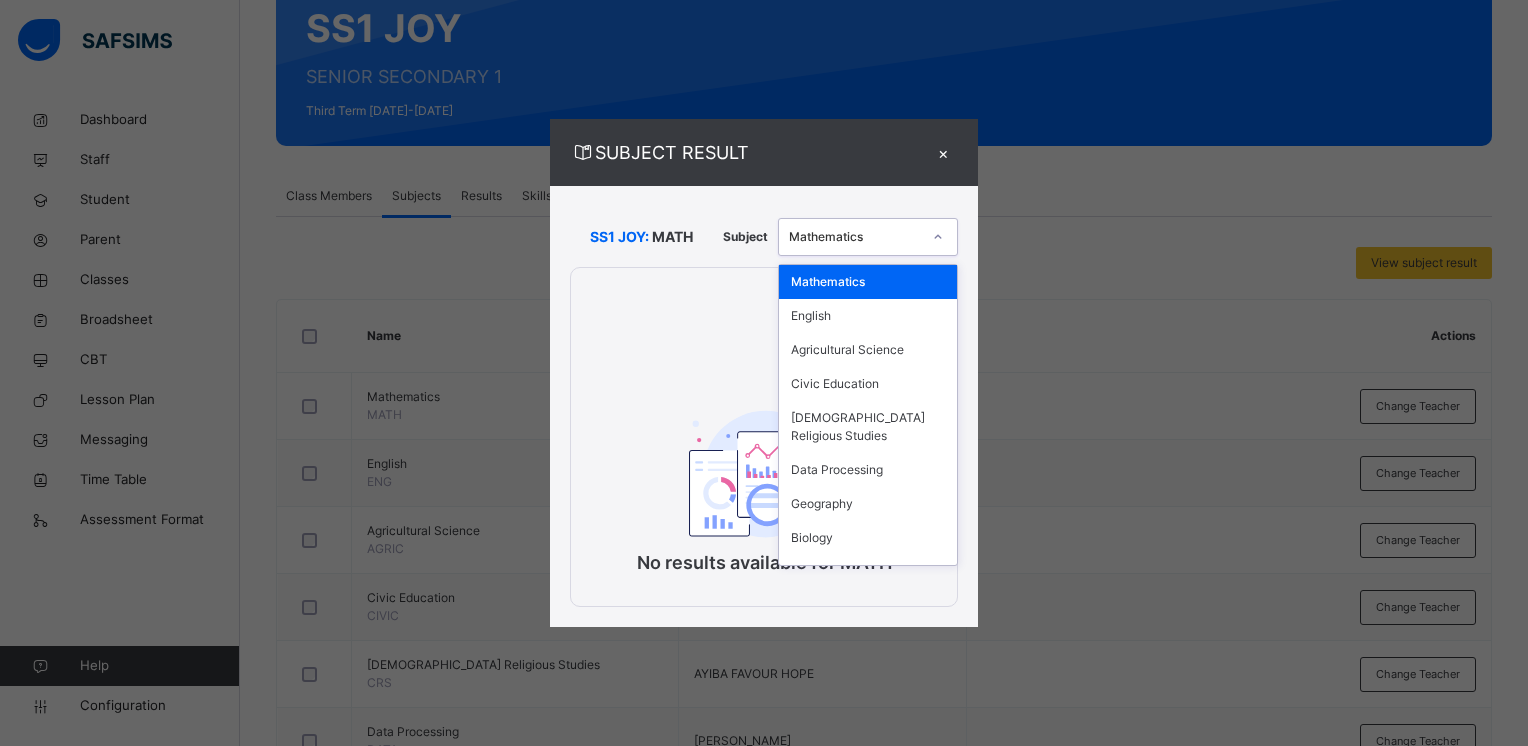 click 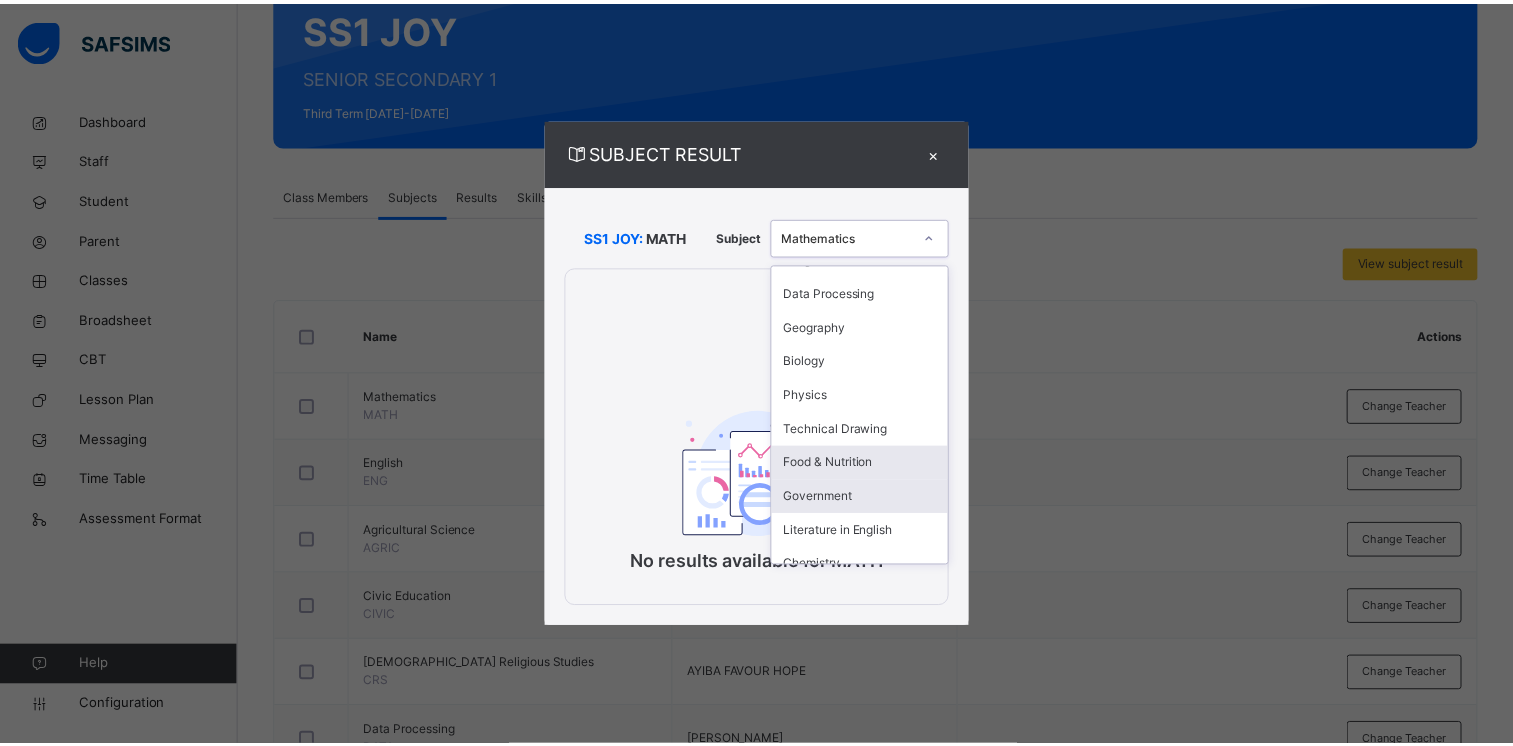 scroll, scrollTop: 200, scrollLeft: 0, axis: vertical 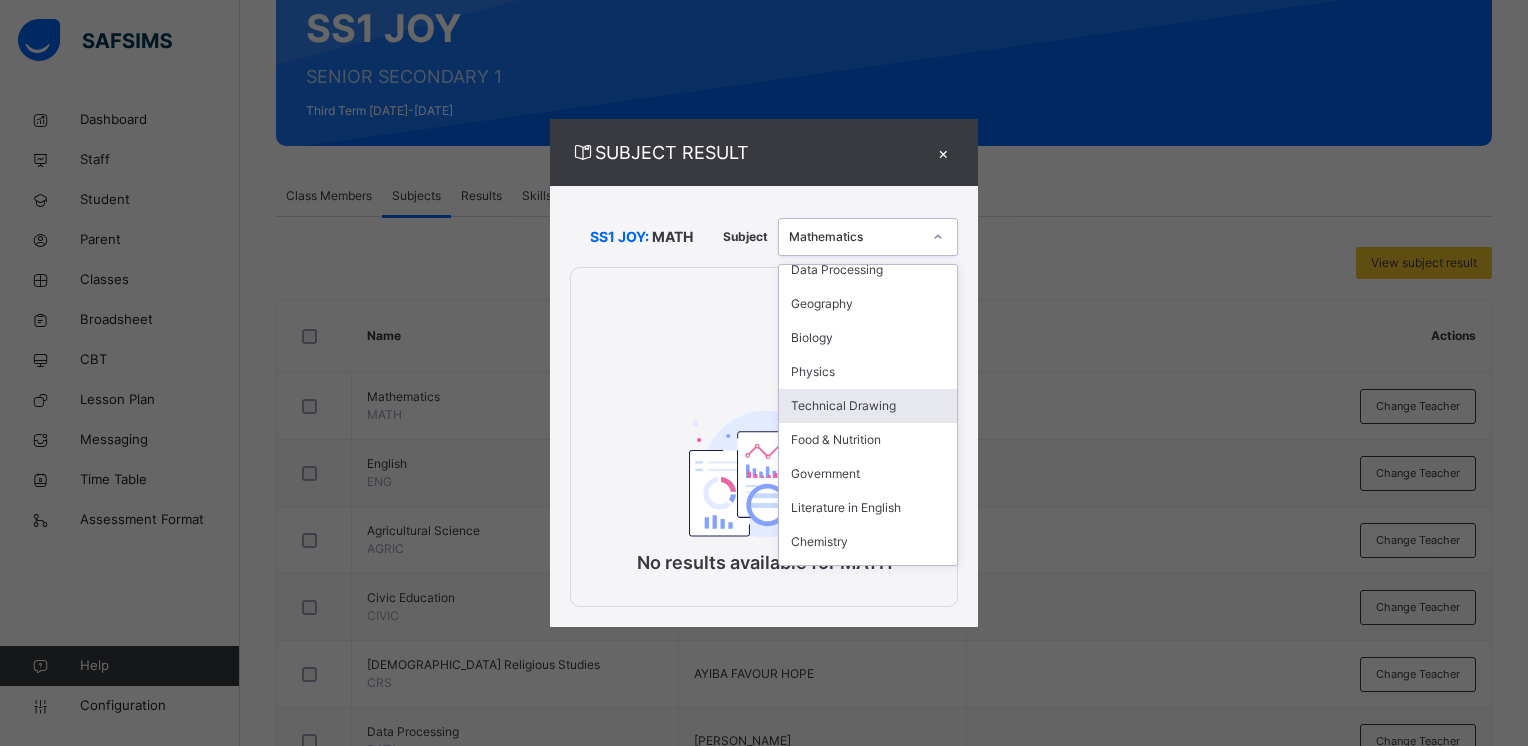 click on "Technical Drawing" at bounding box center [868, 406] 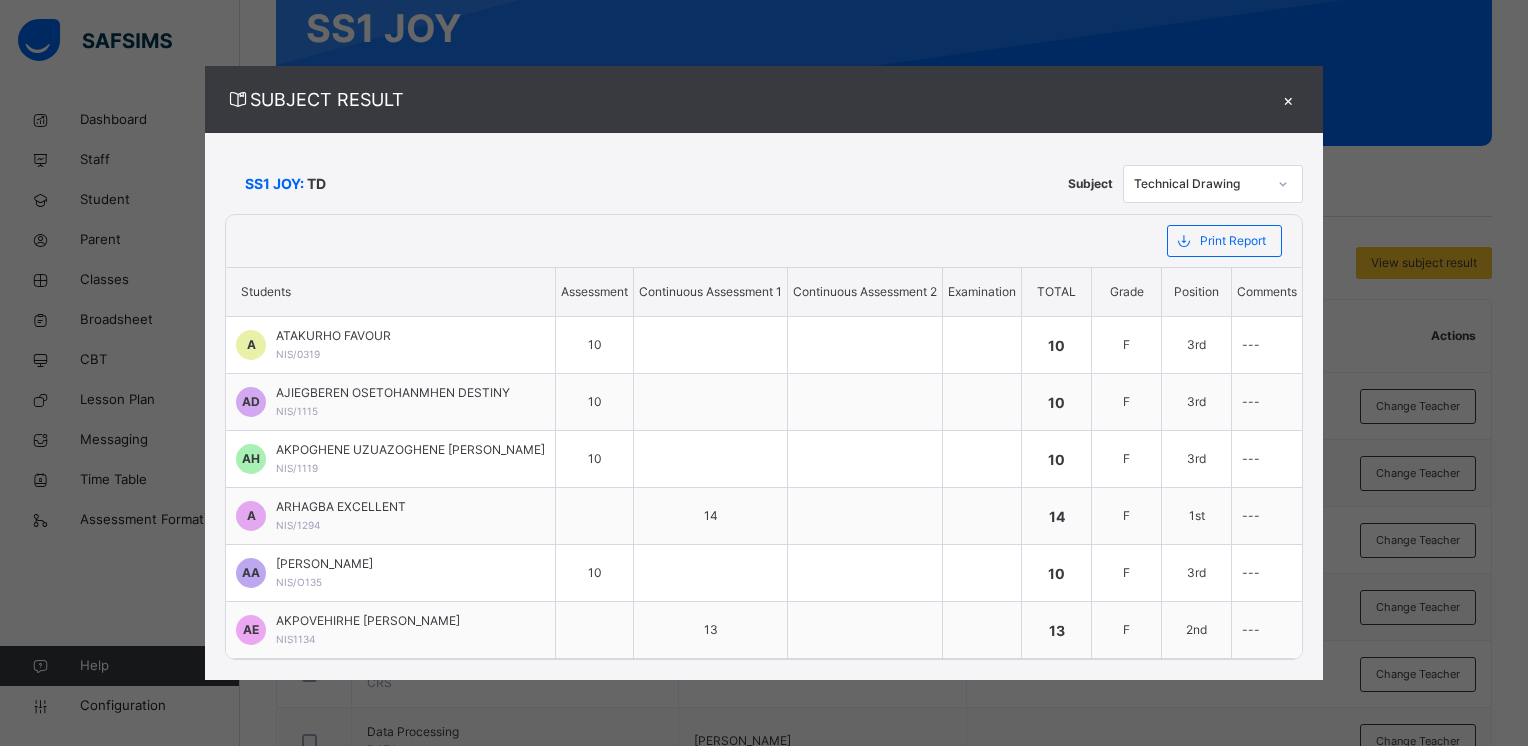 click on "×" at bounding box center (1288, 99) 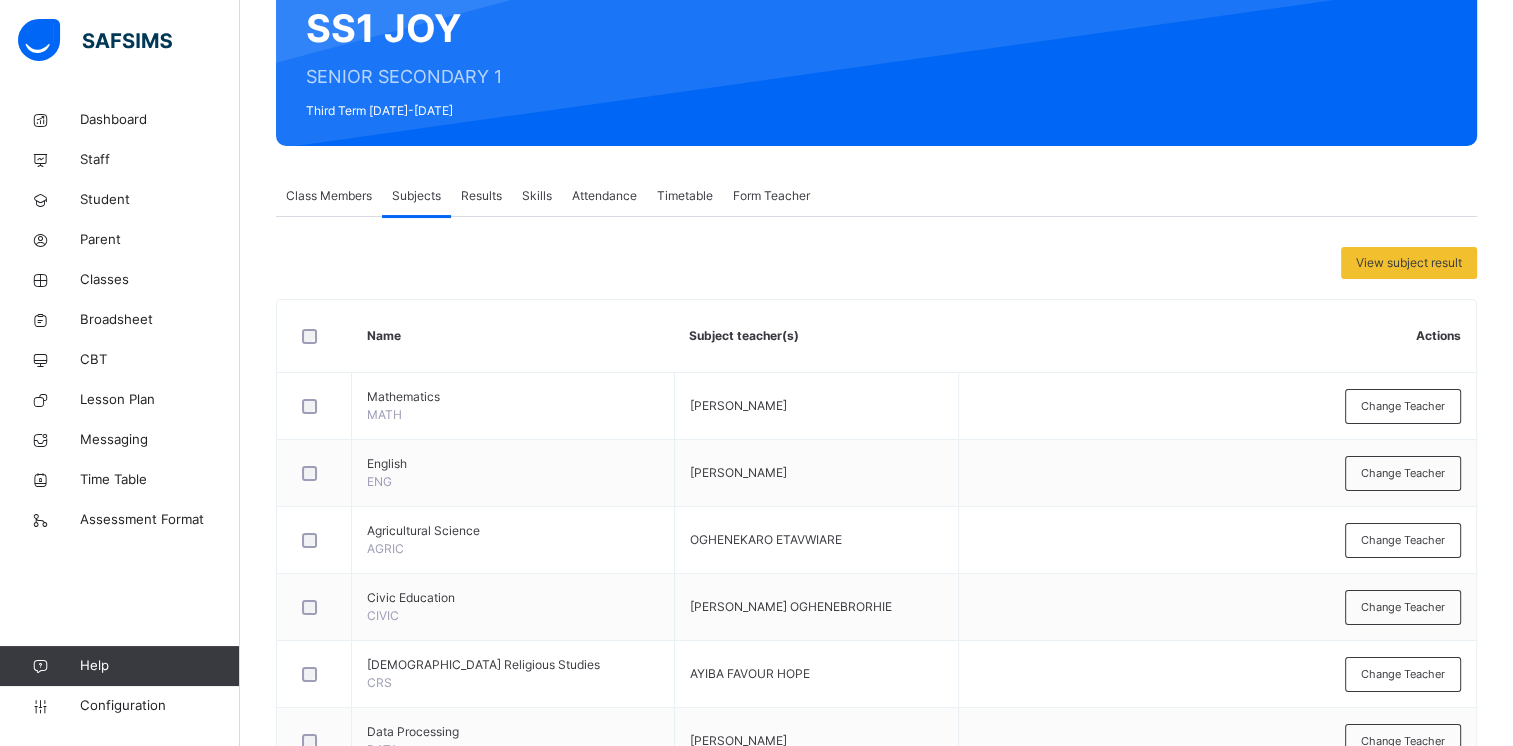 click on "Results" at bounding box center (481, 196) 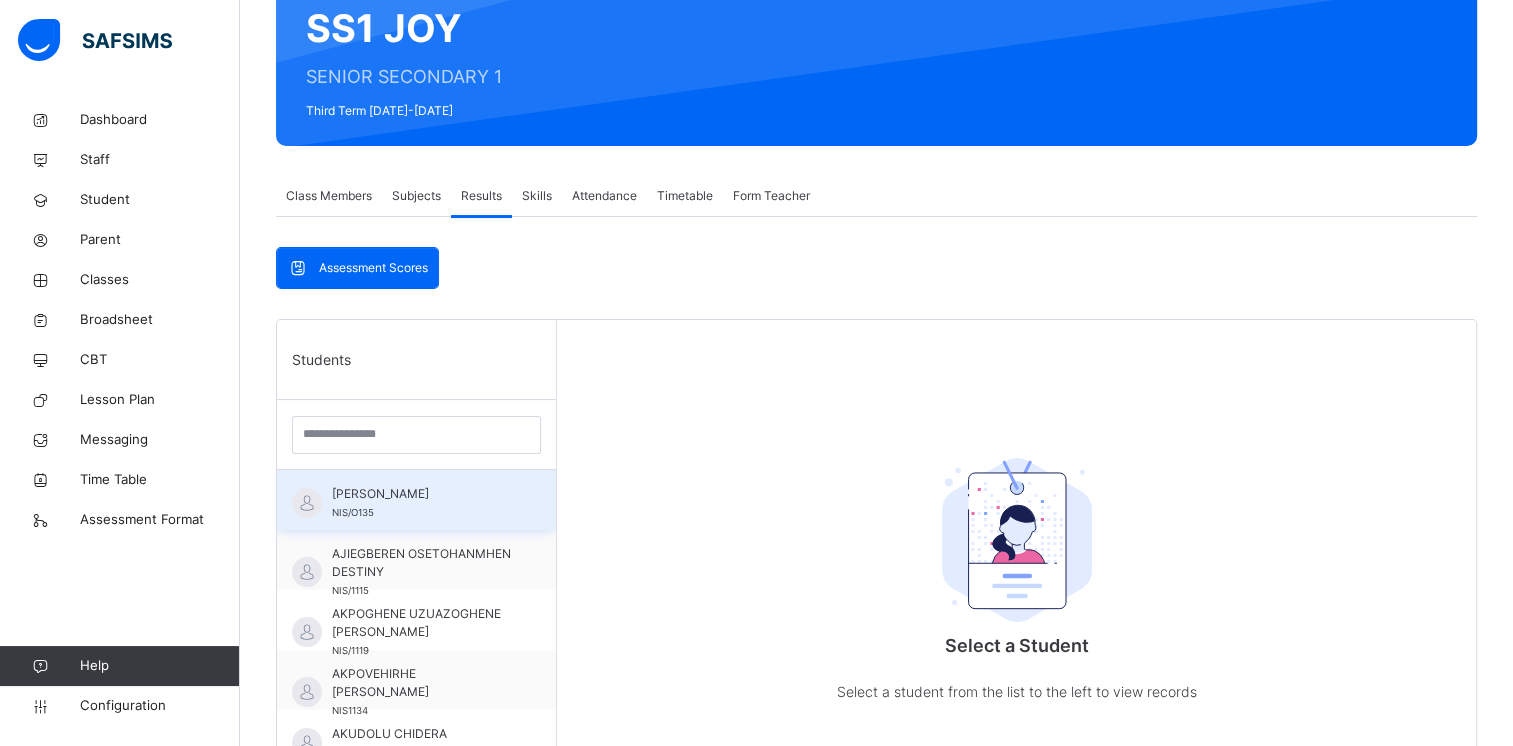 click on "[PERSON_NAME]" at bounding box center (421, 494) 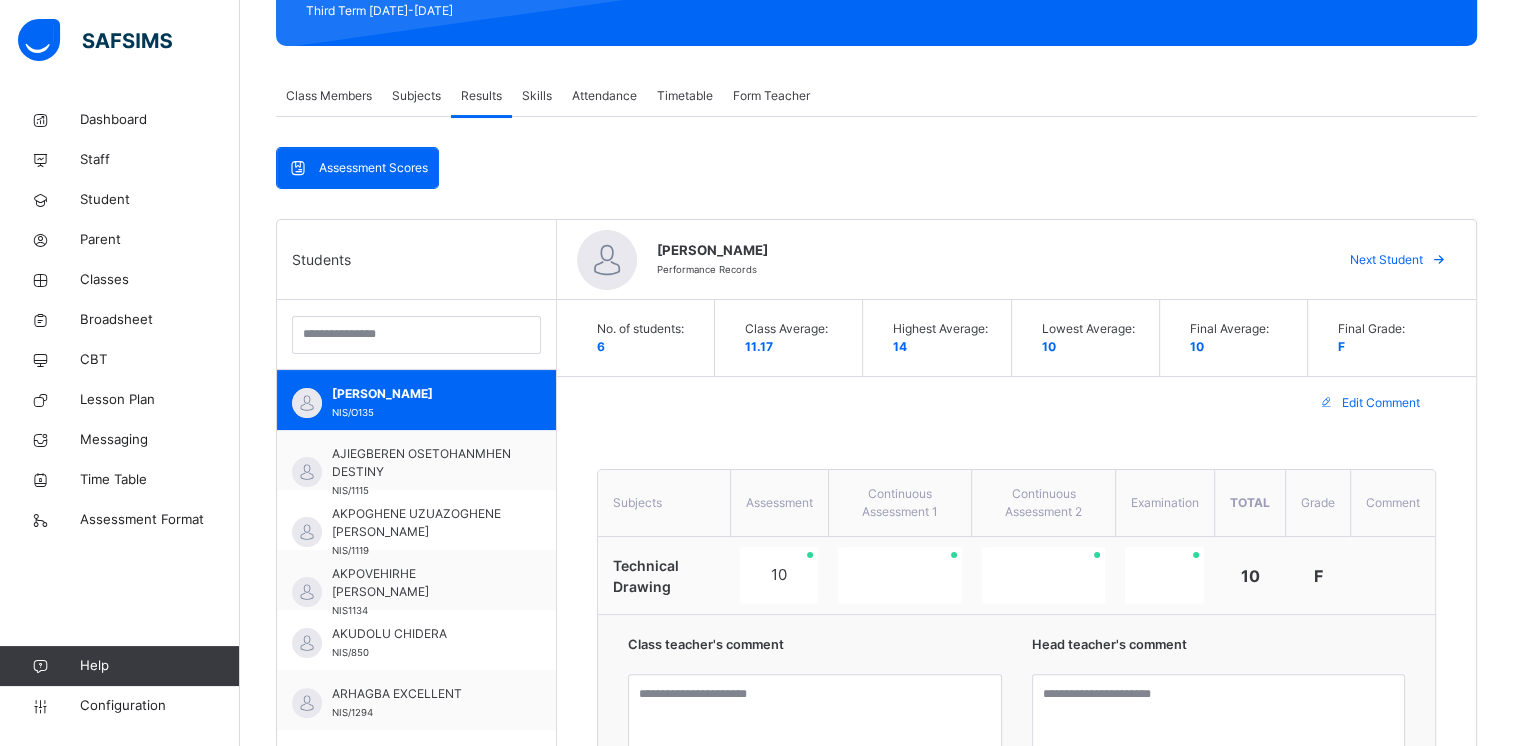 scroll, scrollTop: 400, scrollLeft: 0, axis: vertical 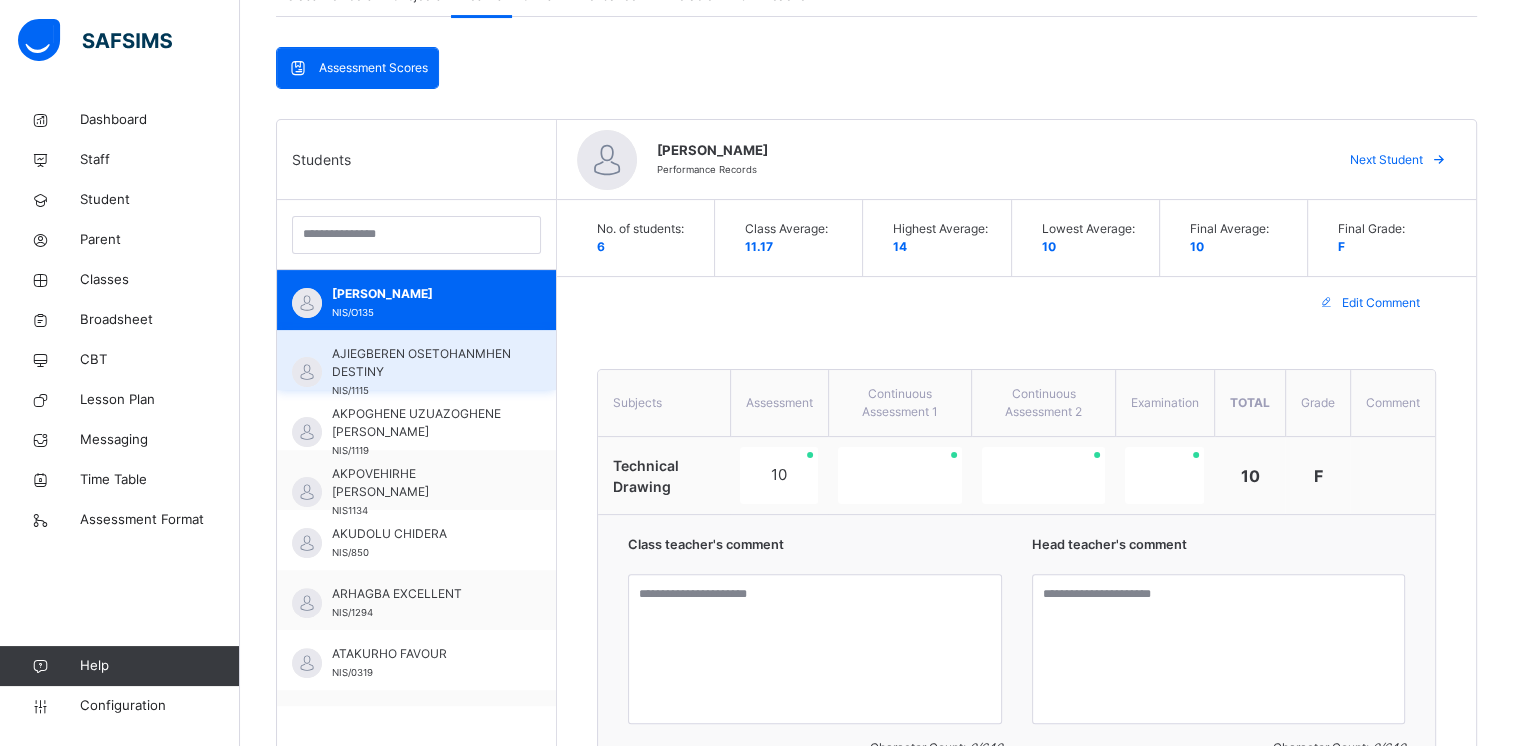 click on "AJIEGBEREN OSETOHANMHEN DESTINY" at bounding box center (421, 363) 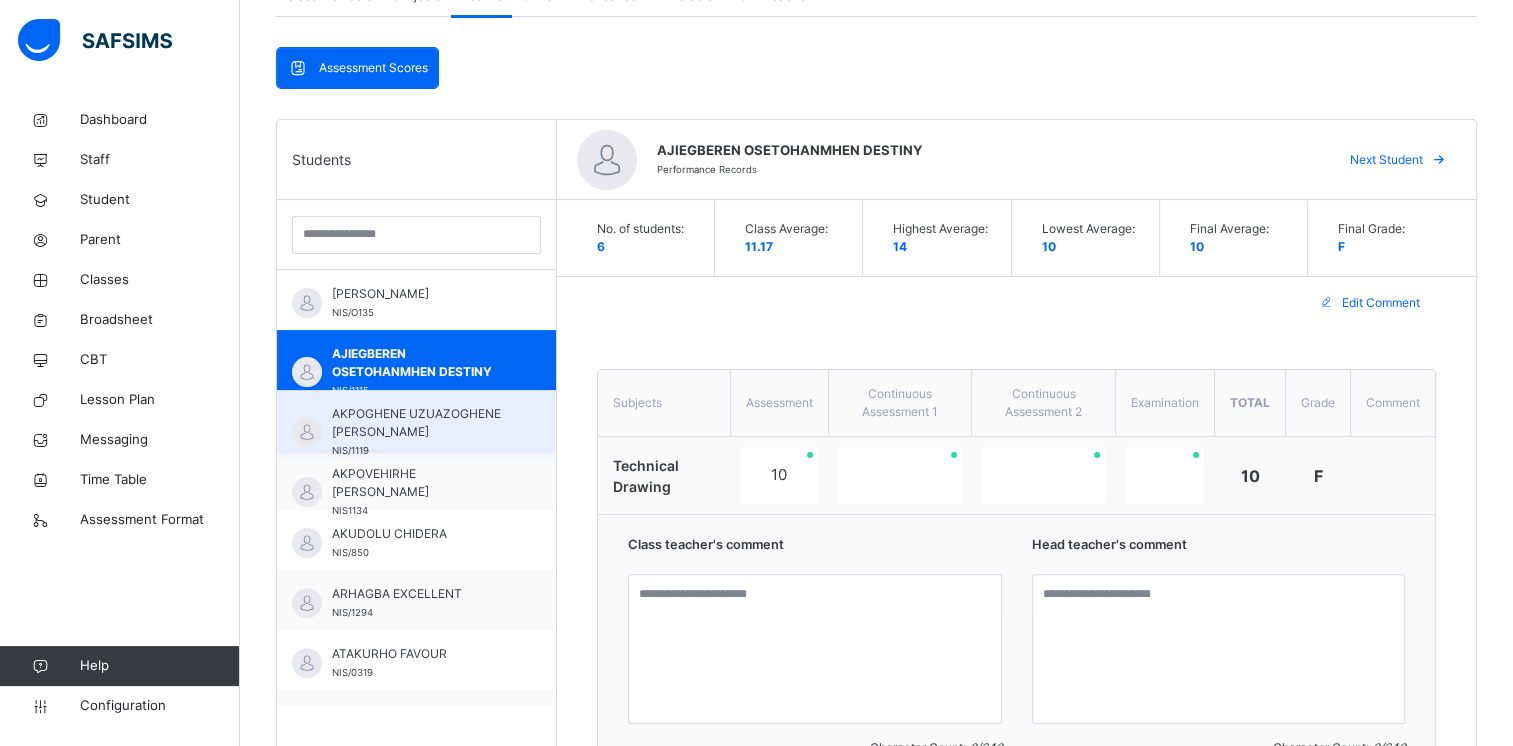 click on "AKPOGHENE UZUAZOGHENE [PERSON_NAME]" at bounding box center (421, 423) 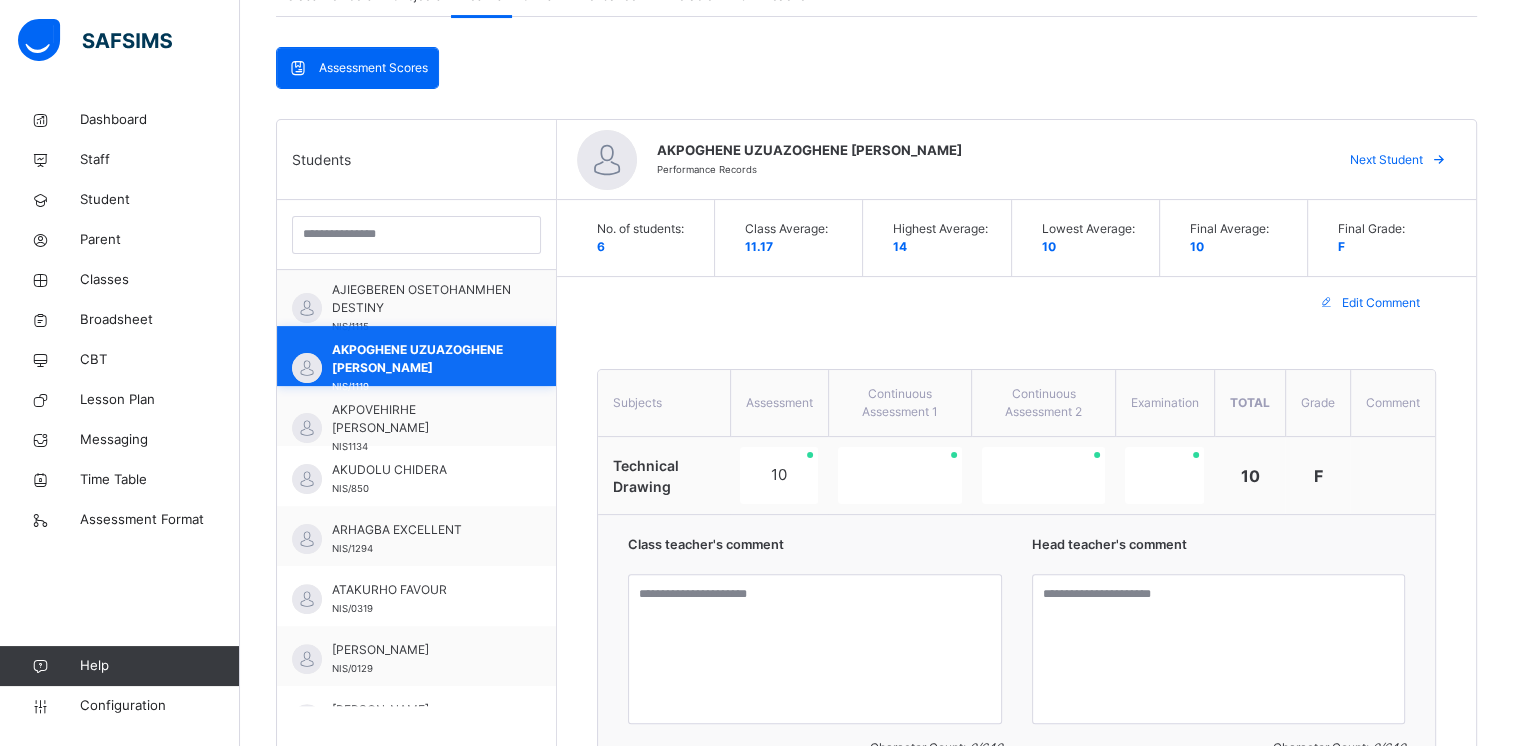scroll, scrollTop: 100, scrollLeft: 0, axis: vertical 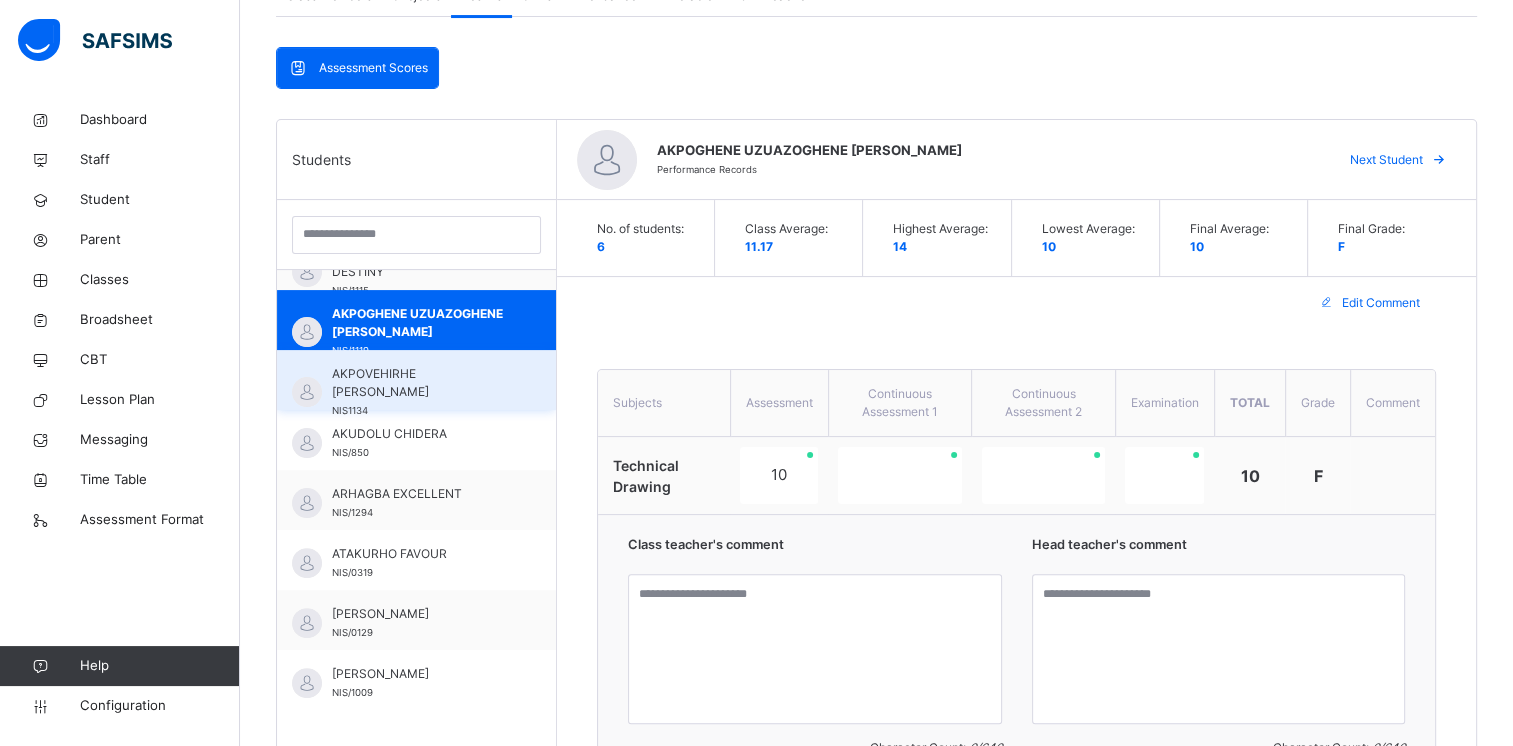 click on "AKPOVEHIRHE [PERSON_NAME]" at bounding box center [421, 383] 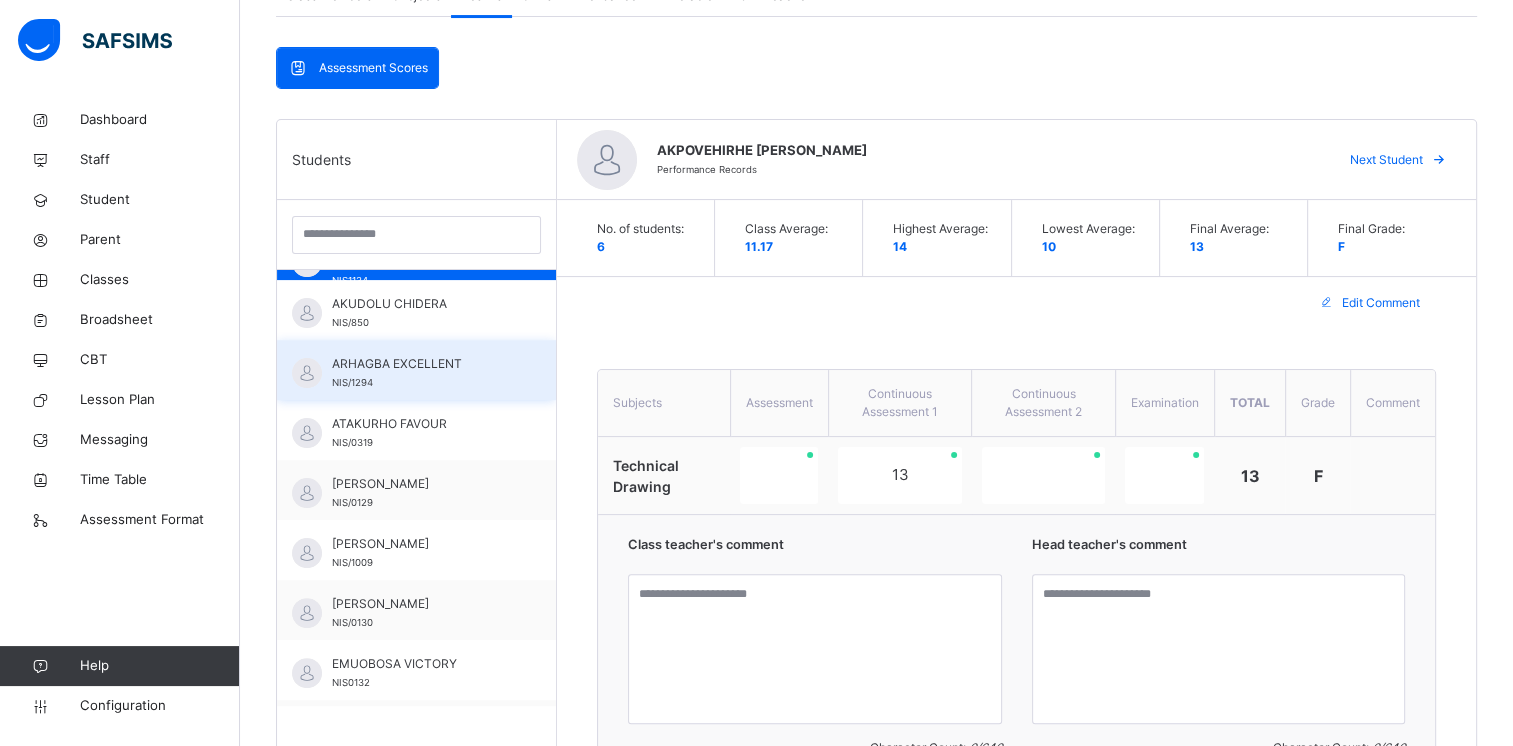 scroll, scrollTop: 200, scrollLeft: 0, axis: vertical 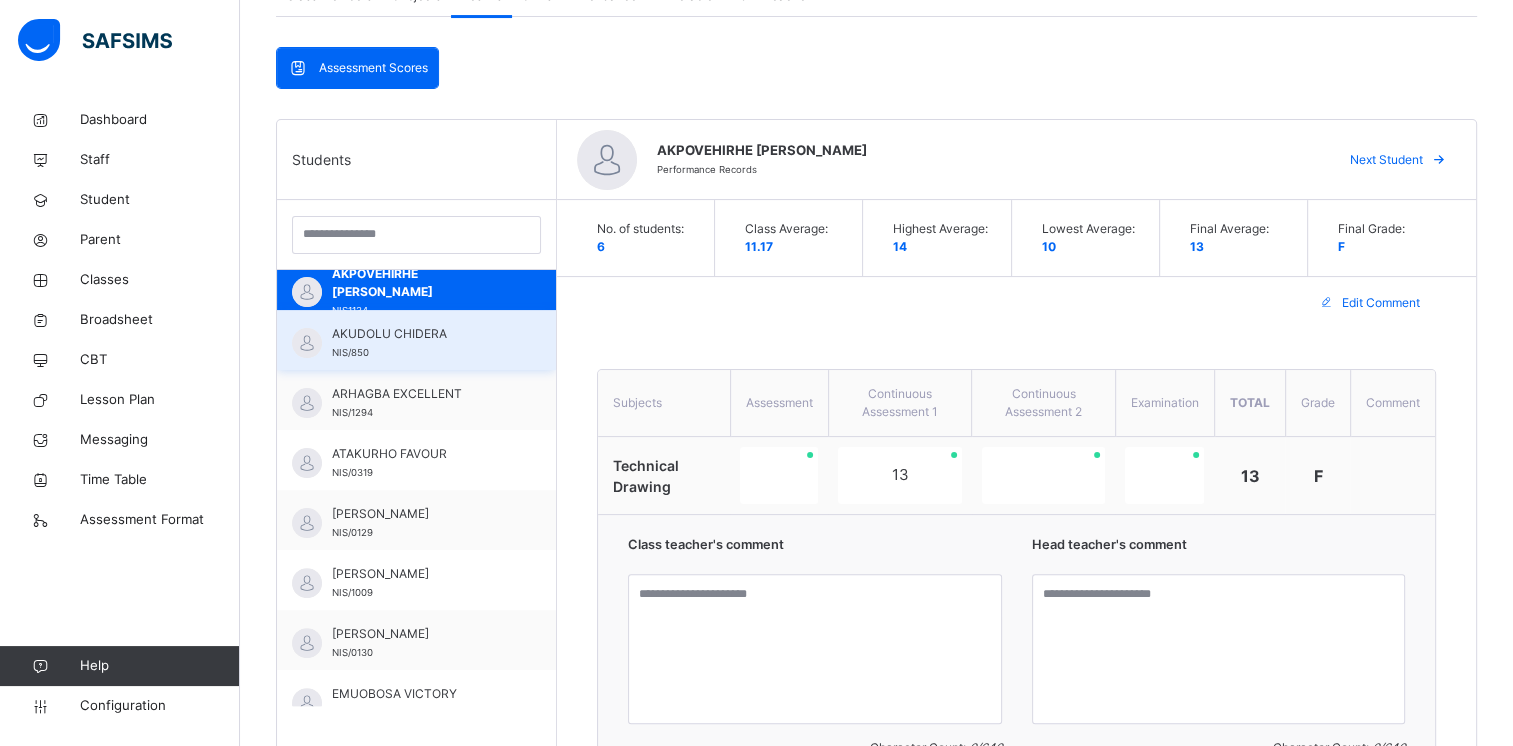 click on "AKUDOLU CHIDERA" at bounding box center [421, 334] 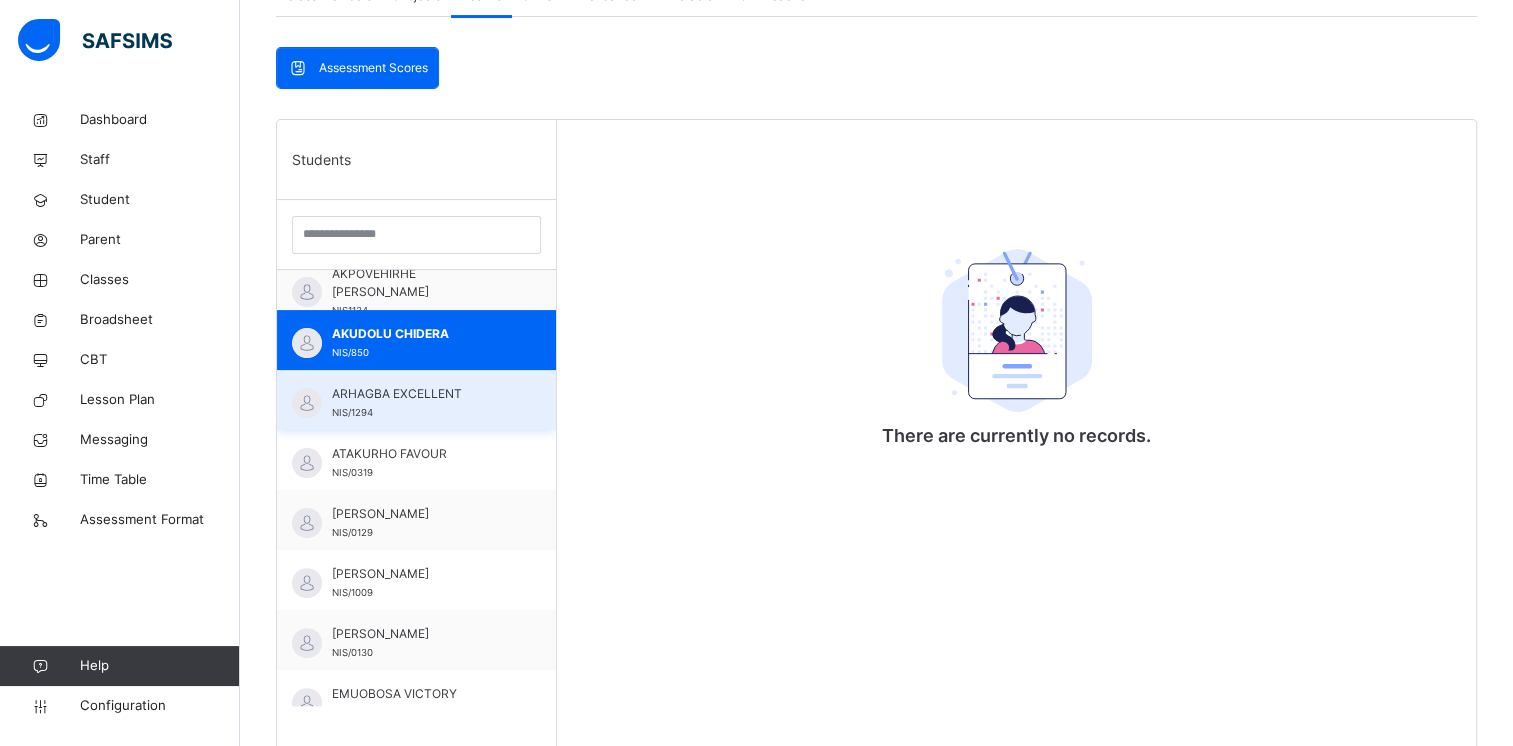click on "ARHAGBA EXCELLENT  NIS/1294" at bounding box center (416, 400) 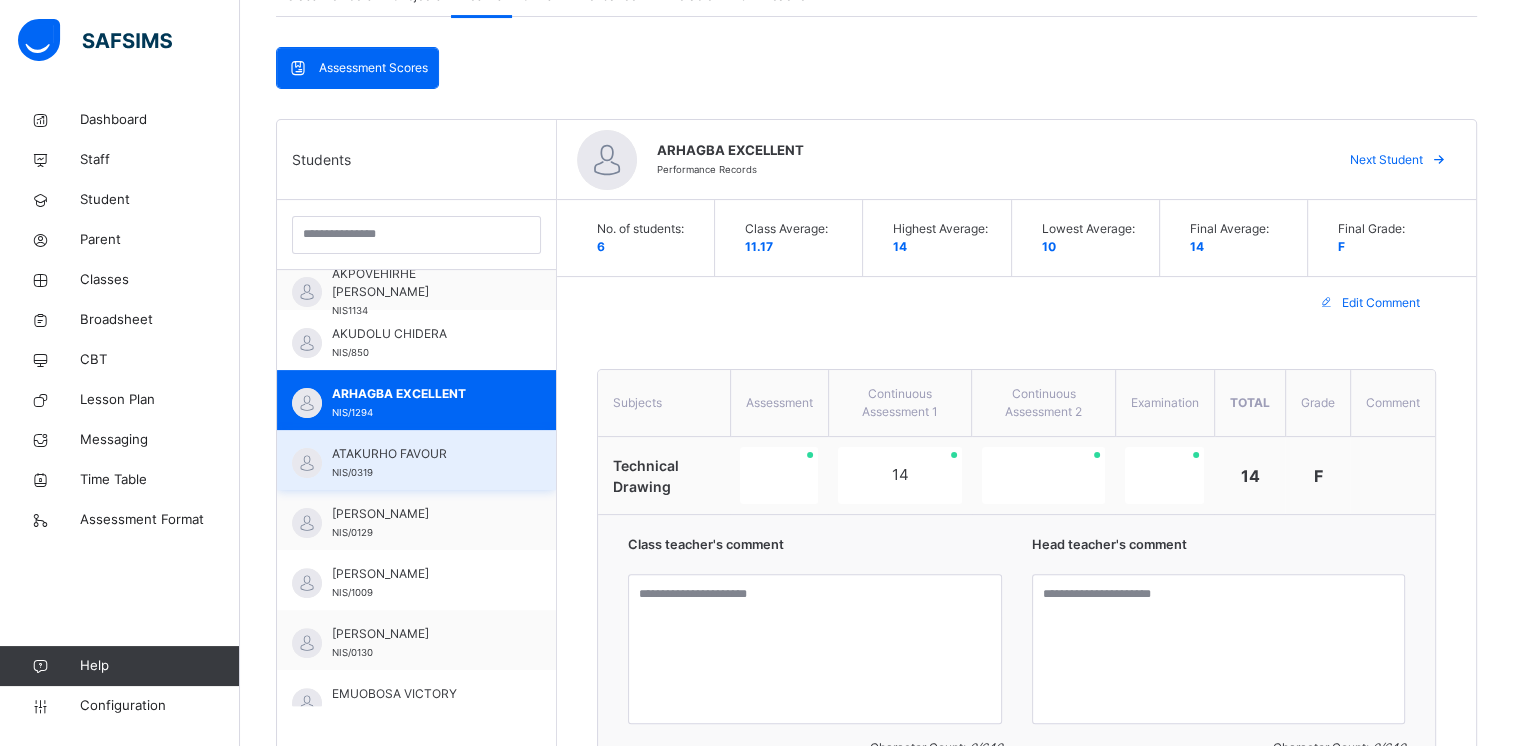 click on "ATAKURHO FAVOUR  NIS/0319" at bounding box center (421, 463) 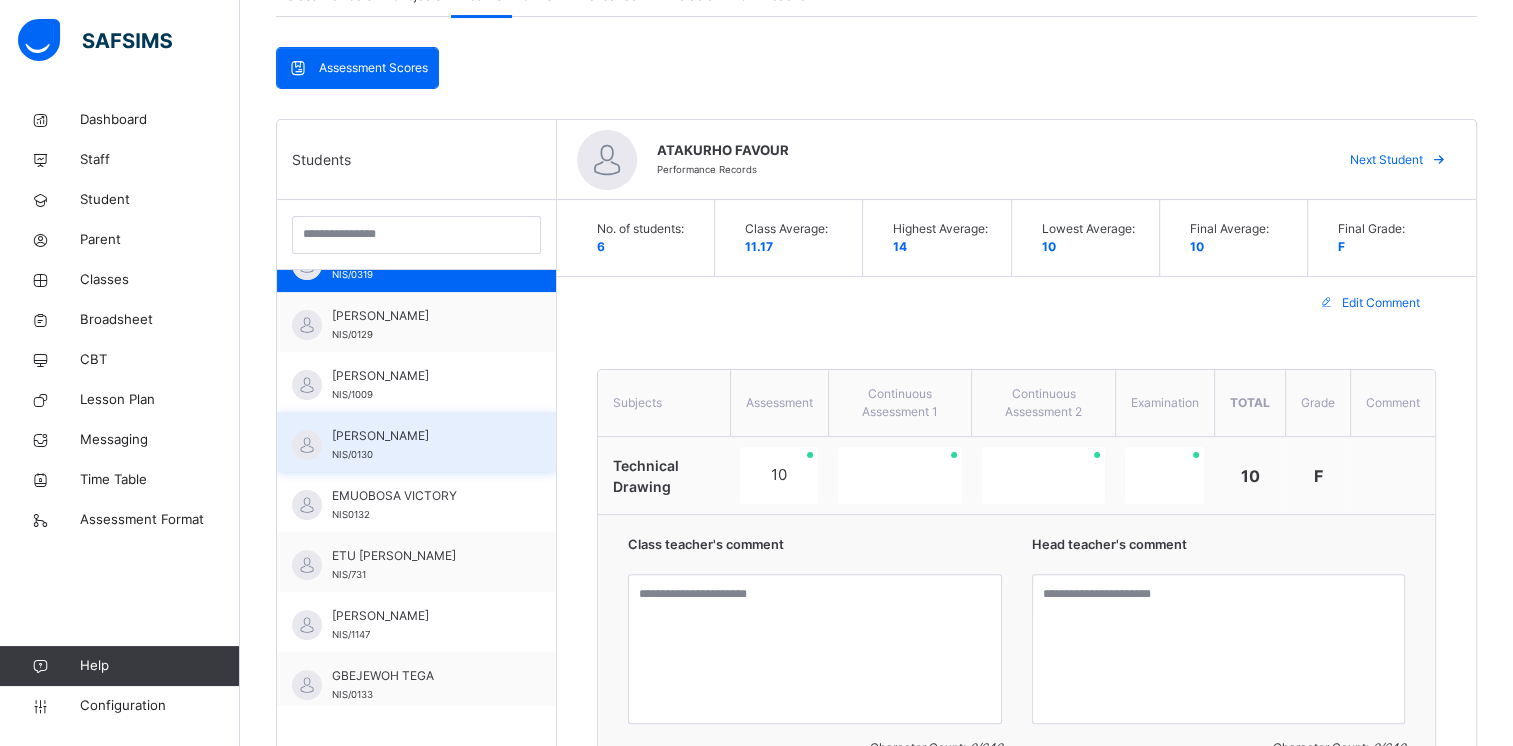 scroll, scrollTop: 400, scrollLeft: 0, axis: vertical 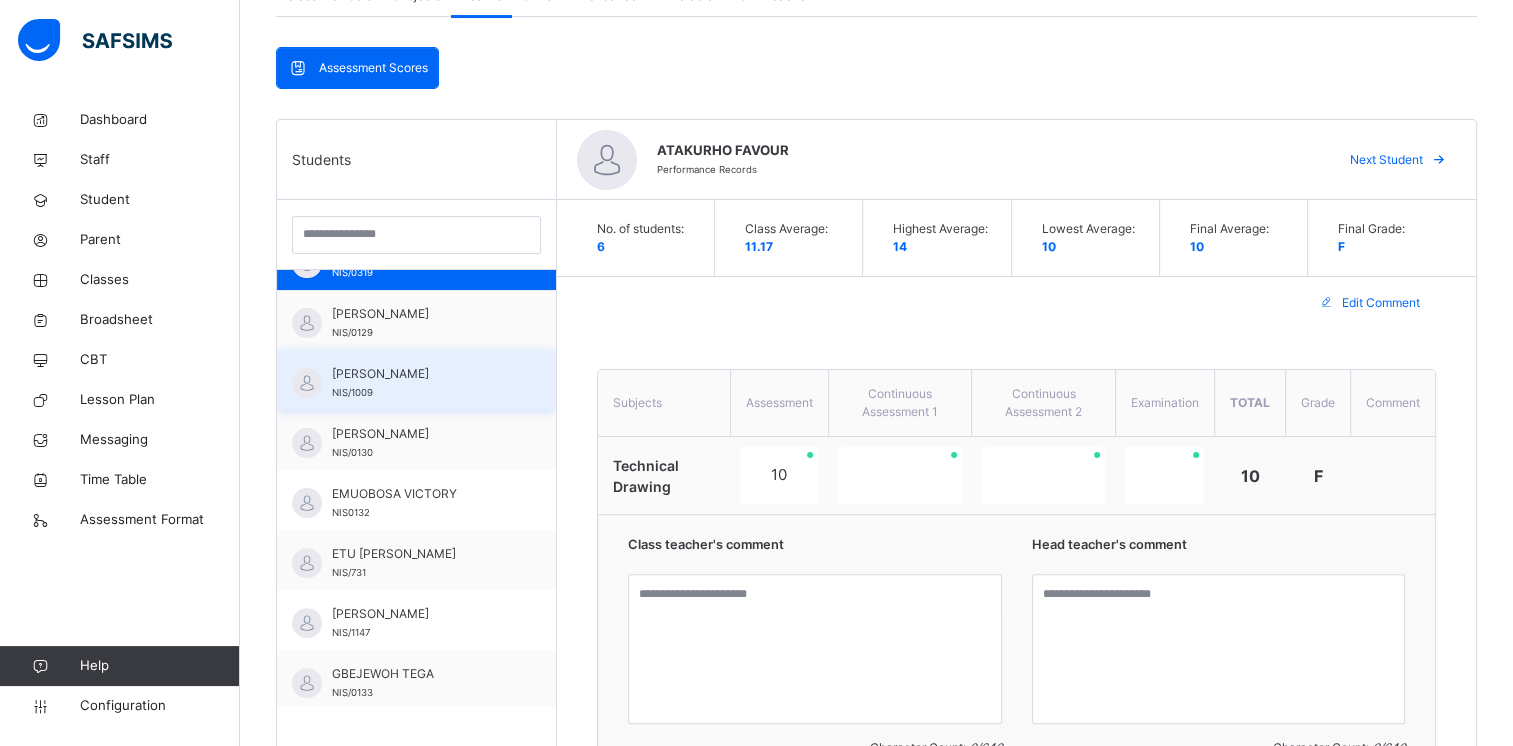 click on "EGBE JESSICA  NIS/1009" at bounding box center (421, 383) 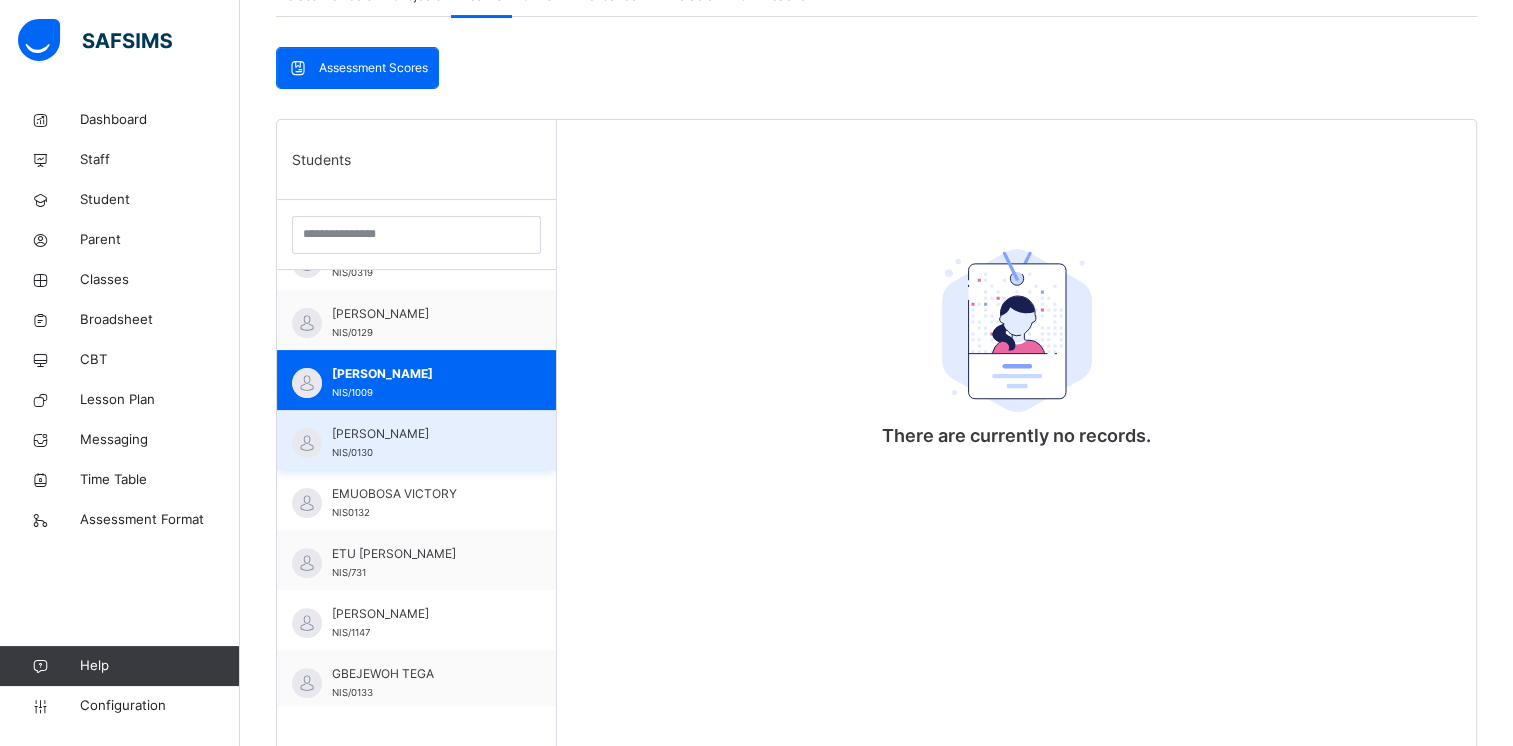 click on "EJIME NATHANIEL  NIS/0130" at bounding box center [416, 440] 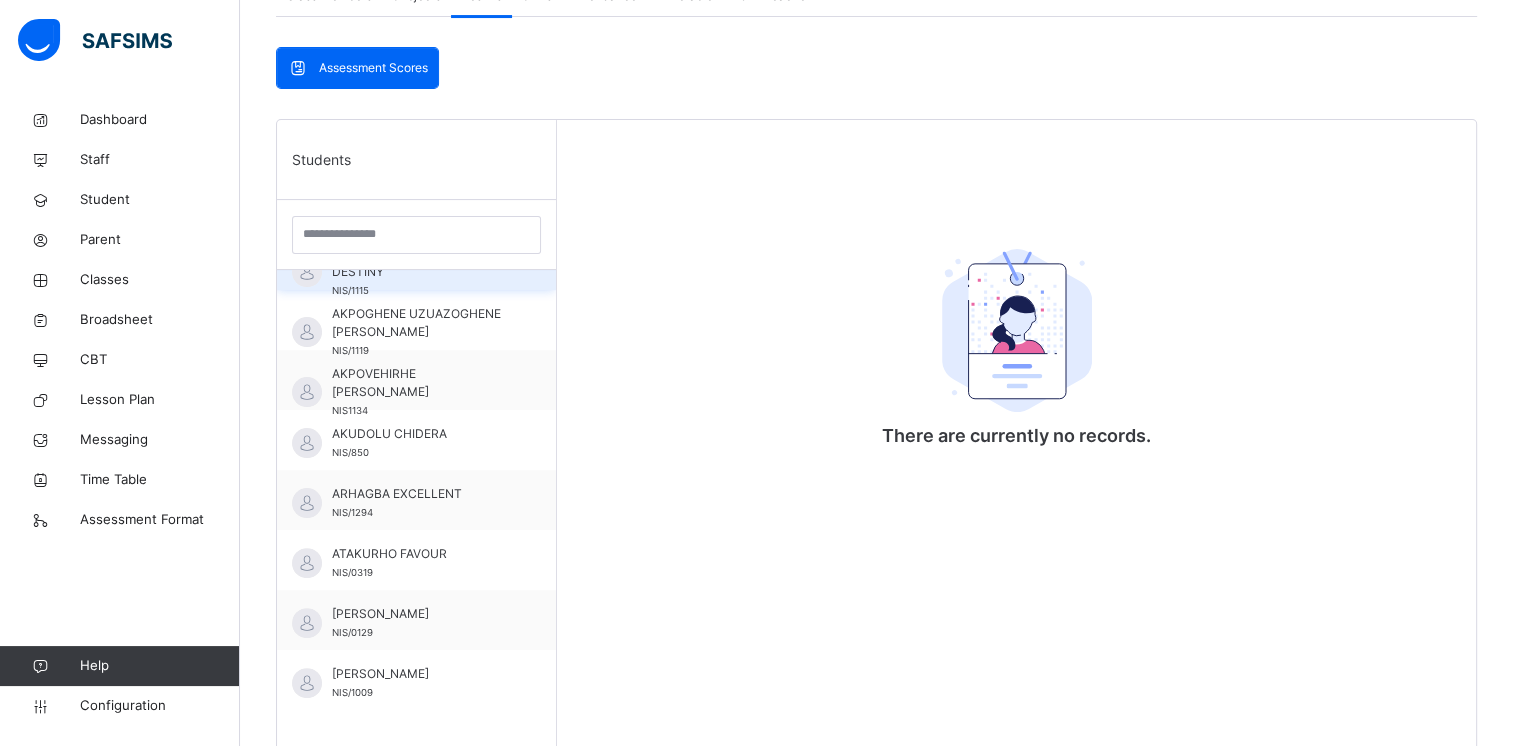 scroll, scrollTop: 0, scrollLeft: 0, axis: both 